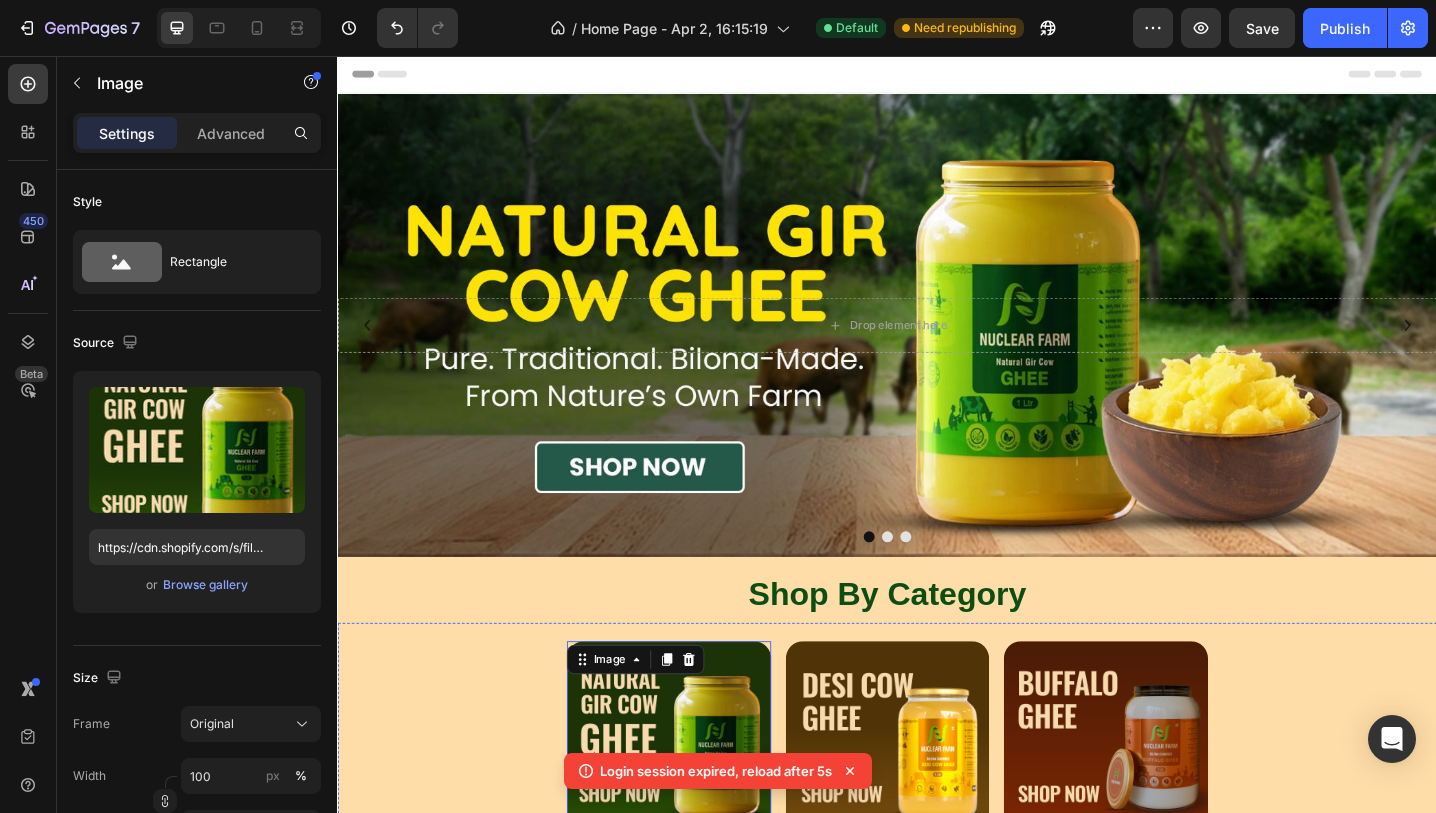 scroll, scrollTop: 360, scrollLeft: 0, axis: vertical 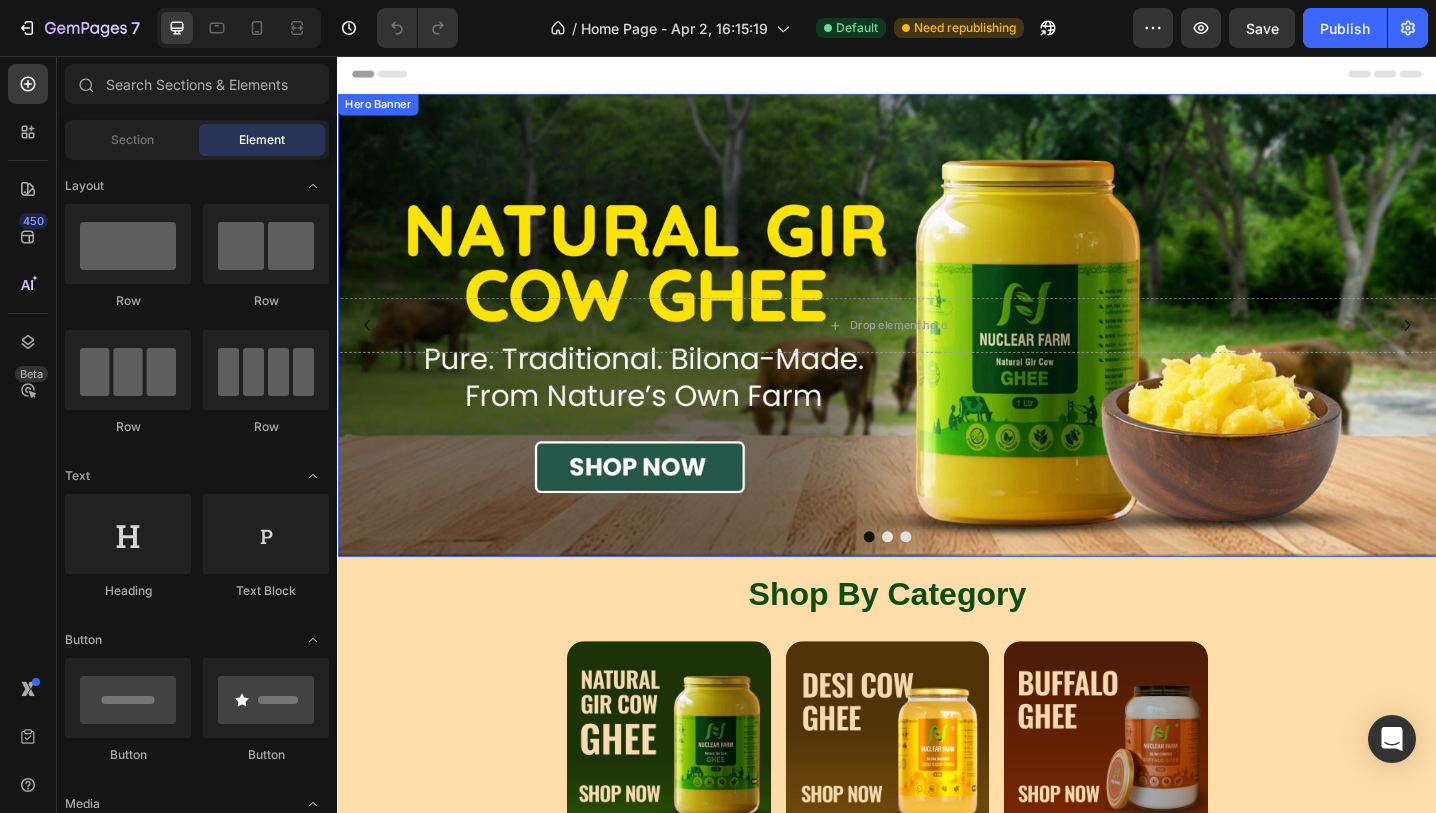 click at bounding box center [937, 350] 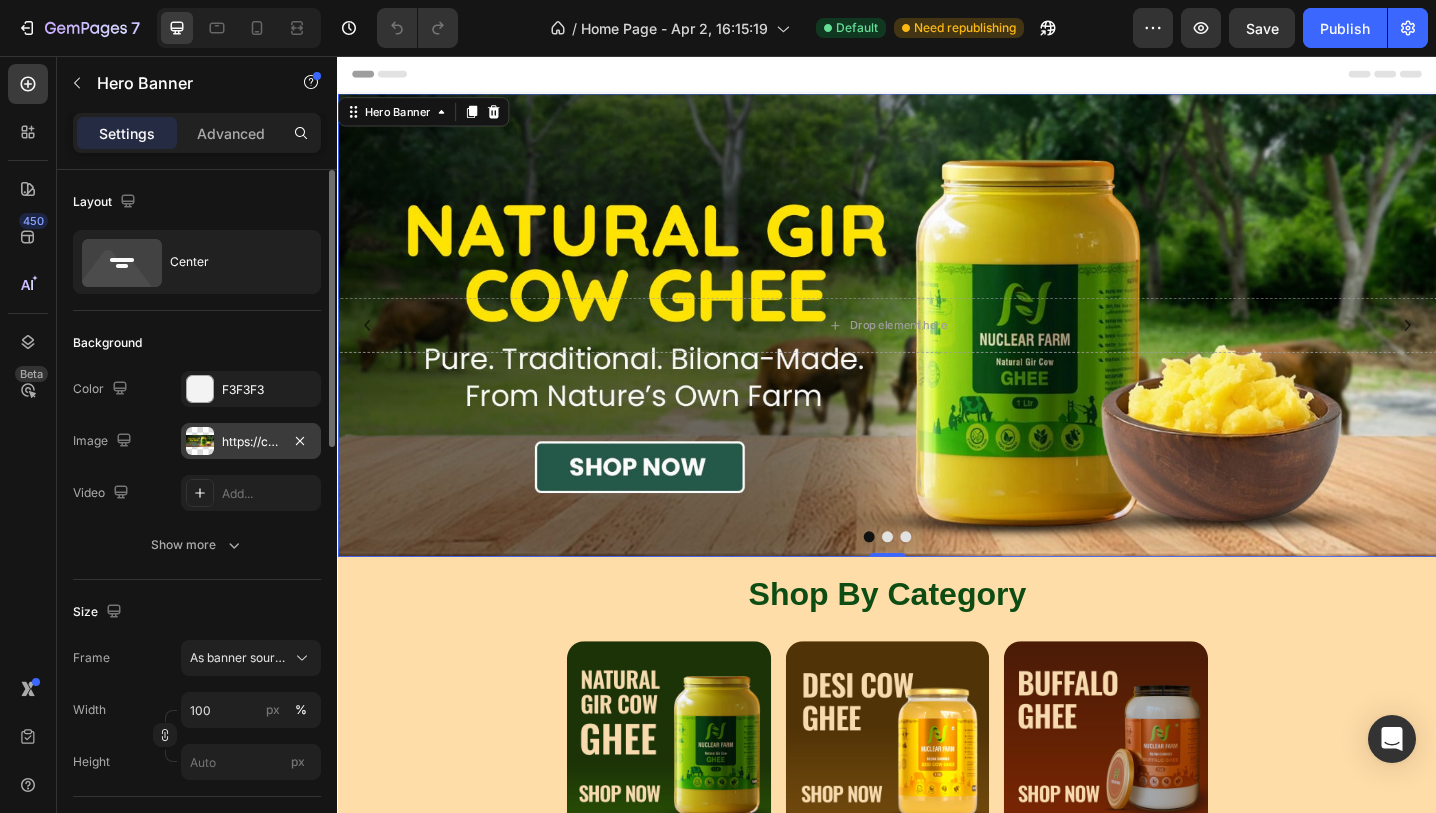 click on "https://cdn.shopify.com/s/files/1/0716/4130/1250/files/gempages_560460804789371760-435fab1b-9467-4b9b-a7c4-3a11736e7cb6.jpg" at bounding box center (251, 442) 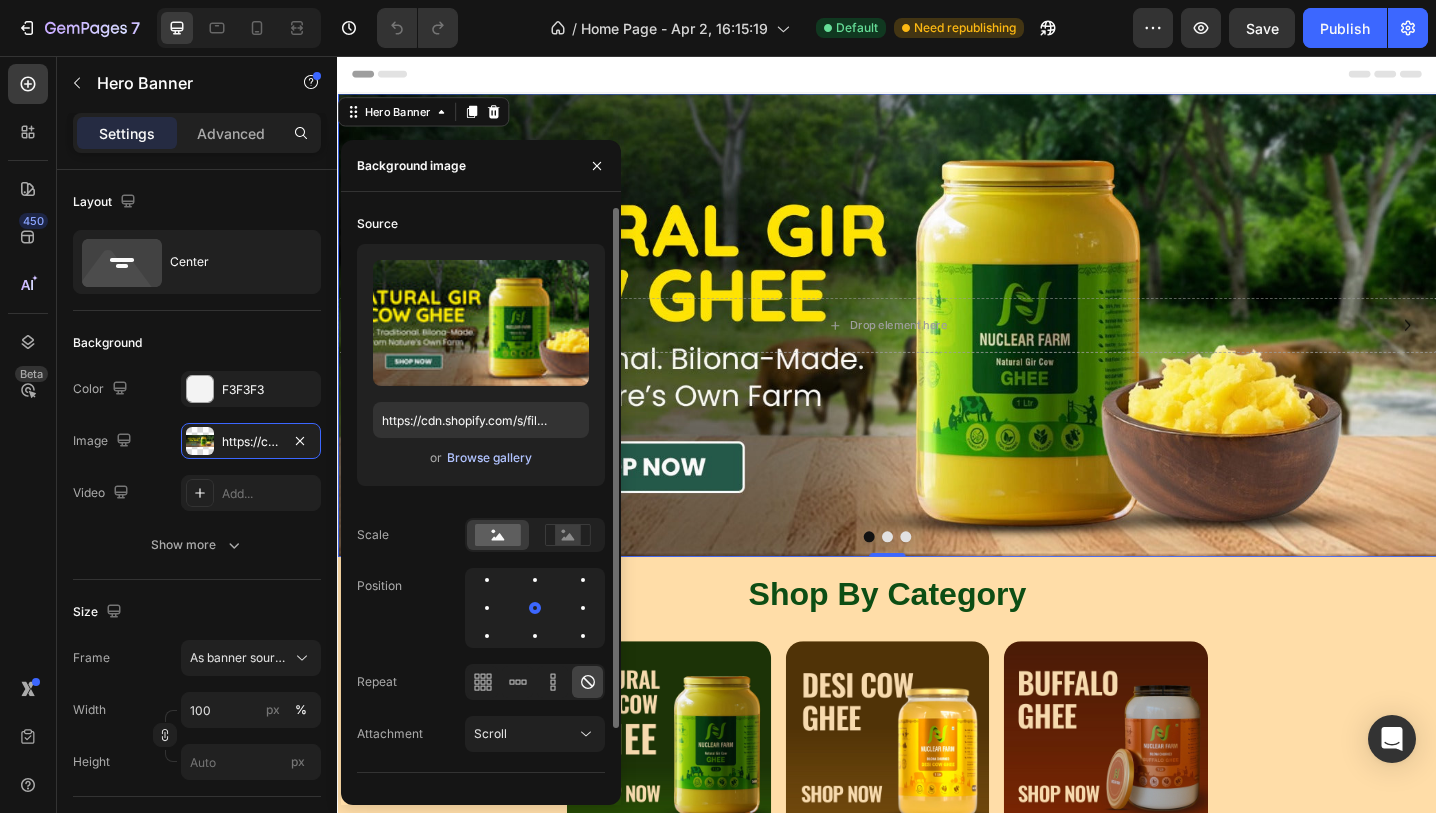 click on "Browse gallery" at bounding box center (489, 458) 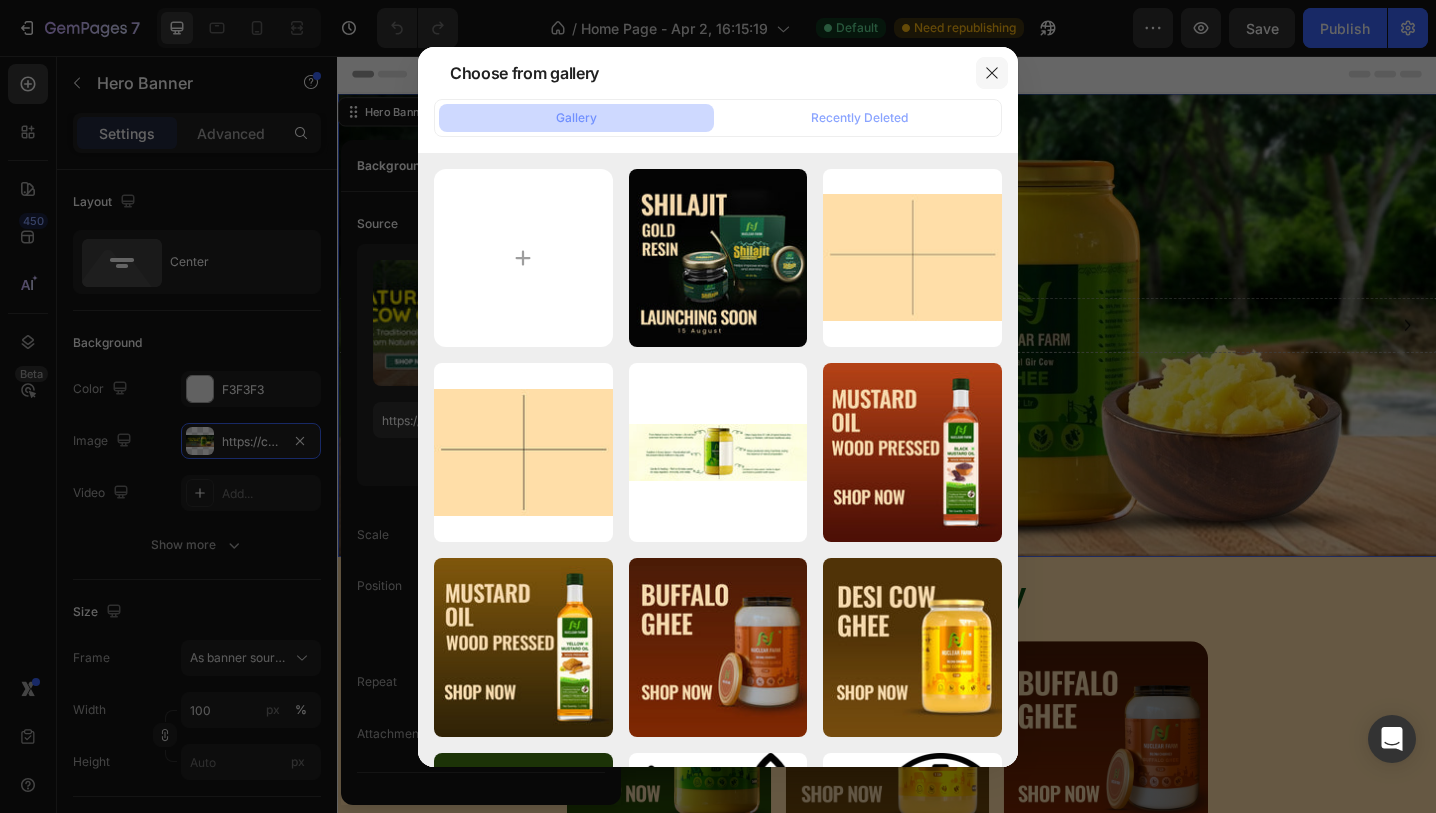 click 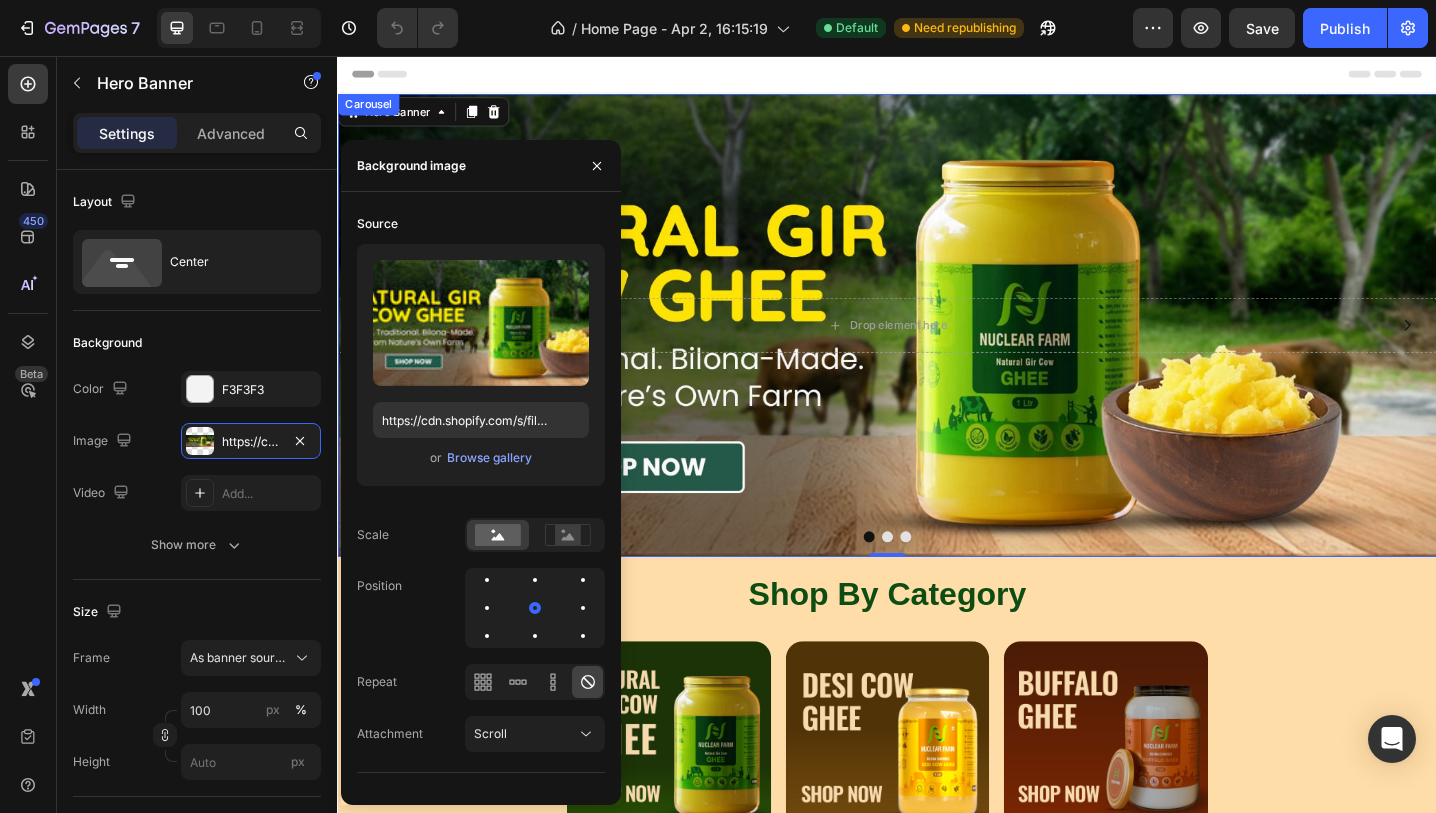 click at bounding box center (937, 581) 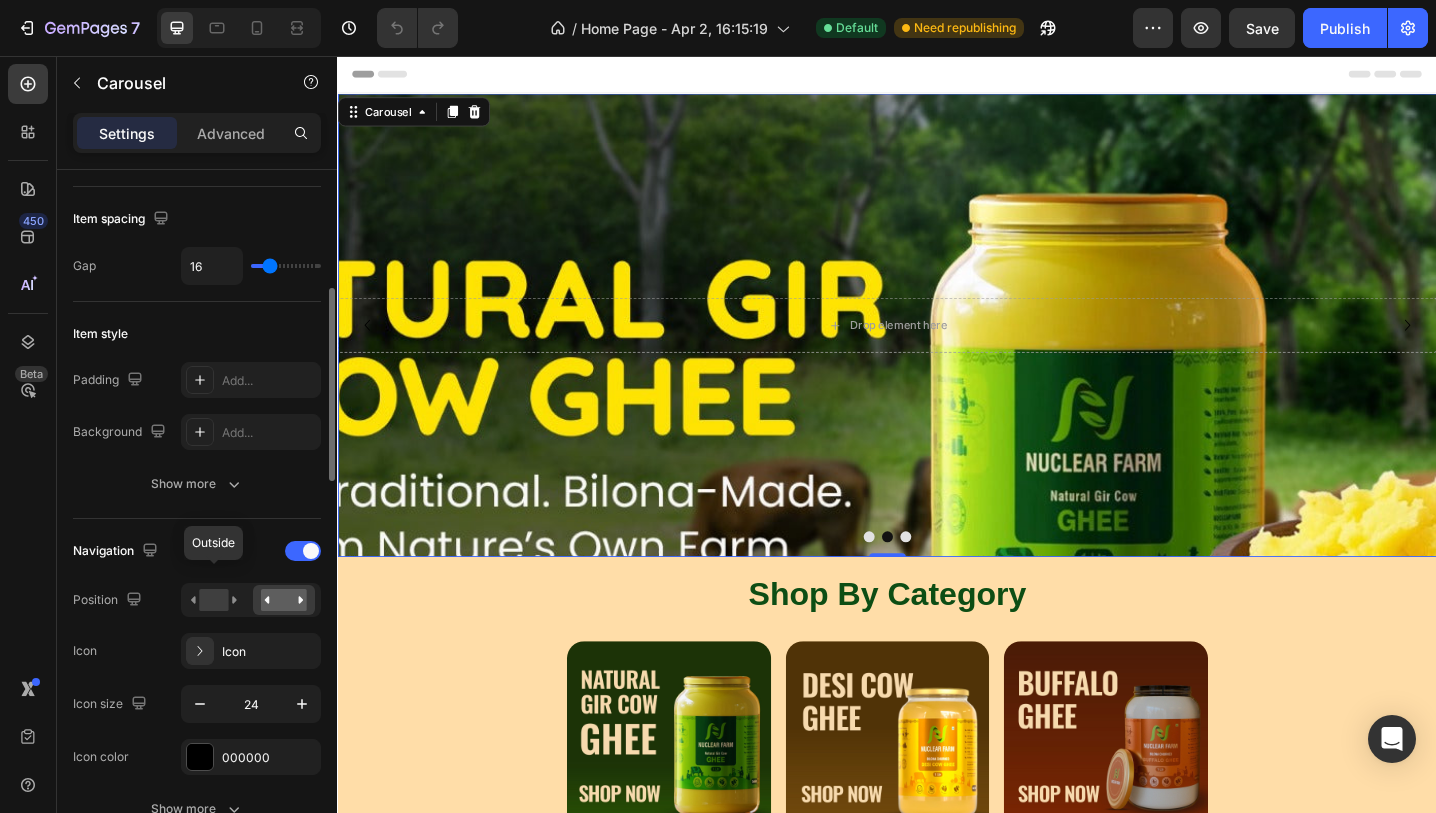 scroll, scrollTop: 369, scrollLeft: 0, axis: vertical 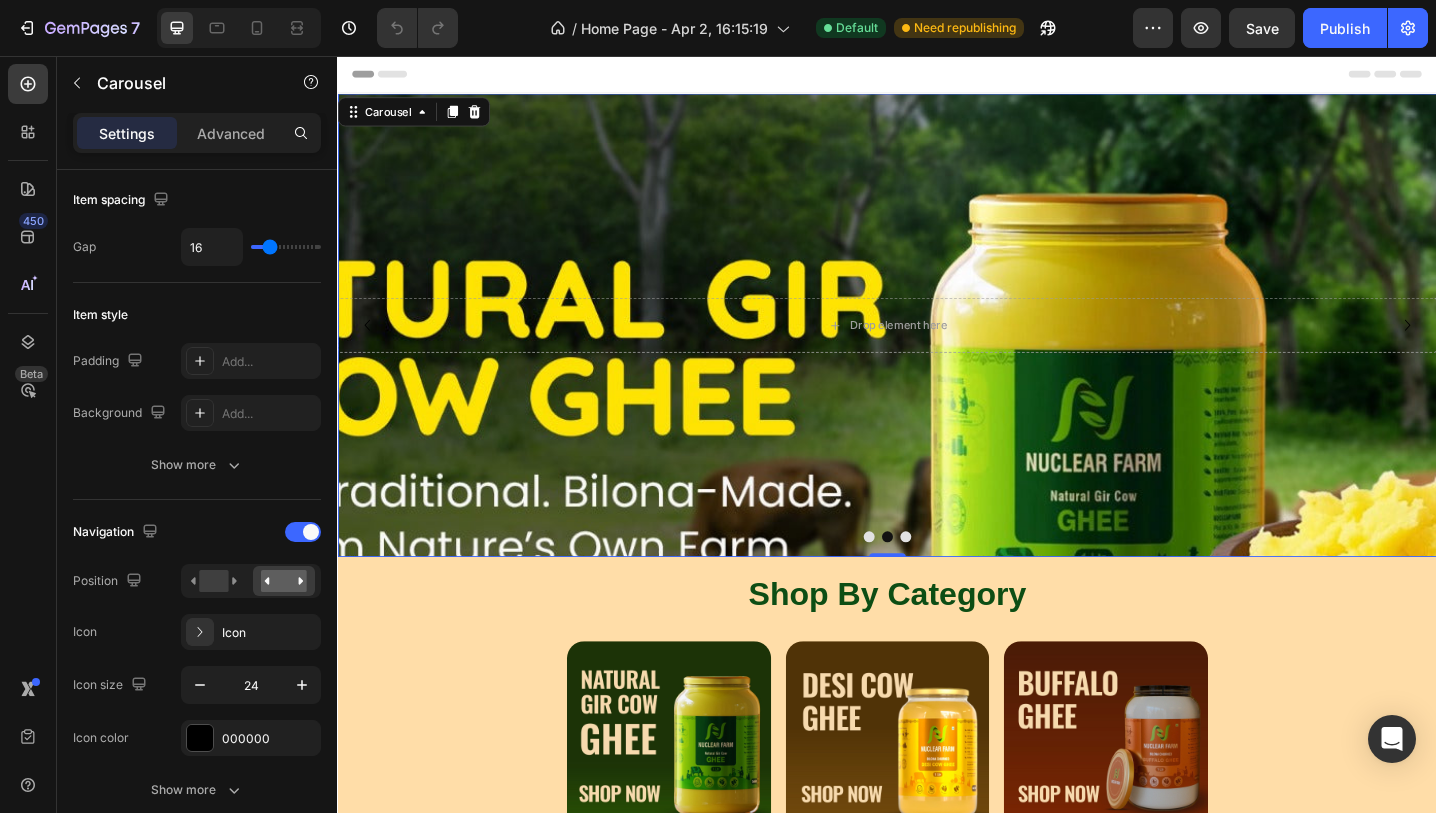 click at bounding box center [957, 581] 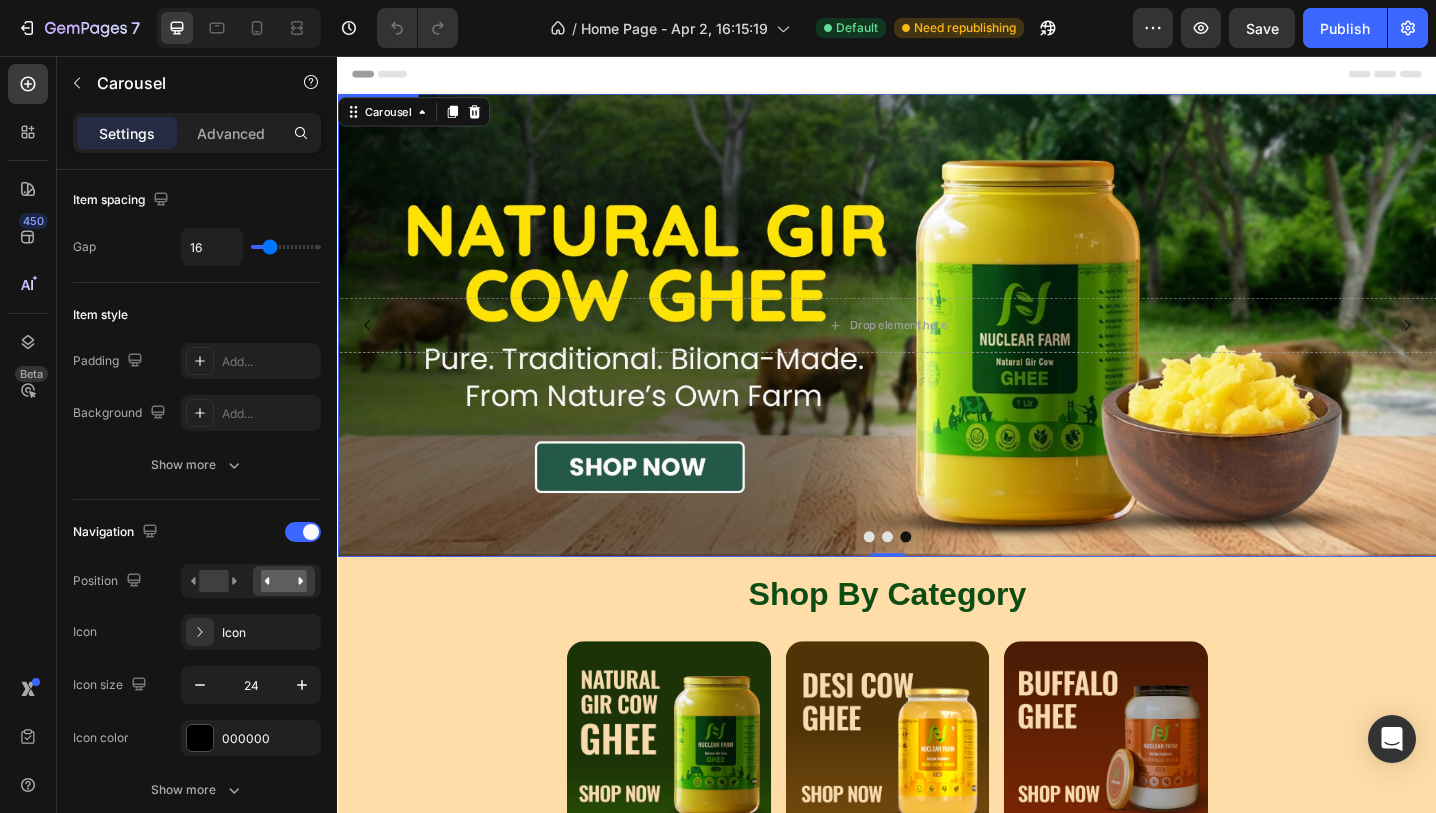 click at bounding box center [937, 350] 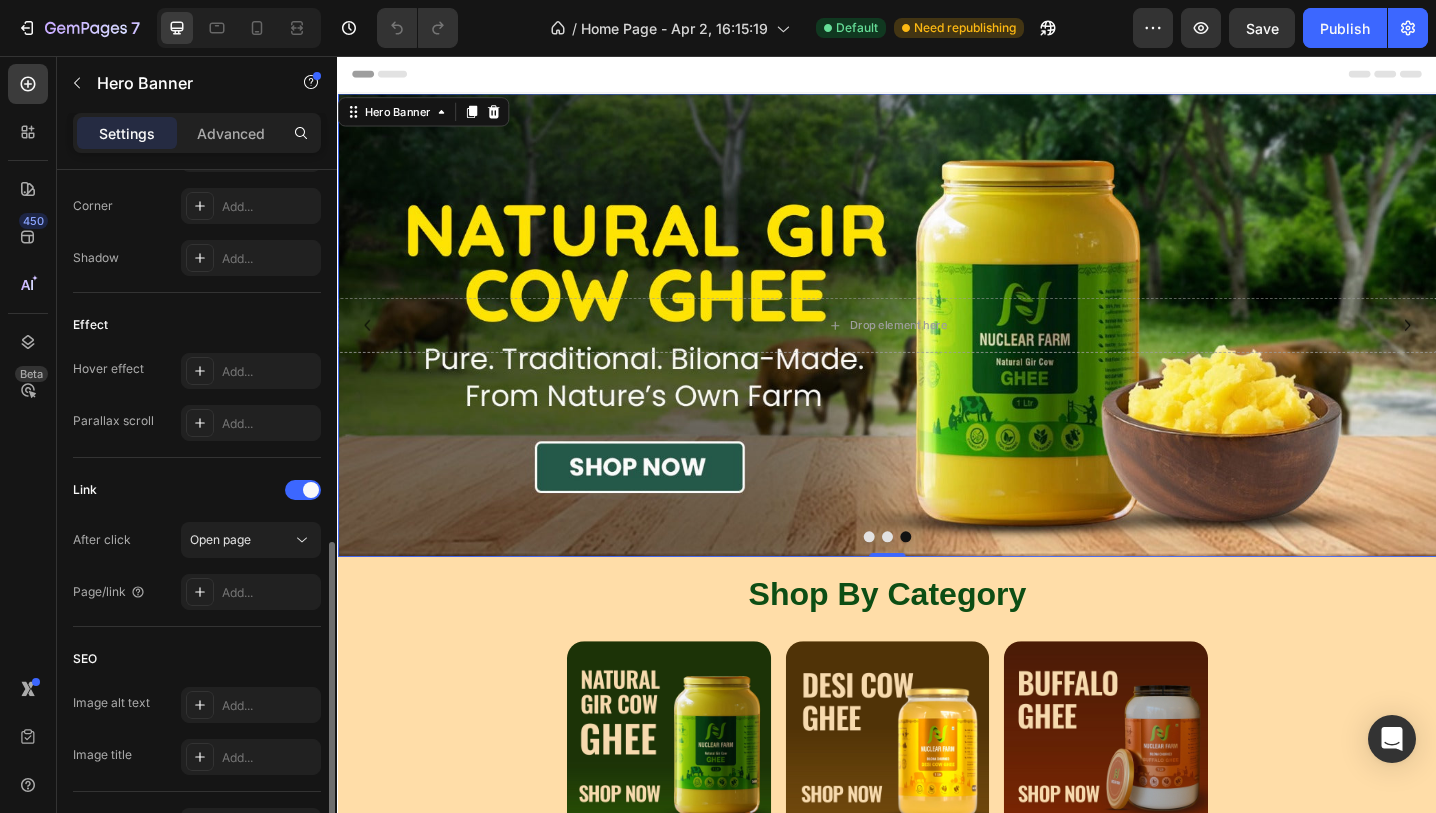 scroll, scrollTop: 1067, scrollLeft: 0, axis: vertical 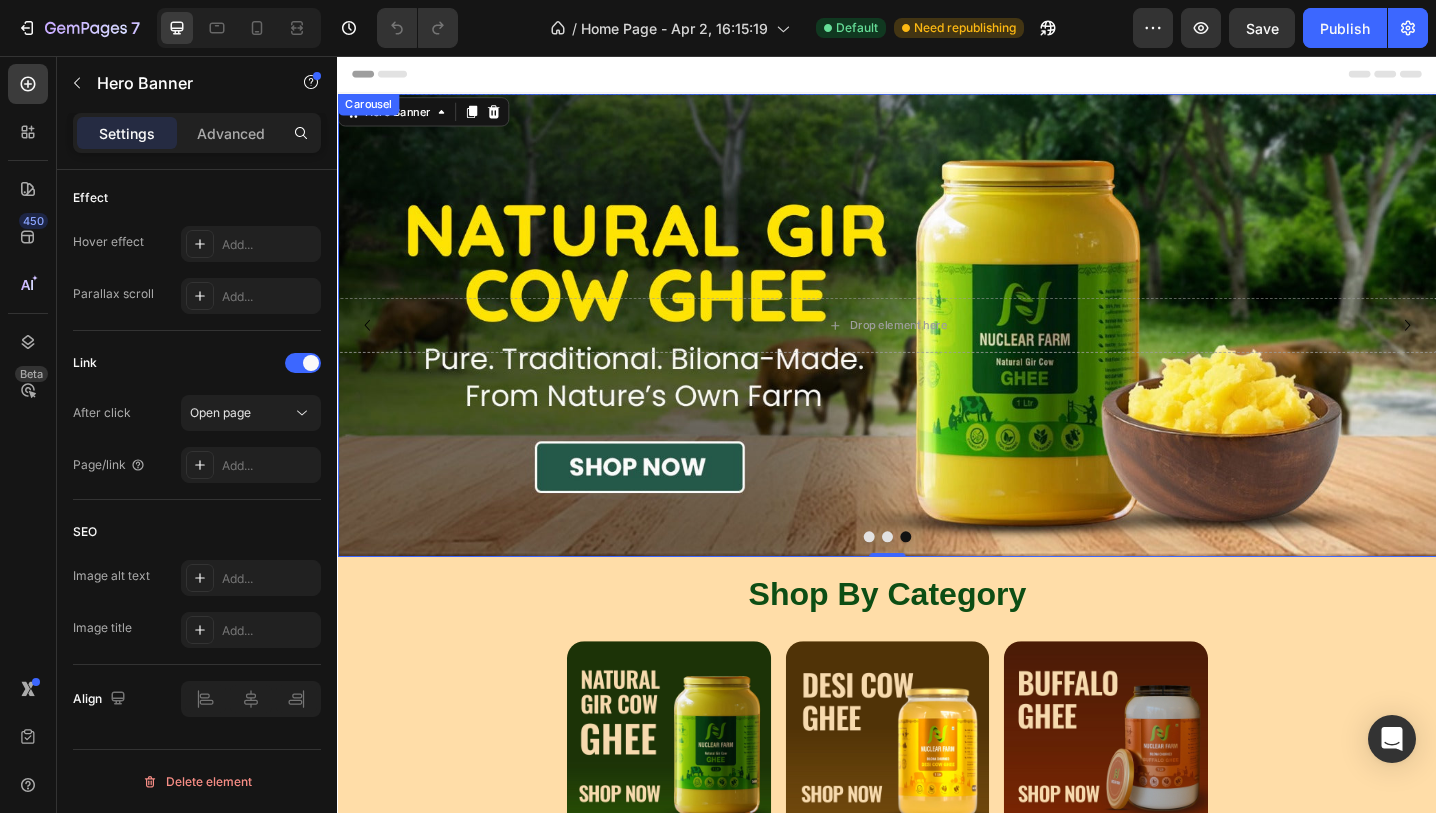 click at bounding box center [917, 581] 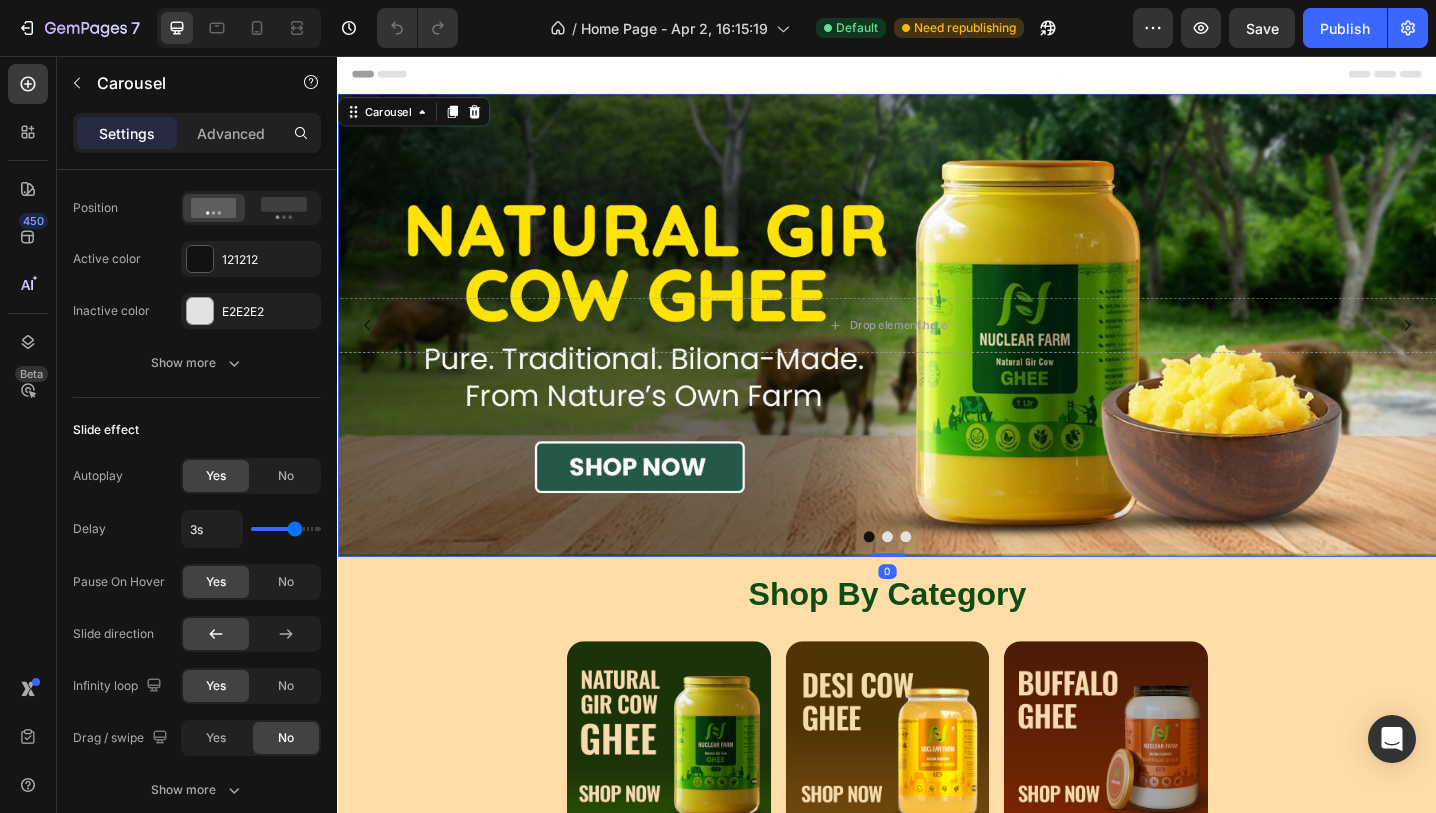 scroll, scrollTop: 0, scrollLeft: 0, axis: both 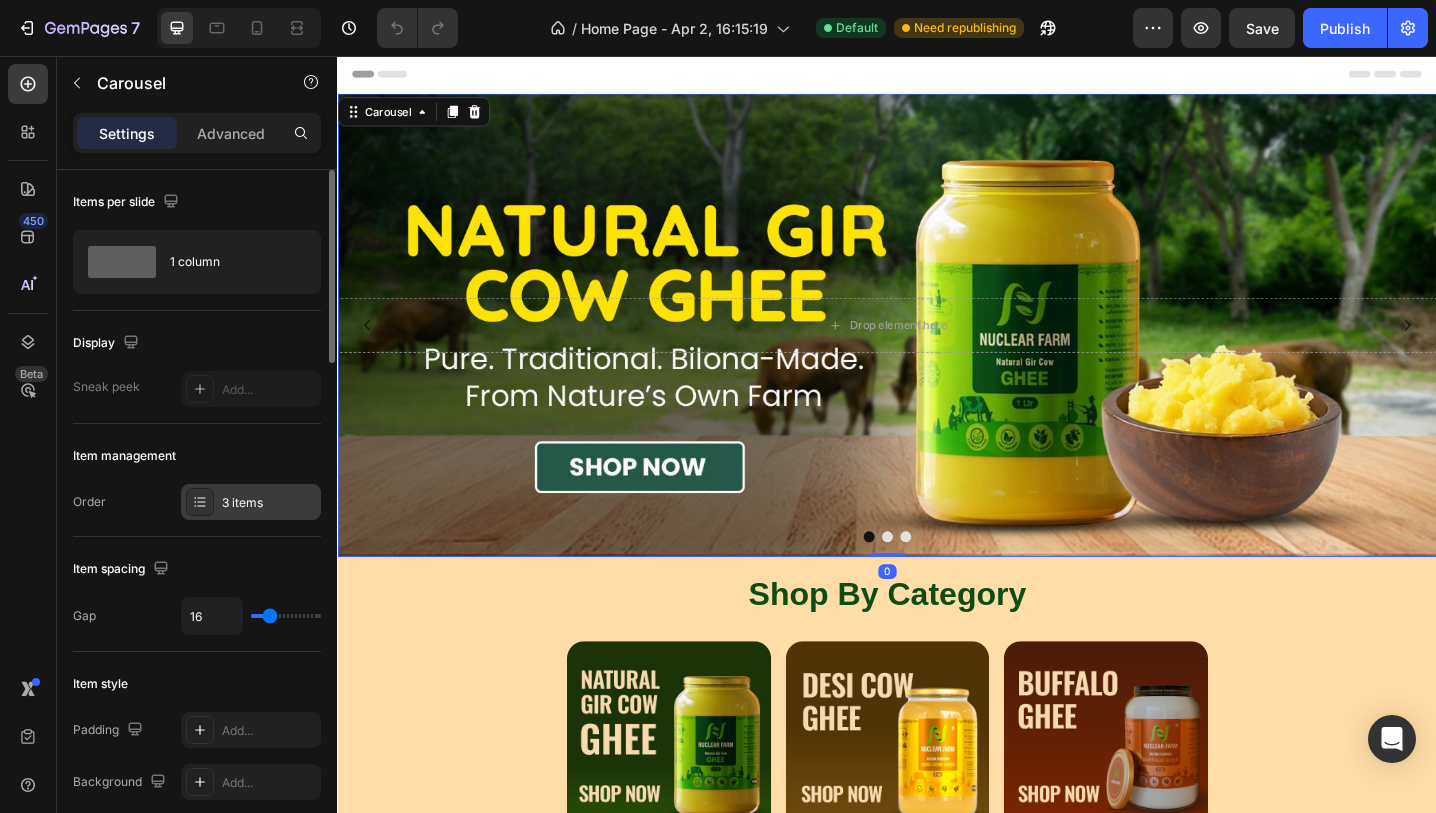 click 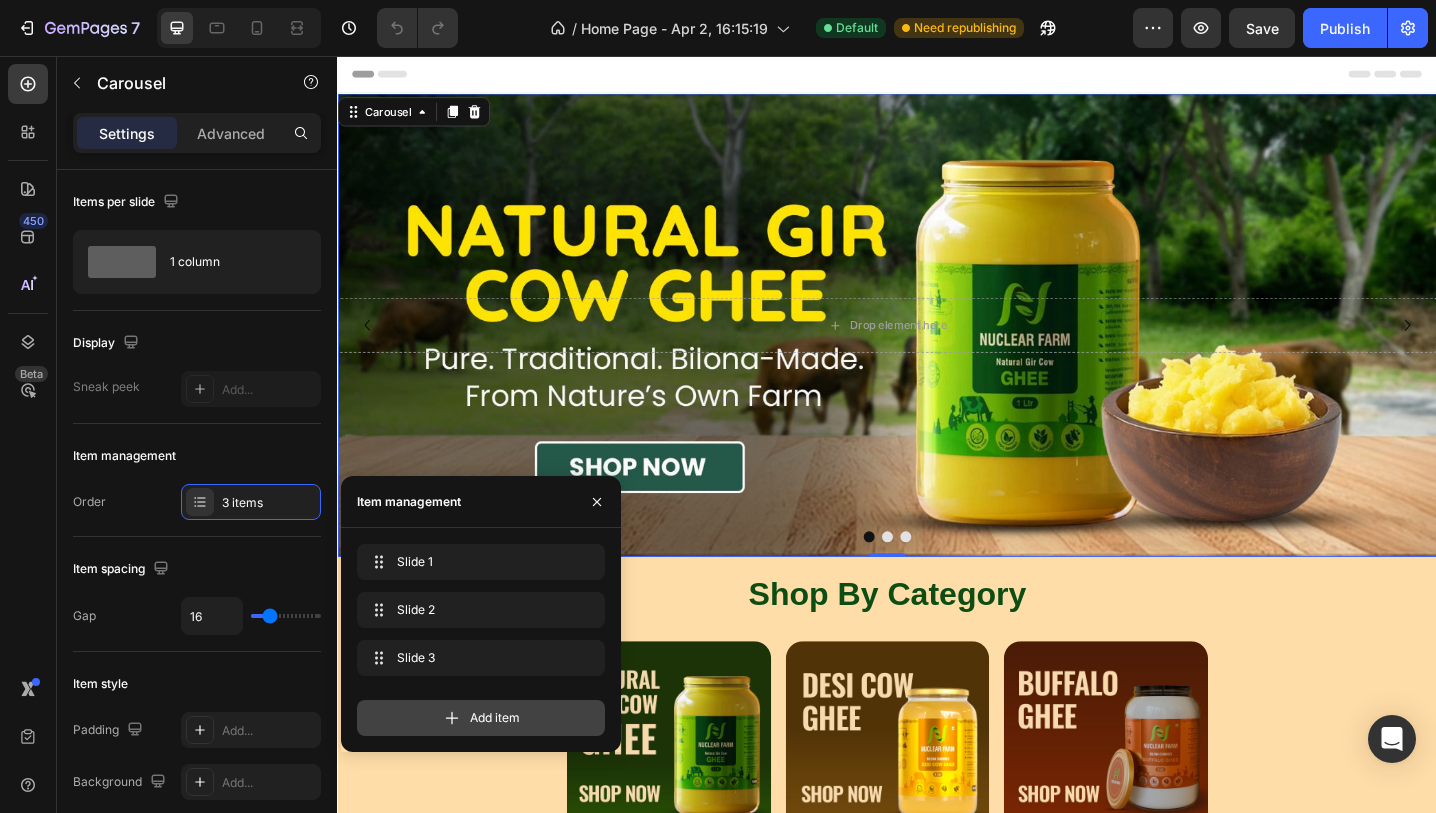 click on "Add item" at bounding box center [481, 718] 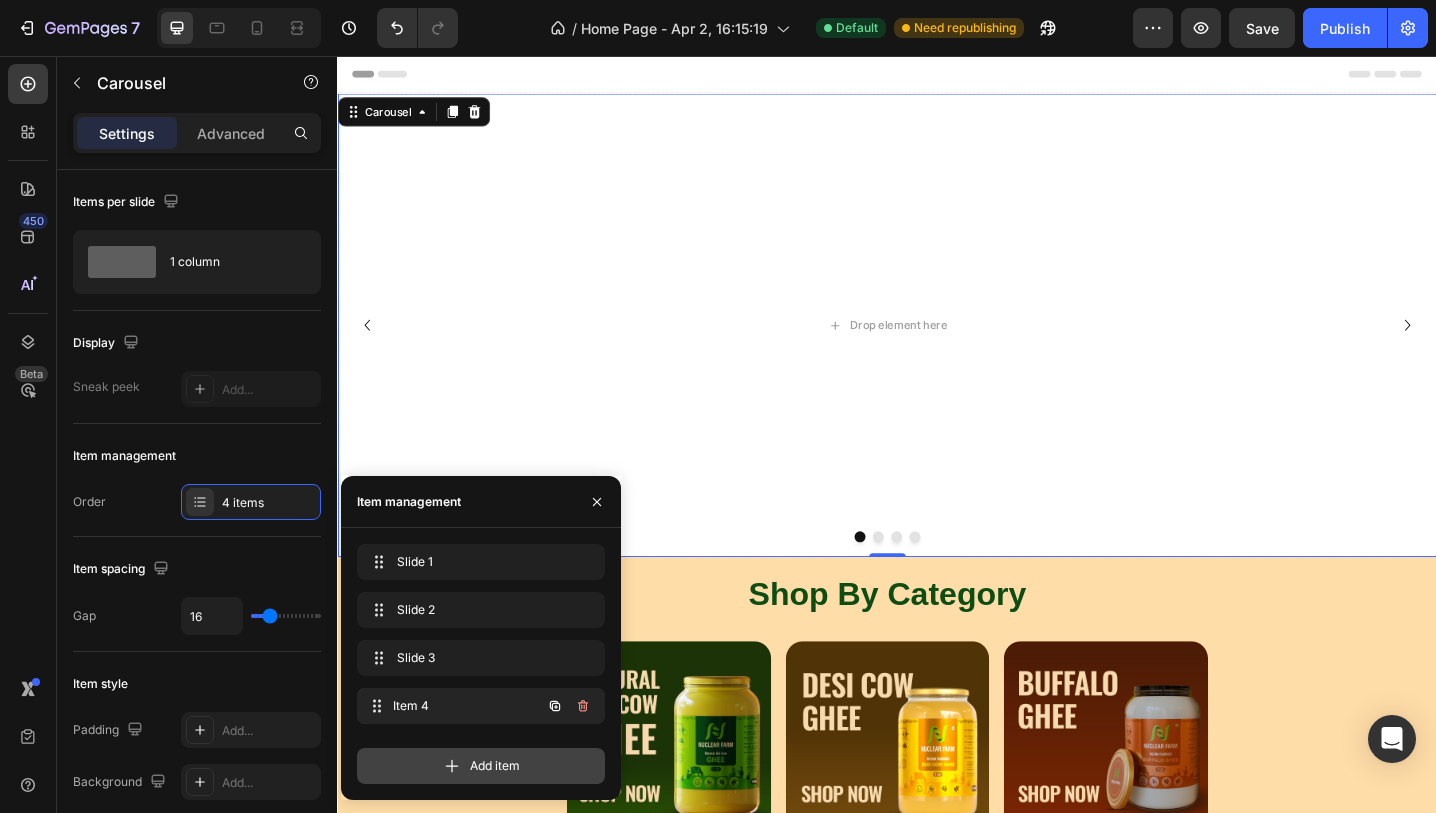 click on "Item 4 Item 4" at bounding box center [453, 706] 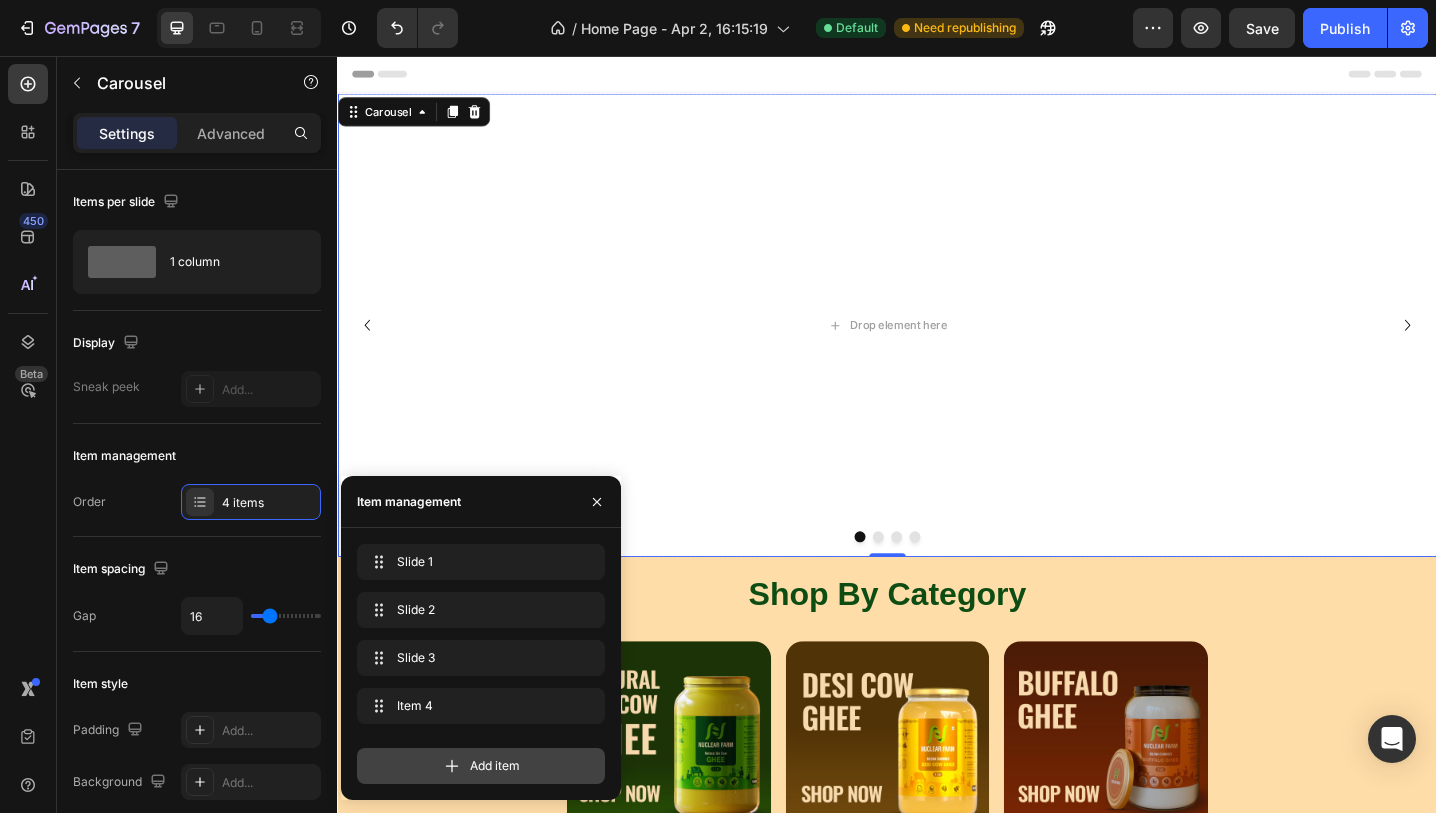 click on "Add item" at bounding box center [481, 766] 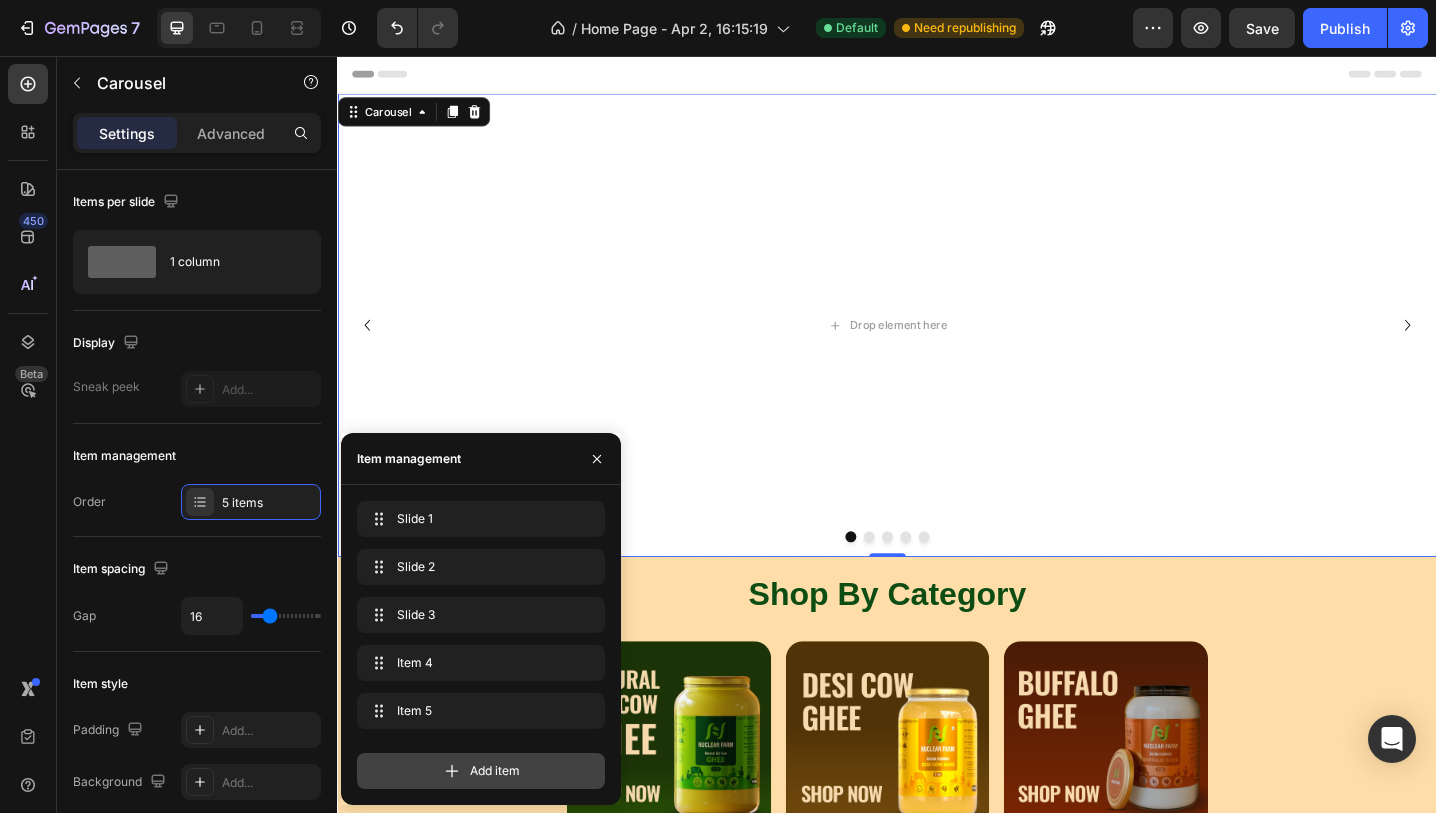 click on "Add item" at bounding box center [481, 771] 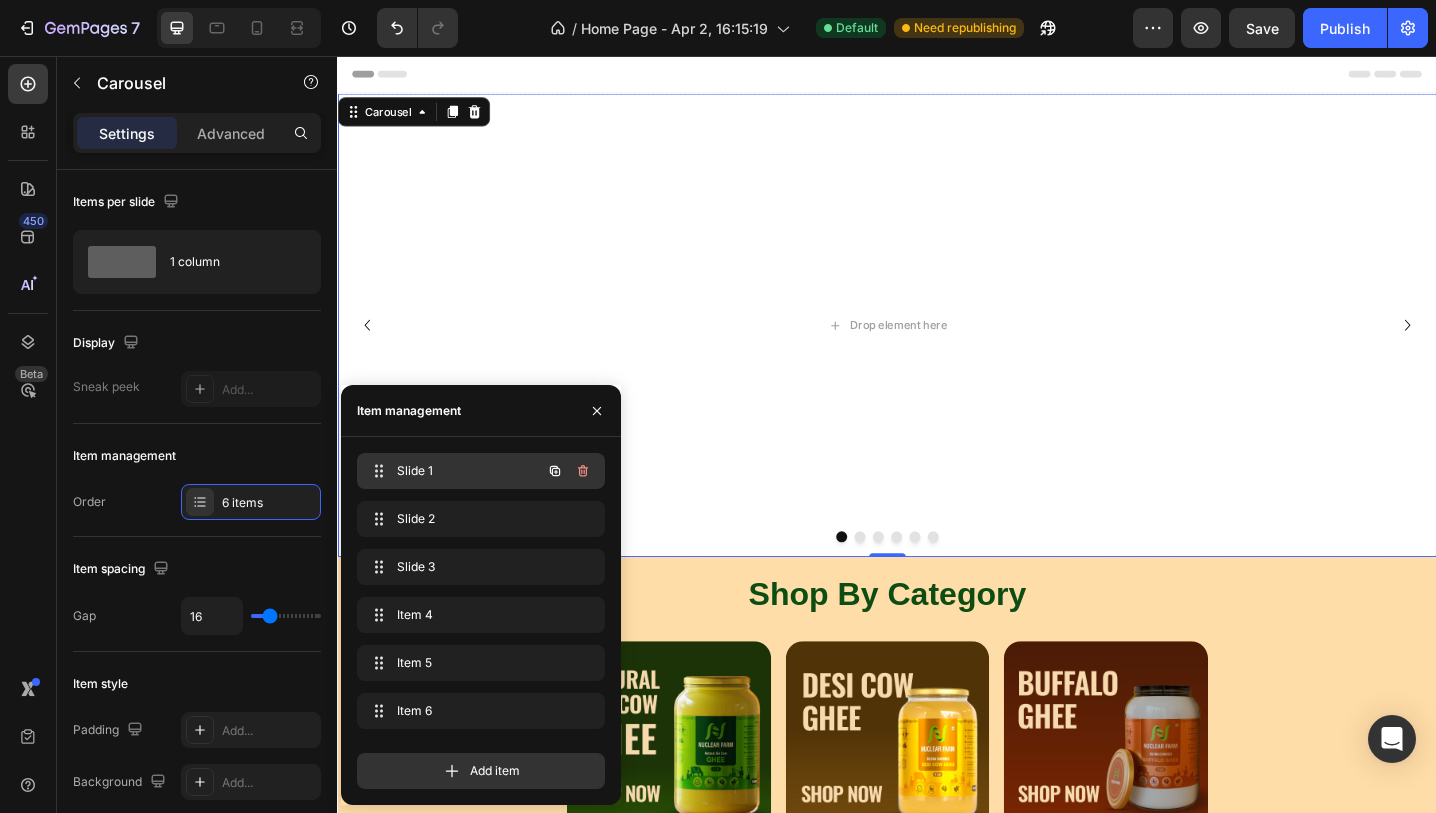 click on "Slide 1" at bounding box center (453, 471) 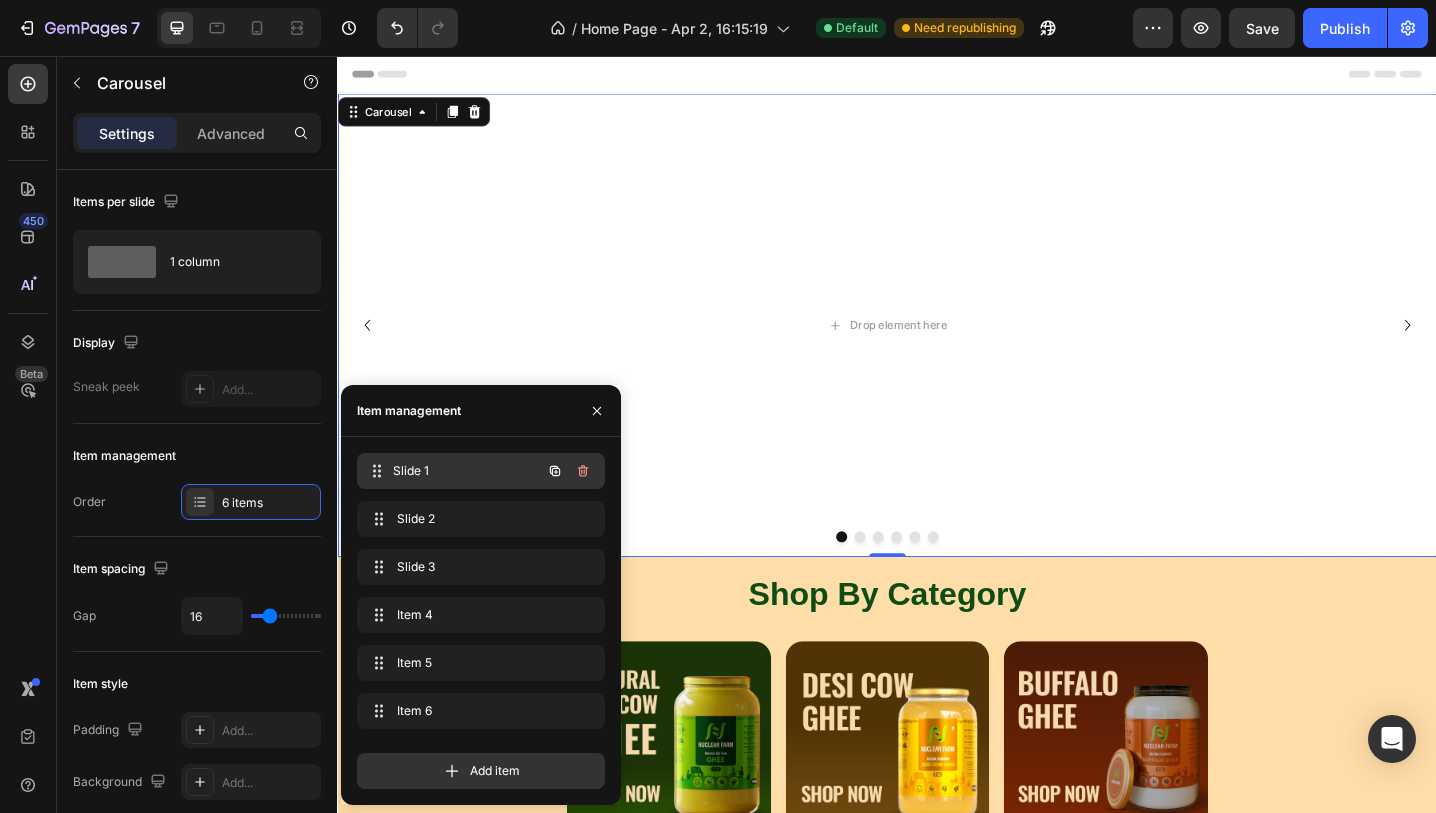 click on "Slide 1" at bounding box center [467, 471] 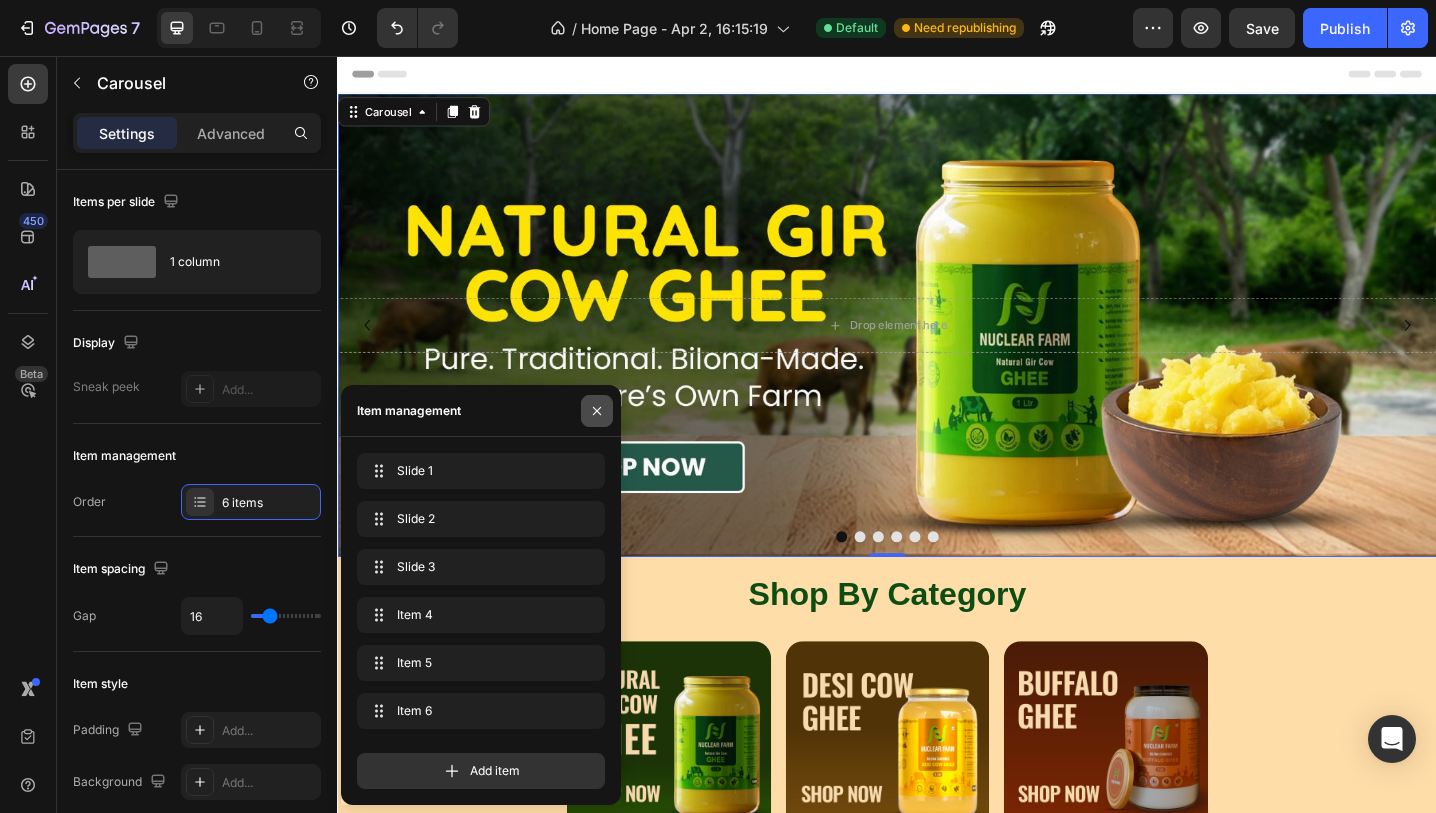 click 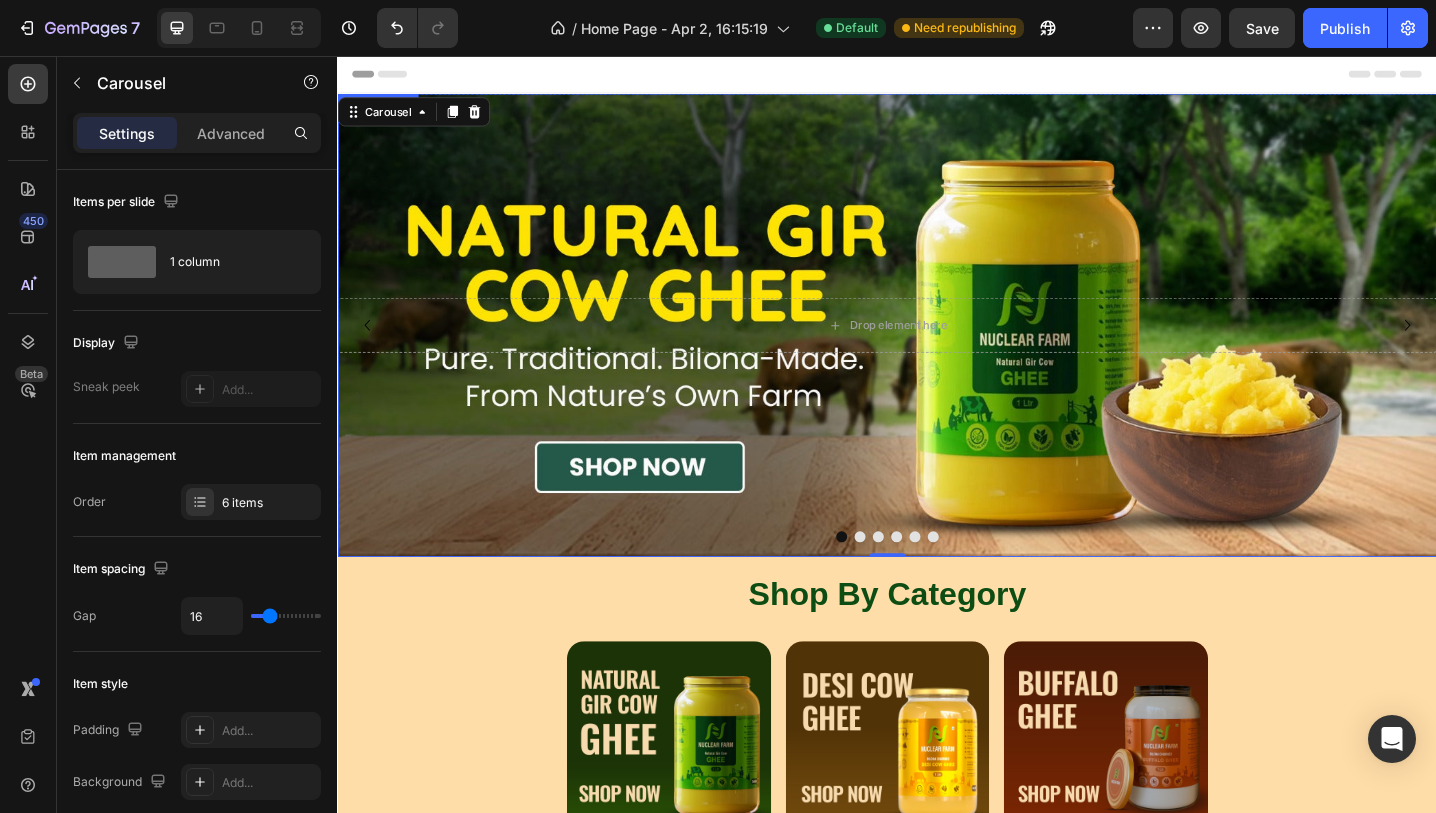 click at bounding box center (937, 350) 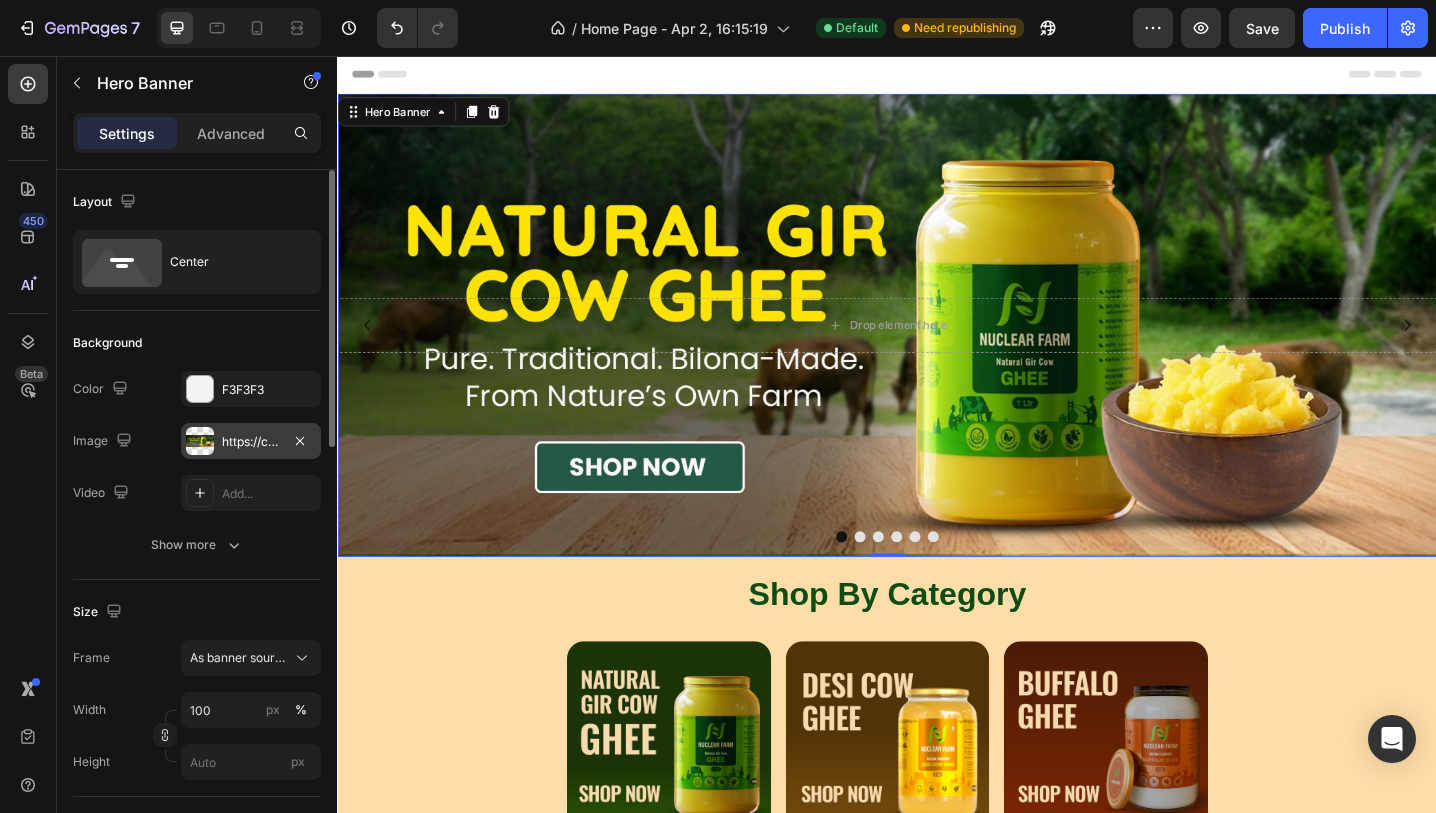 click on "https://cdn.shopify.com/s/files/1/0716/4130/1250/files/gempages_560460804789371760-435fab1b-9467-4b9b-a7c4-3a11736e7cb6.jpg" at bounding box center (251, 441) 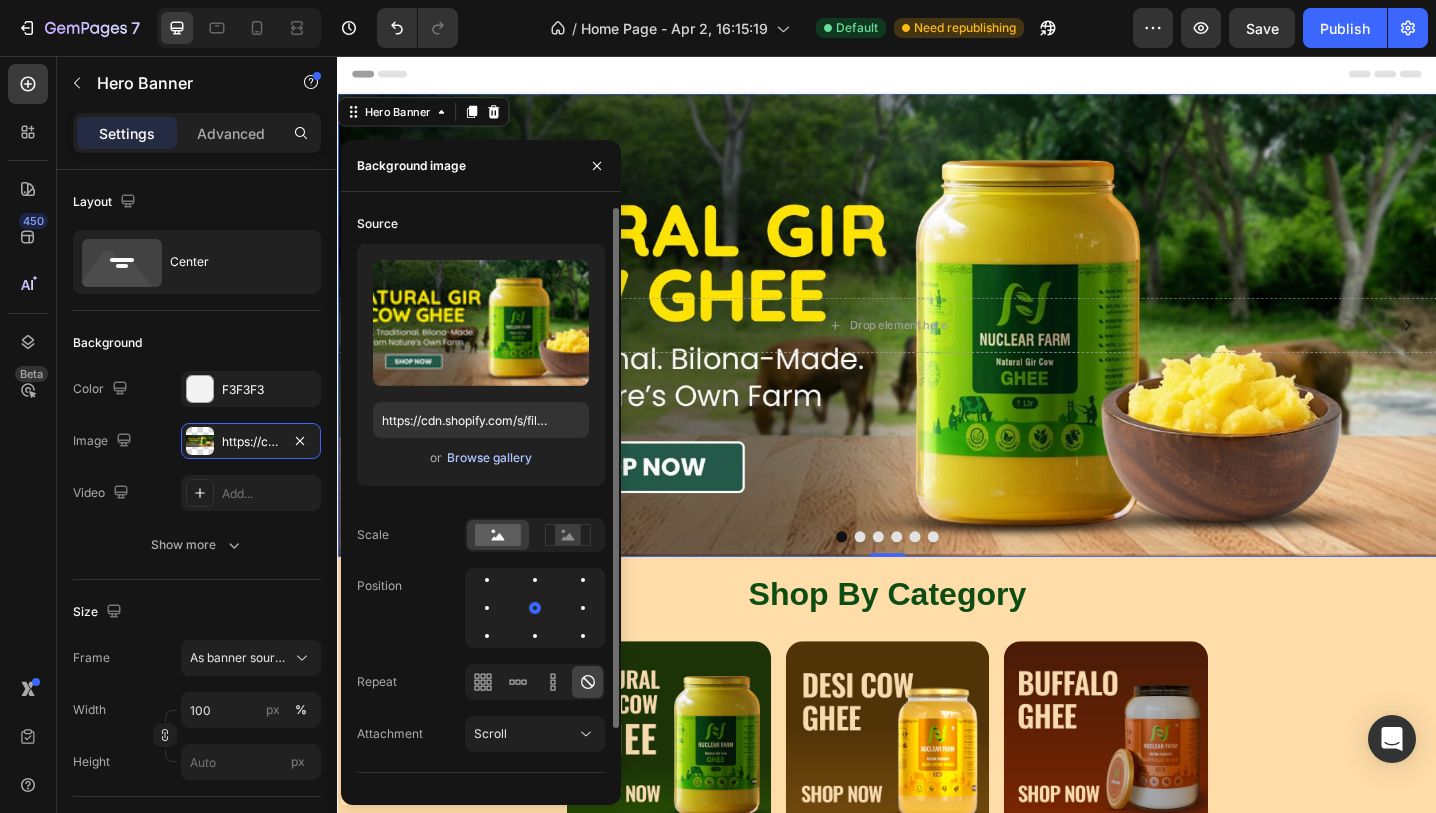 click on "Browse gallery" at bounding box center (489, 458) 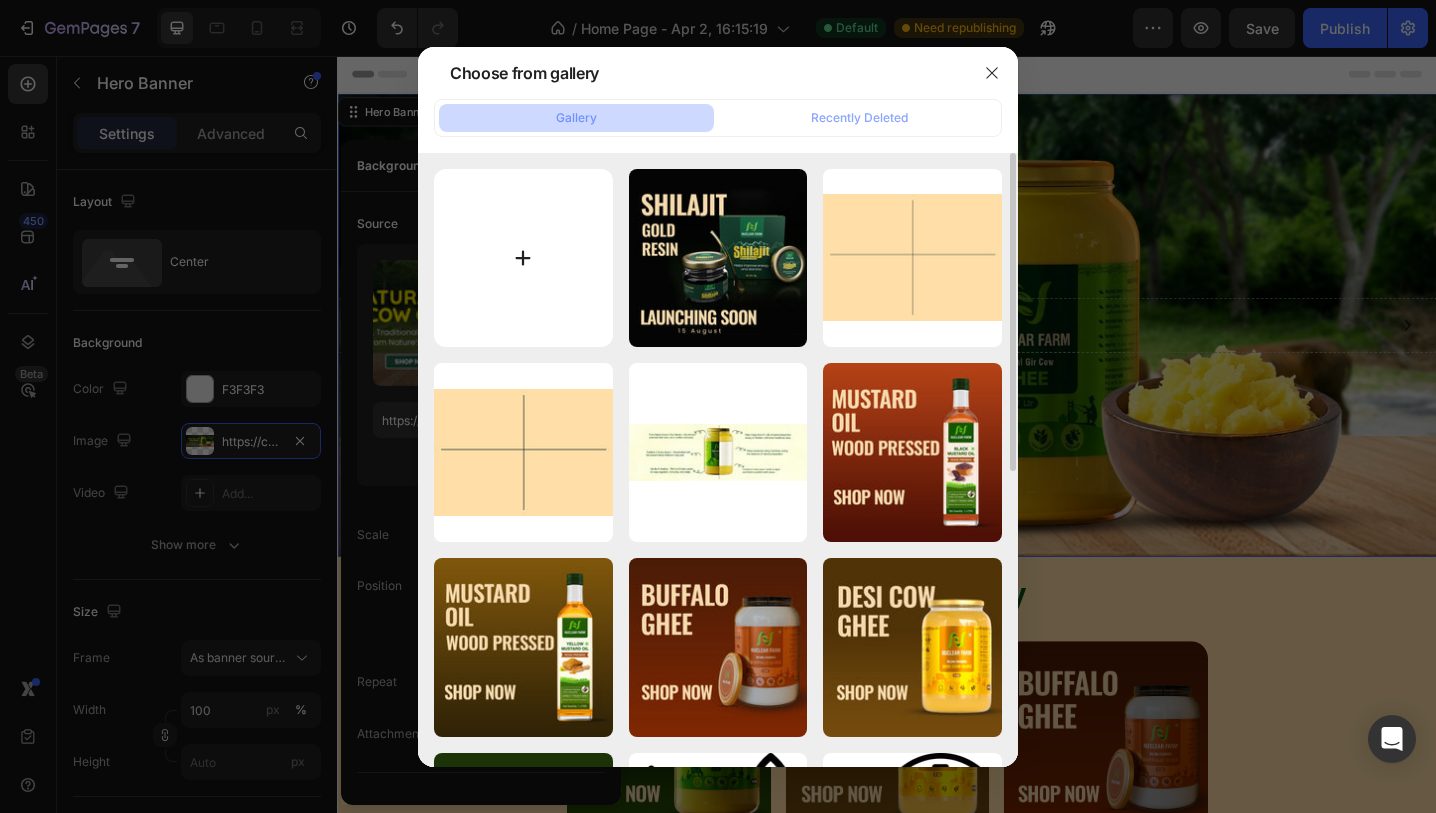 click at bounding box center [523, 258] 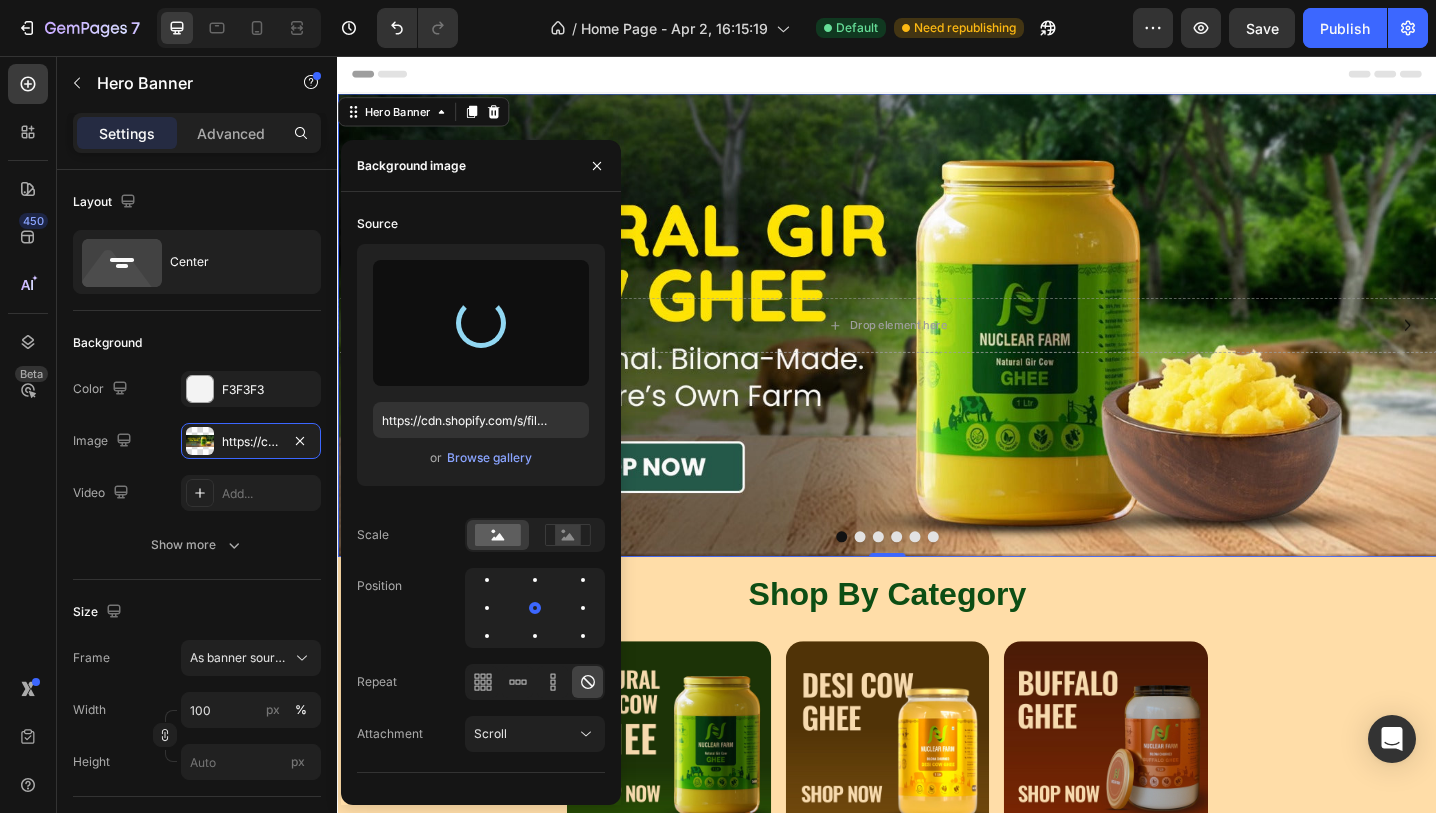 type on "https://cdn.shopify.com/s/files/1/0716/4130/1250/files/gempages_560460804789371760-a08be585-18f4-49b2-870a-6e83b376572f.jpg" 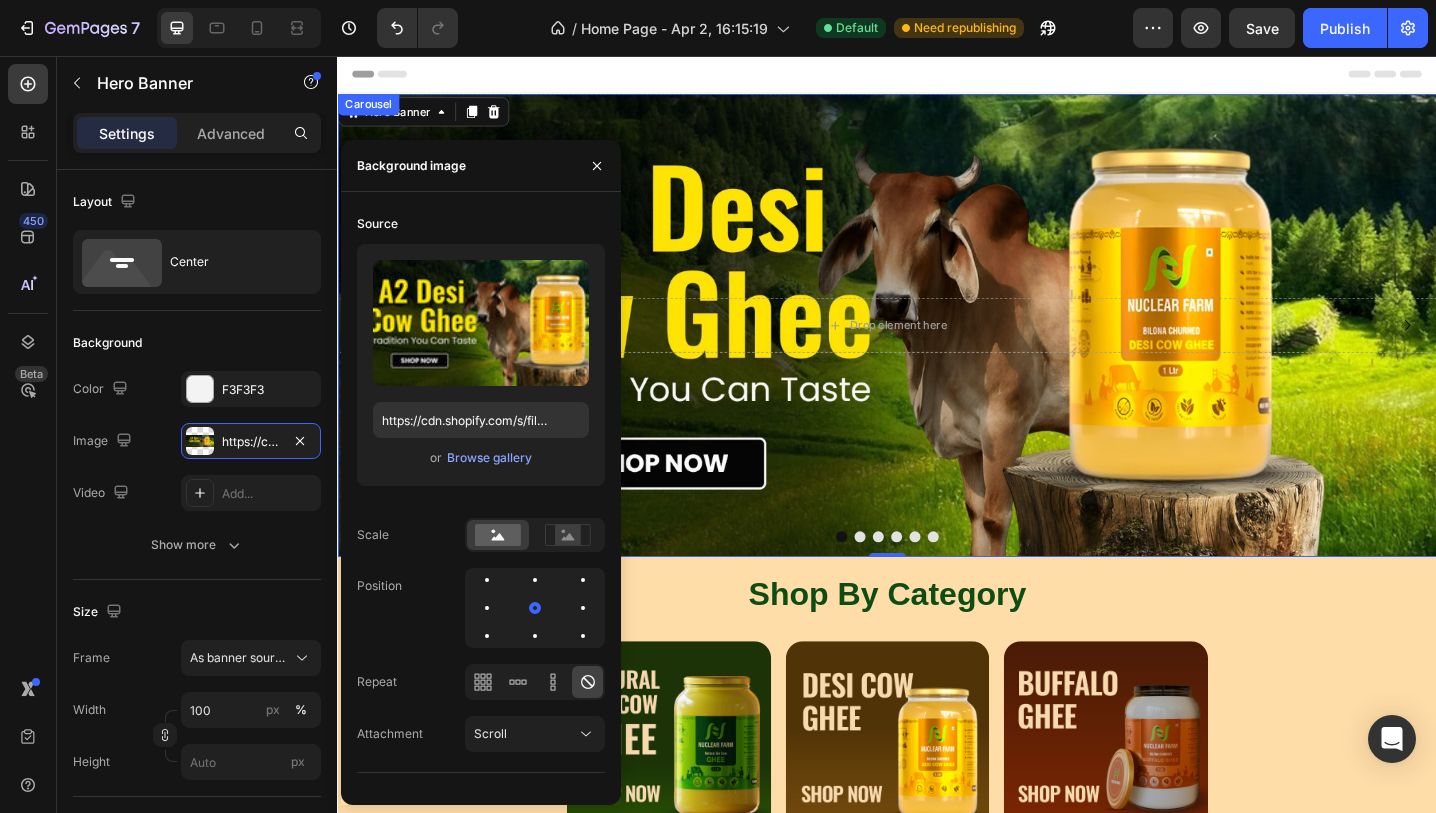 click at bounding box center (907, 581) 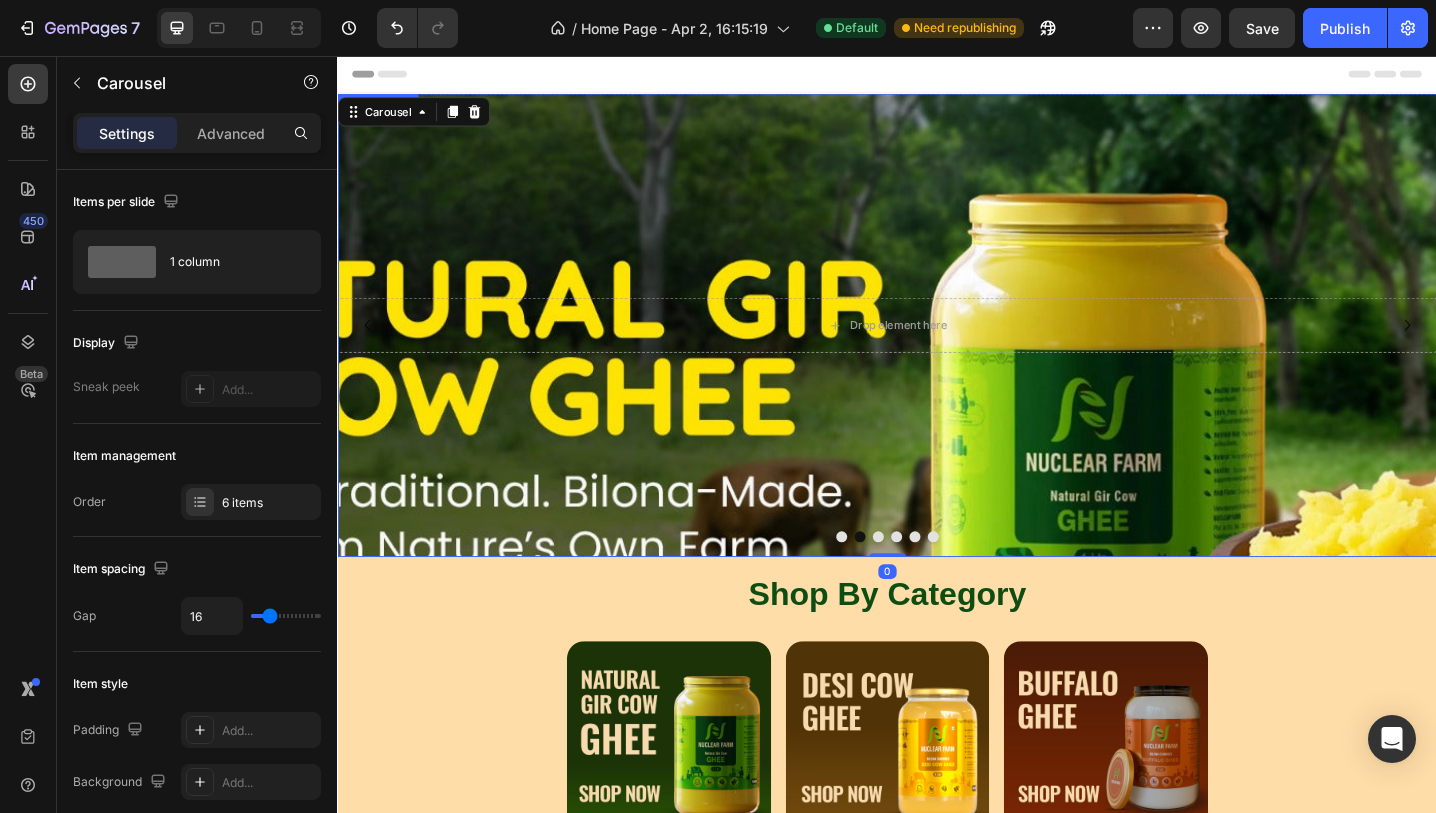 click at bounding box center (937, 476) 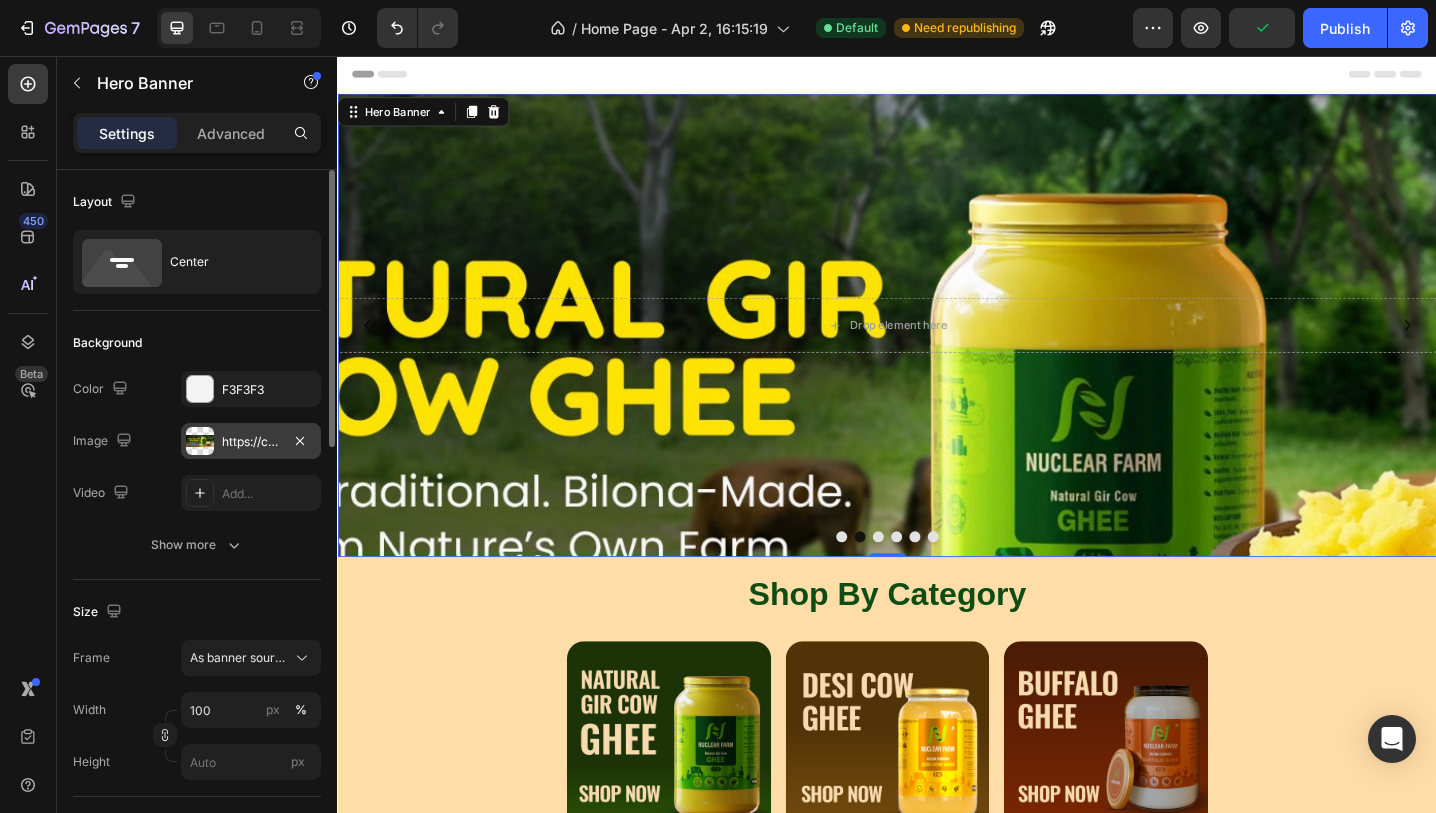 click on "https://cdn.shopify.com/s/files/1/0716/4130/1250/files/gempages_560460804789371760-435fab1b-9467-4b9b-a7c4-3a11736e7cb6.jpg" at bounding box center [251, 442] 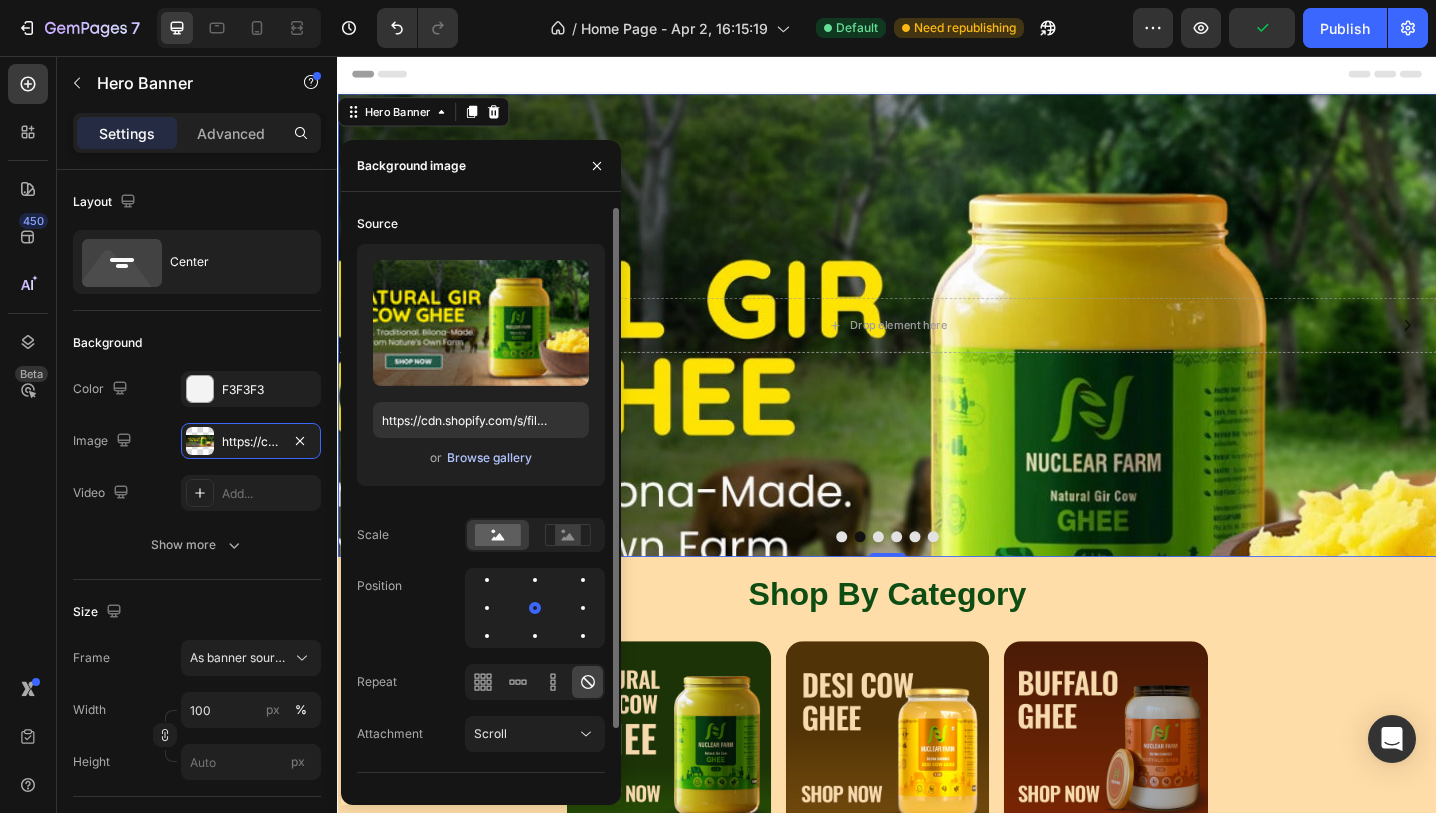 click on "Browse gallery" at bounding box center (489, 458) 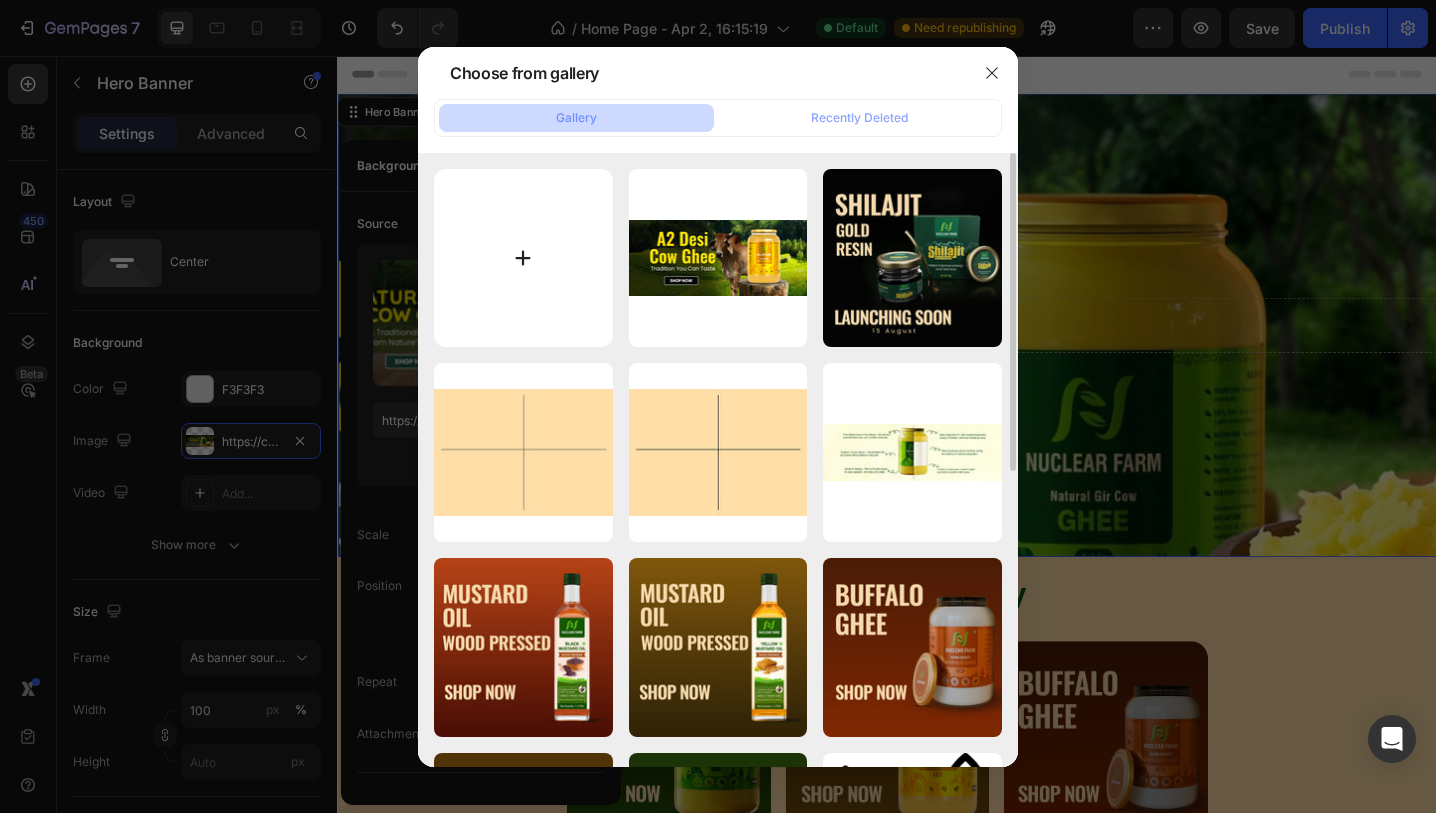 click at bounding box center (523, 258) 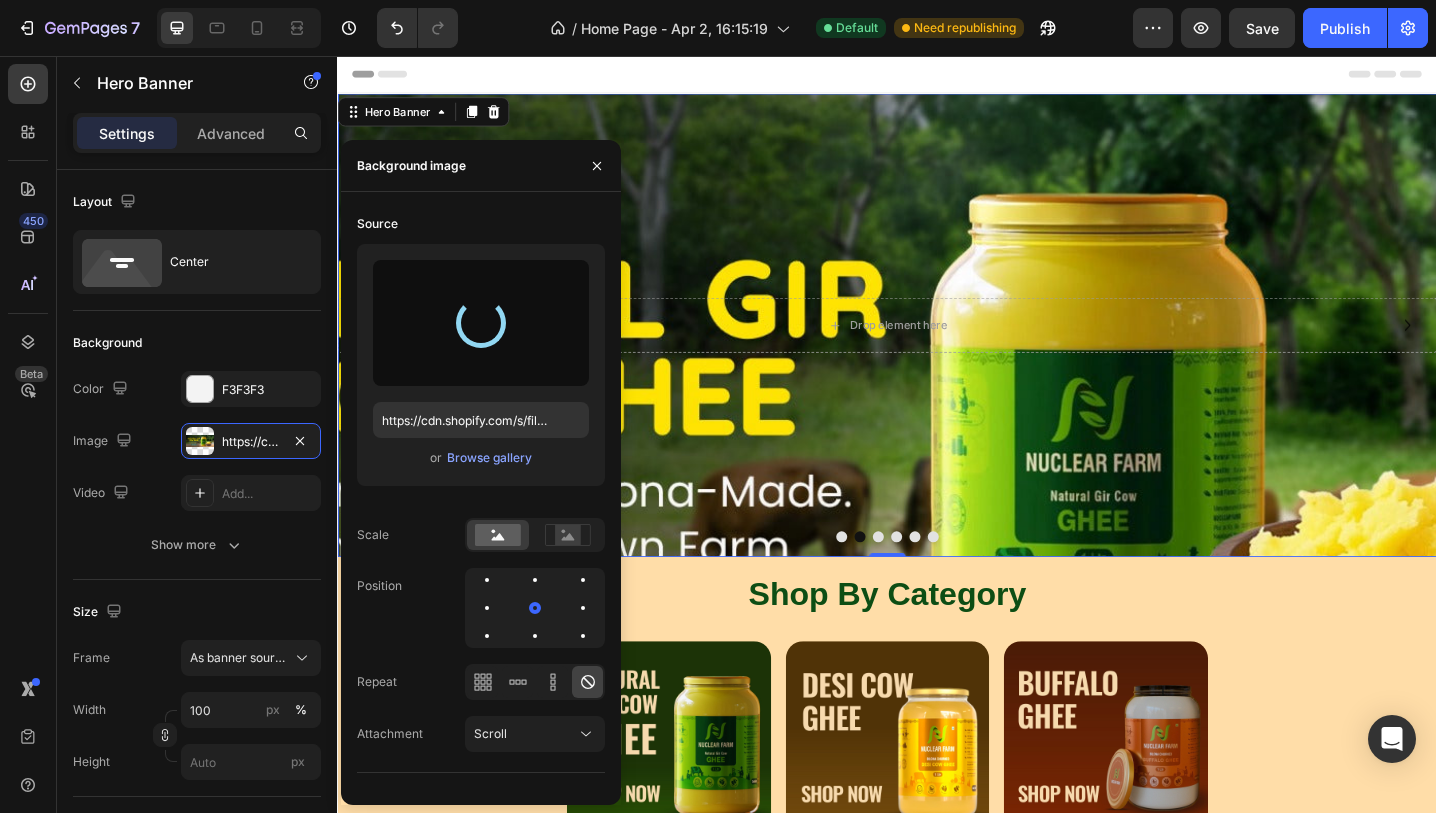 type on "https://cdn.shopify.com/s/files/1/0716/4130/1250/files/gempages_560460804789371760-c4878f5e-8225-4da9-9c9b-38c122a14f07.jpg" 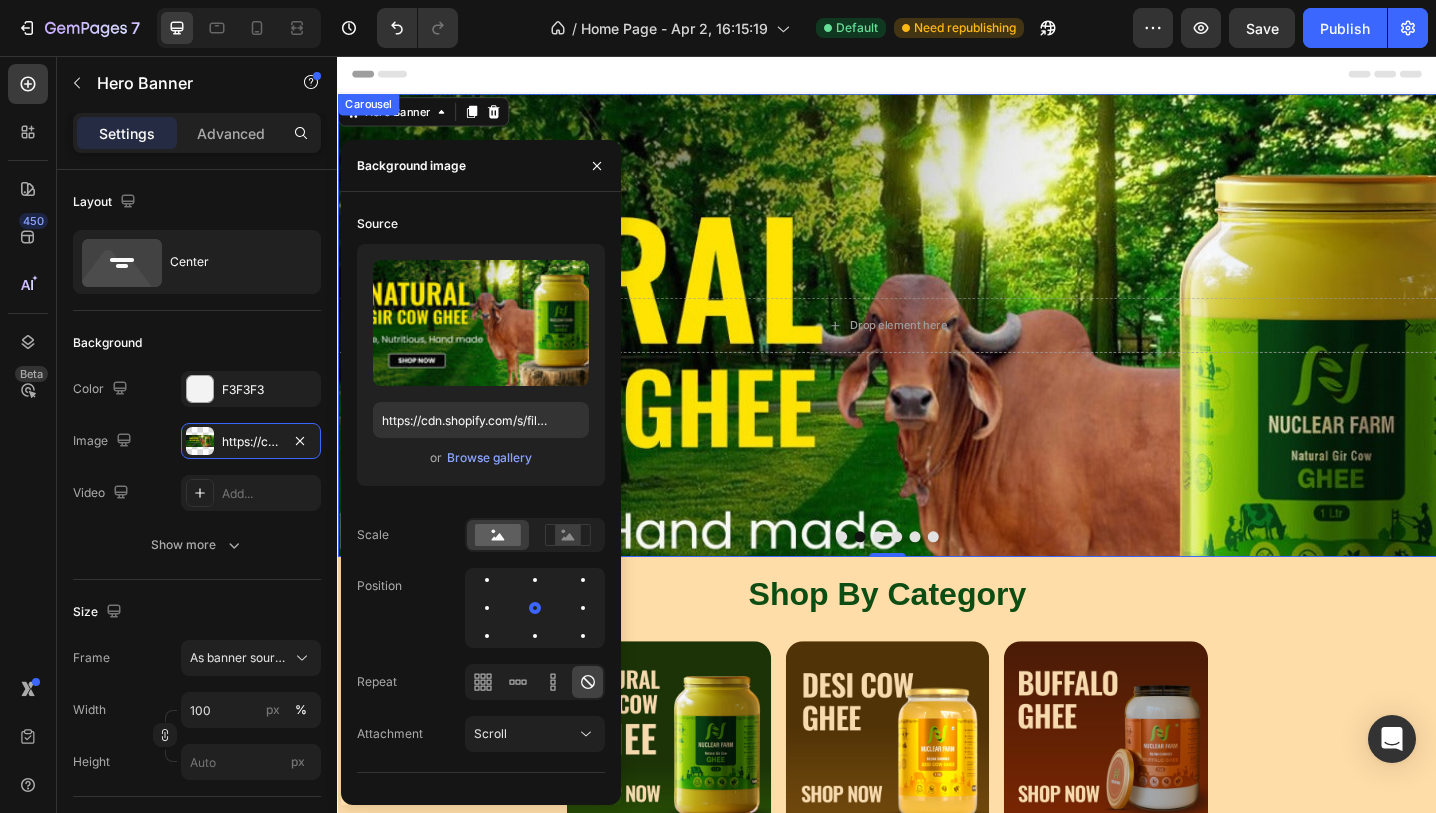 click at bounding box center [927, 581] 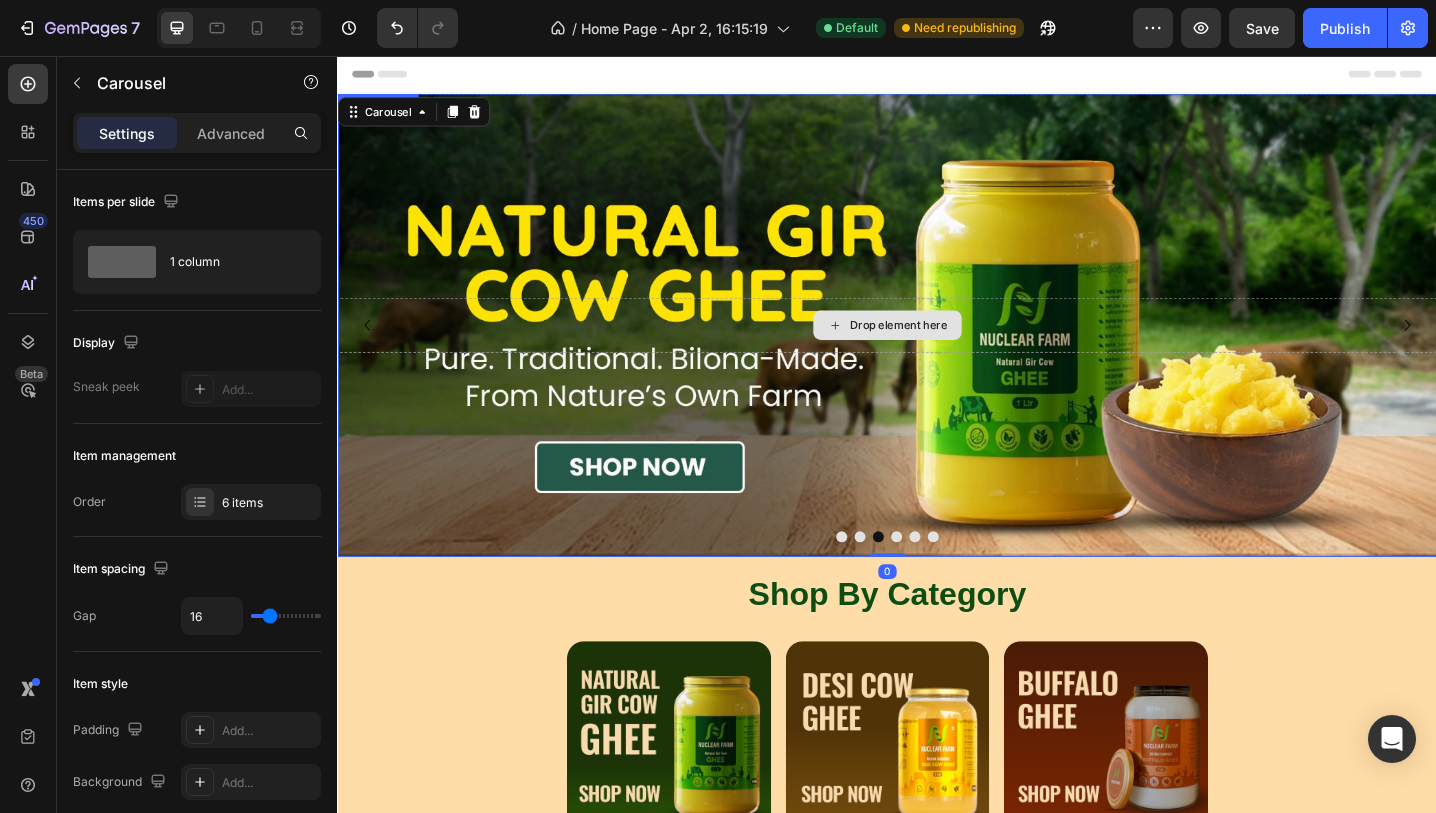click on "Drop element here" at bounding box center [937, 350] 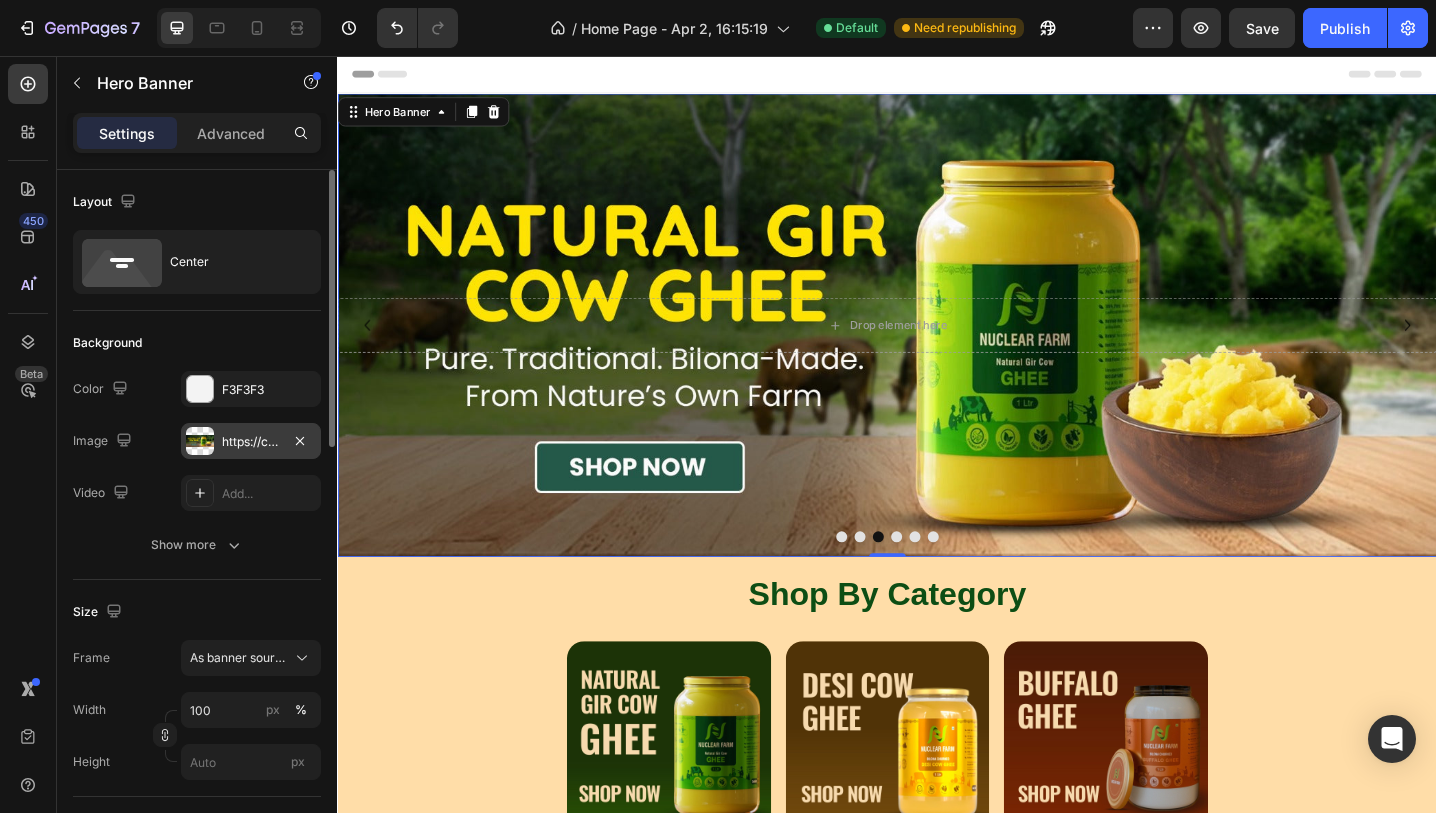 click on "https://cdn.shopify.com/s/files/1/0716/4130/1250/files/gempages_560460804789371760-435fab1b-9467-4b9b-a7c4-3a11736e7cb6.jpg" at bounding box center [251, 442] 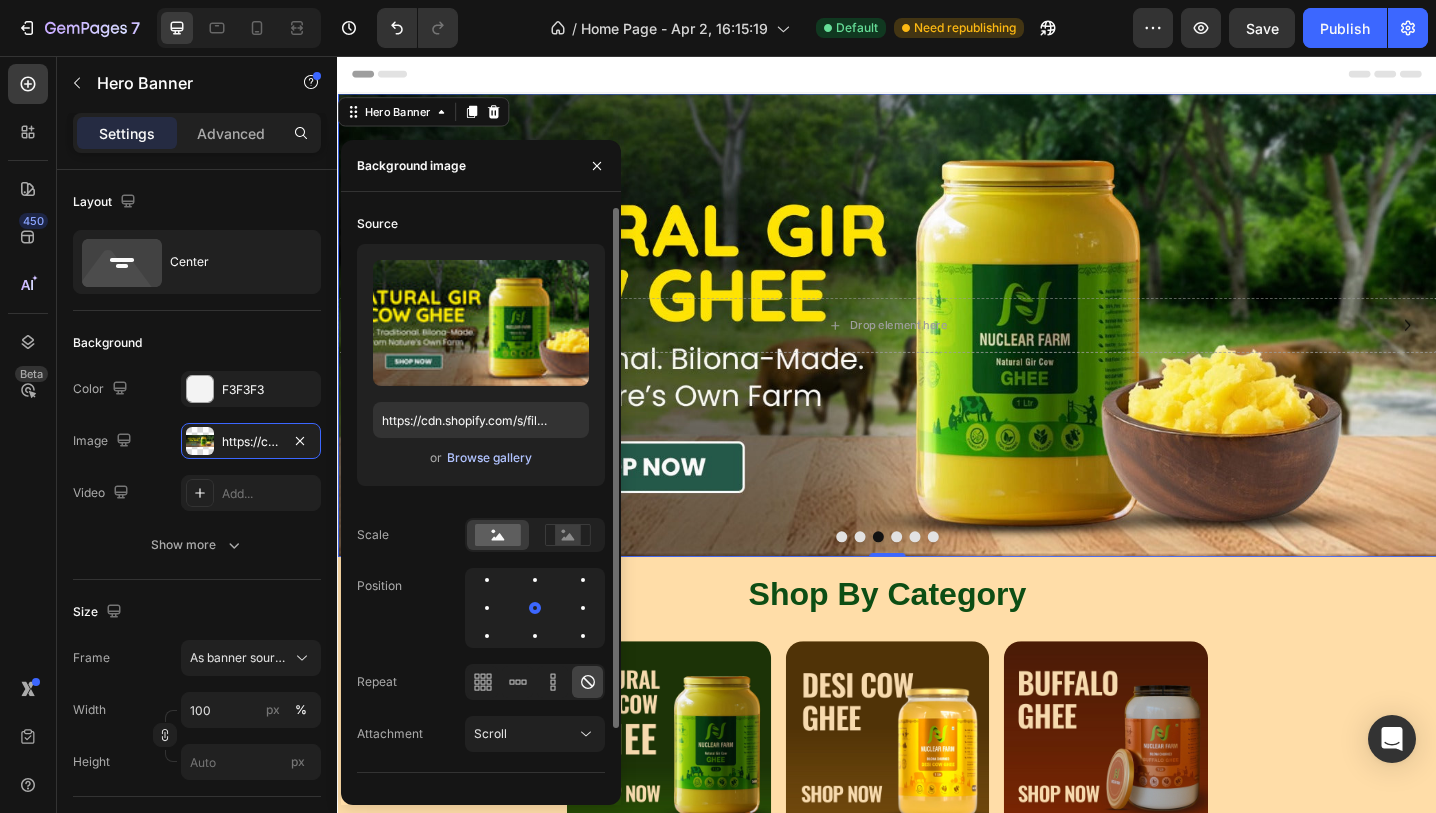 click on "Browse gallery" at bounding box center (489, 458) 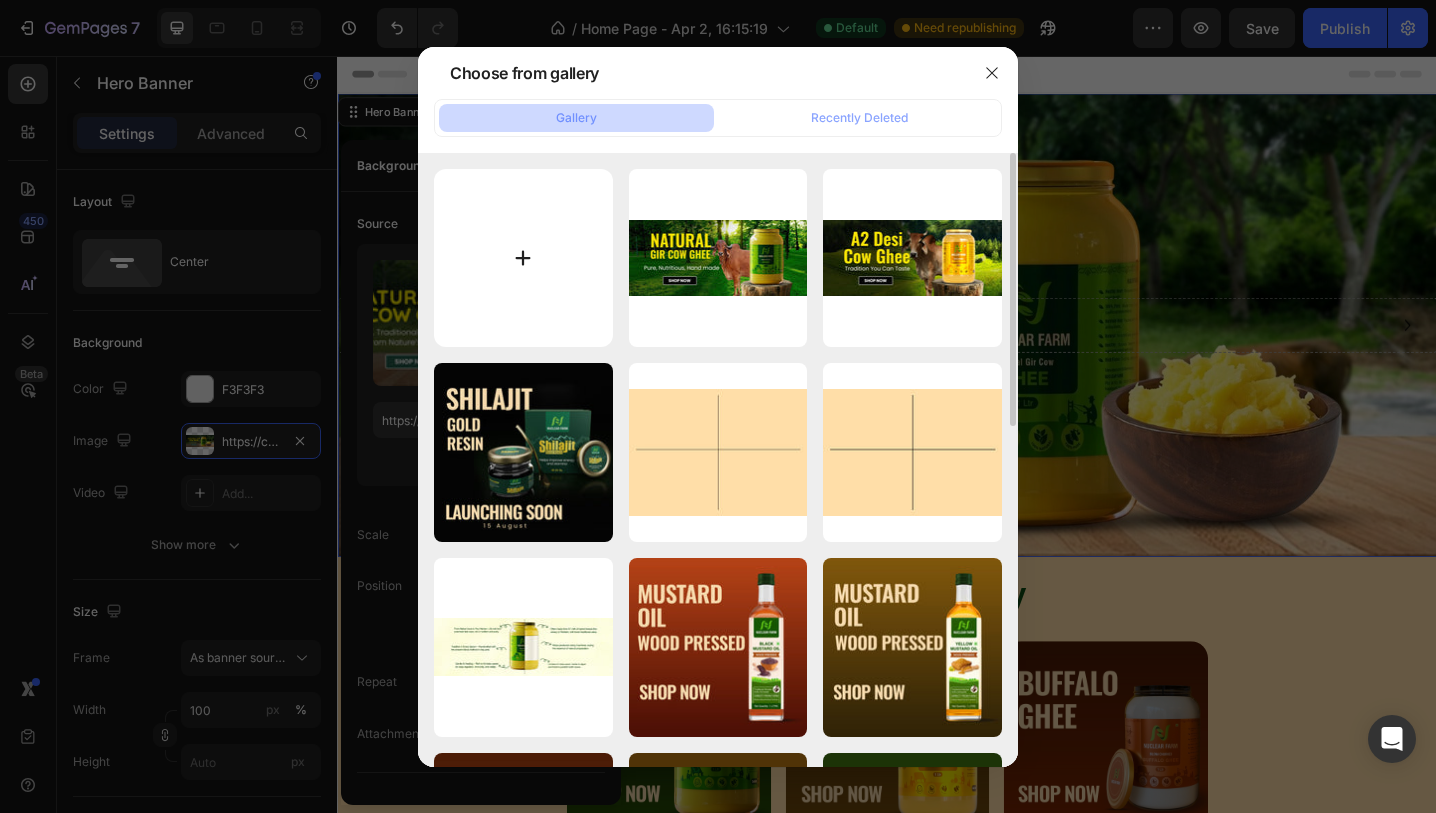 click at bounding box center (523, 258) 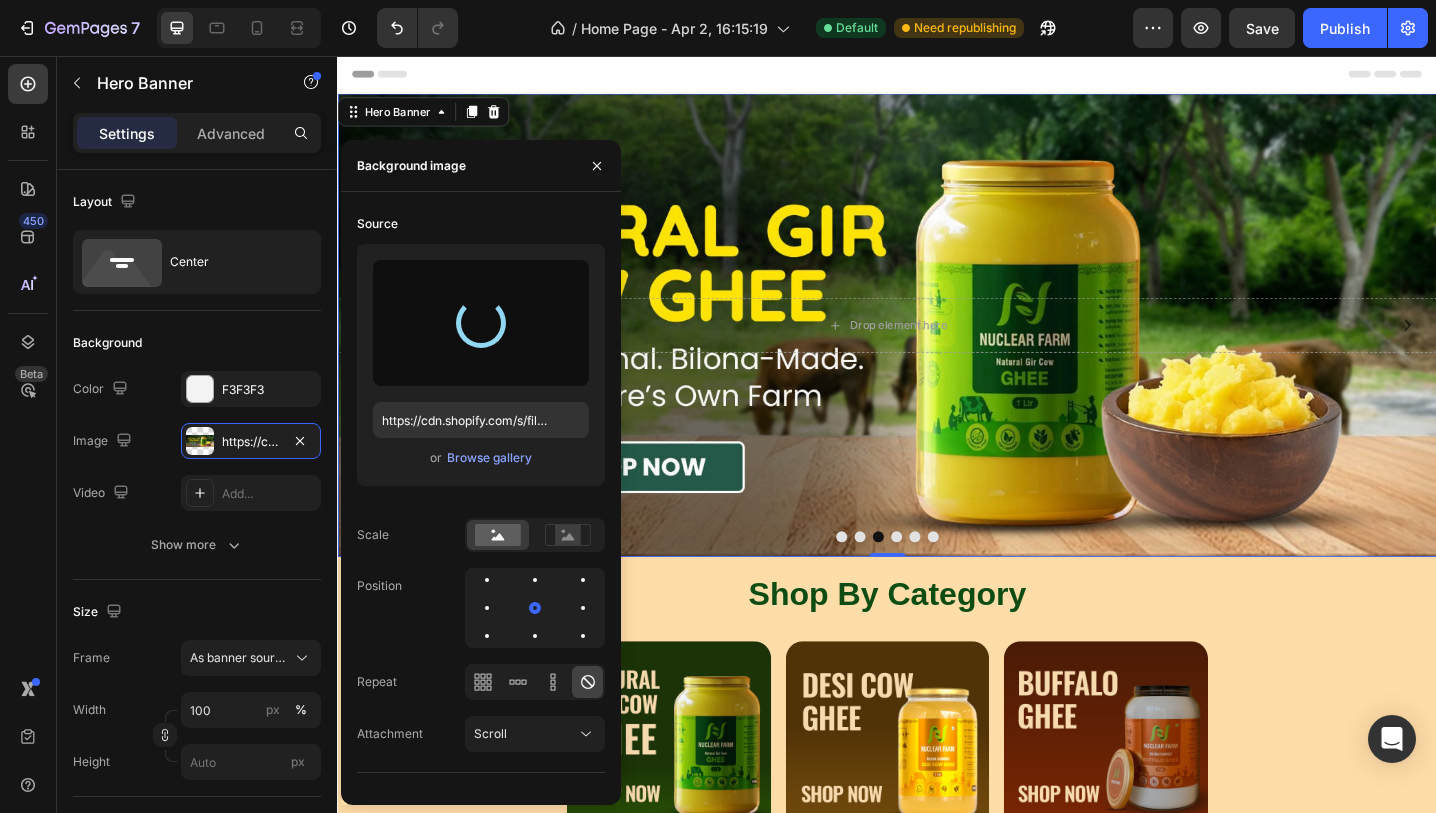 type on "https://cdn.shopify.com/s/files/1/0716/4130/1250/files/gempages_560460804789371760-4aab21de-ef00-45c0-8ff6-0820e2be14e2.jpg" 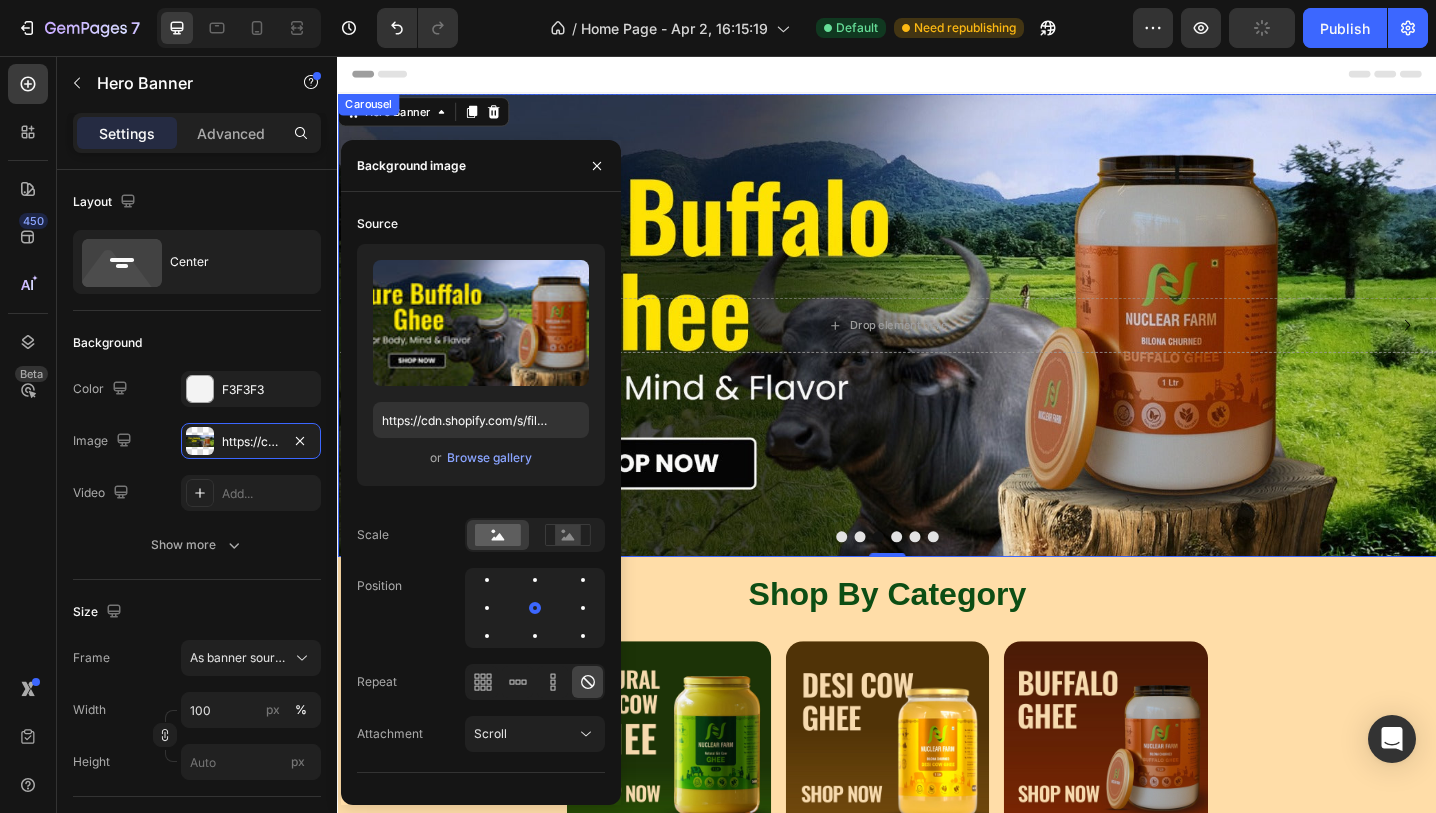 click at bounding box center [947, 581] 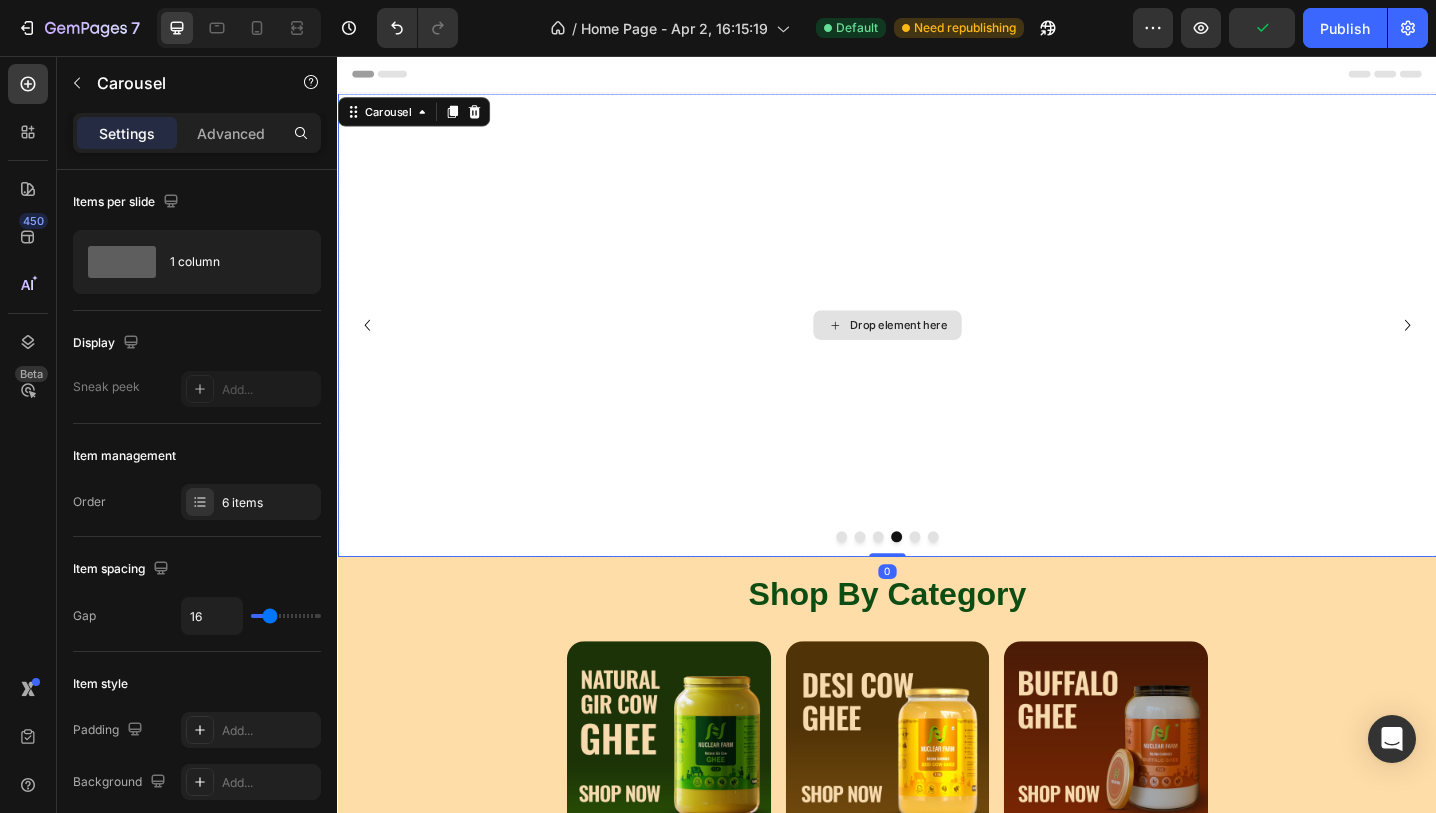 click on "Drop element here" at bounding box center [937, 350] 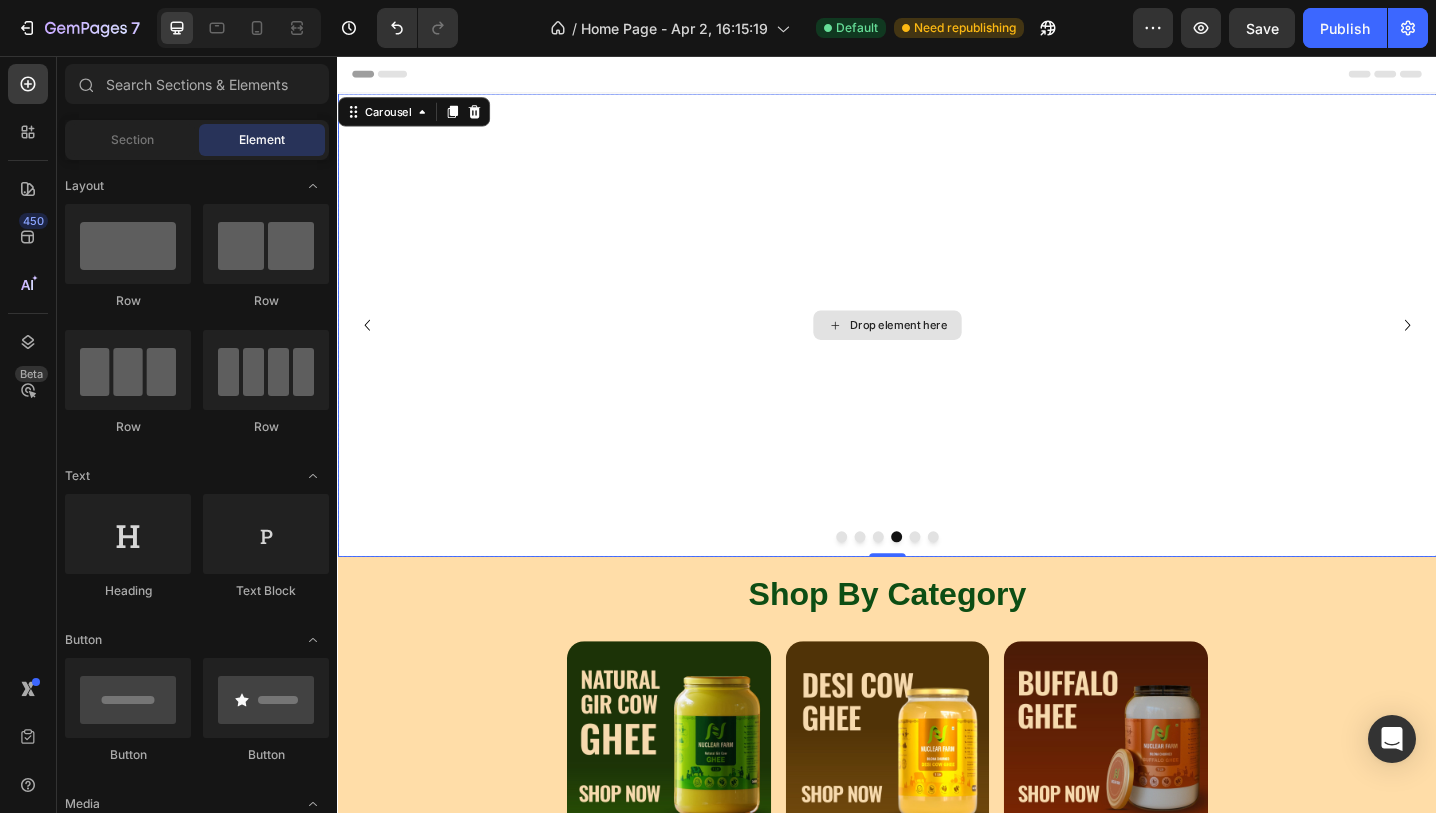 click on "Drop element here" at bounding box center [937, 350] 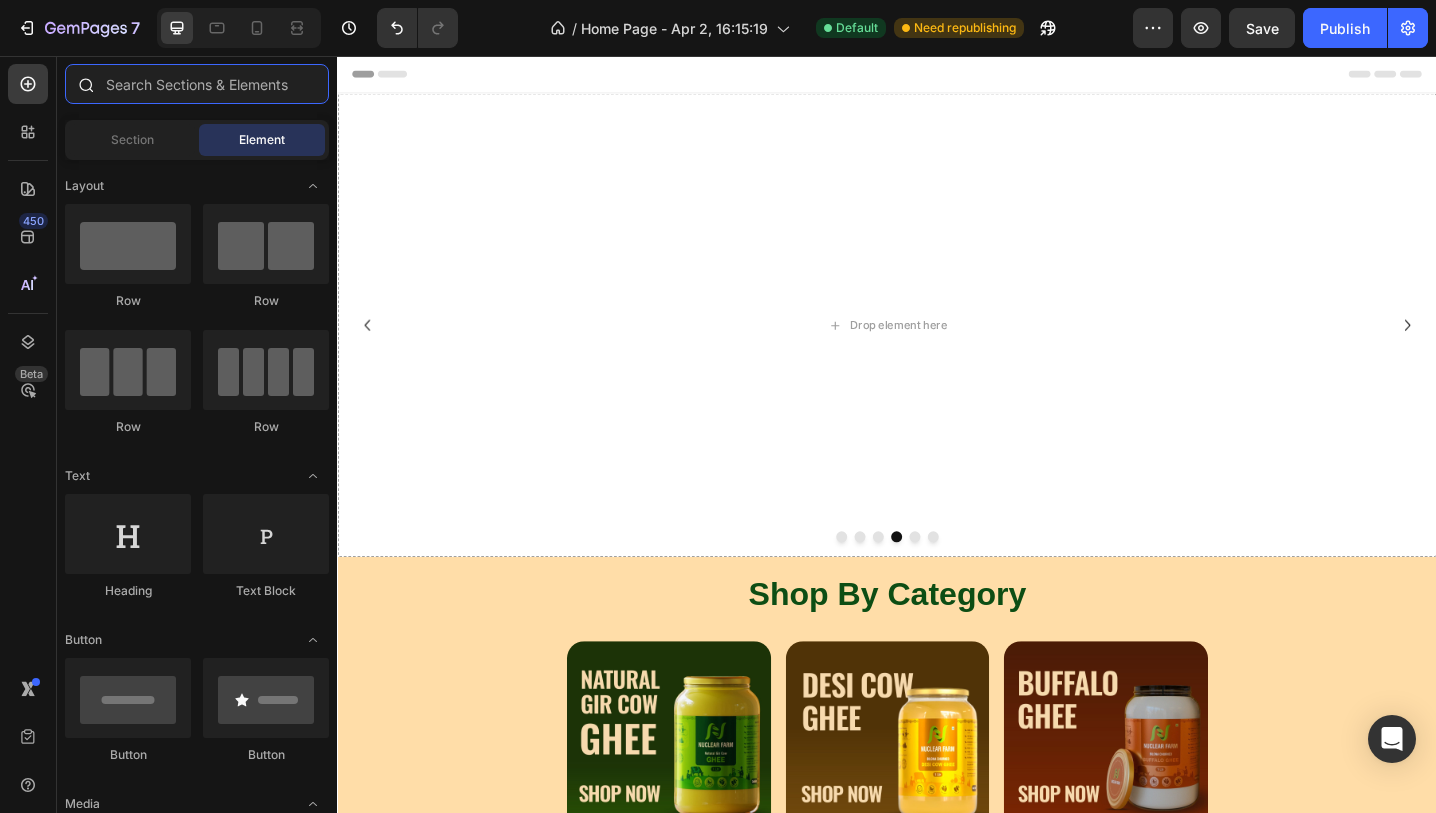 click at bounding box center (197, 84) 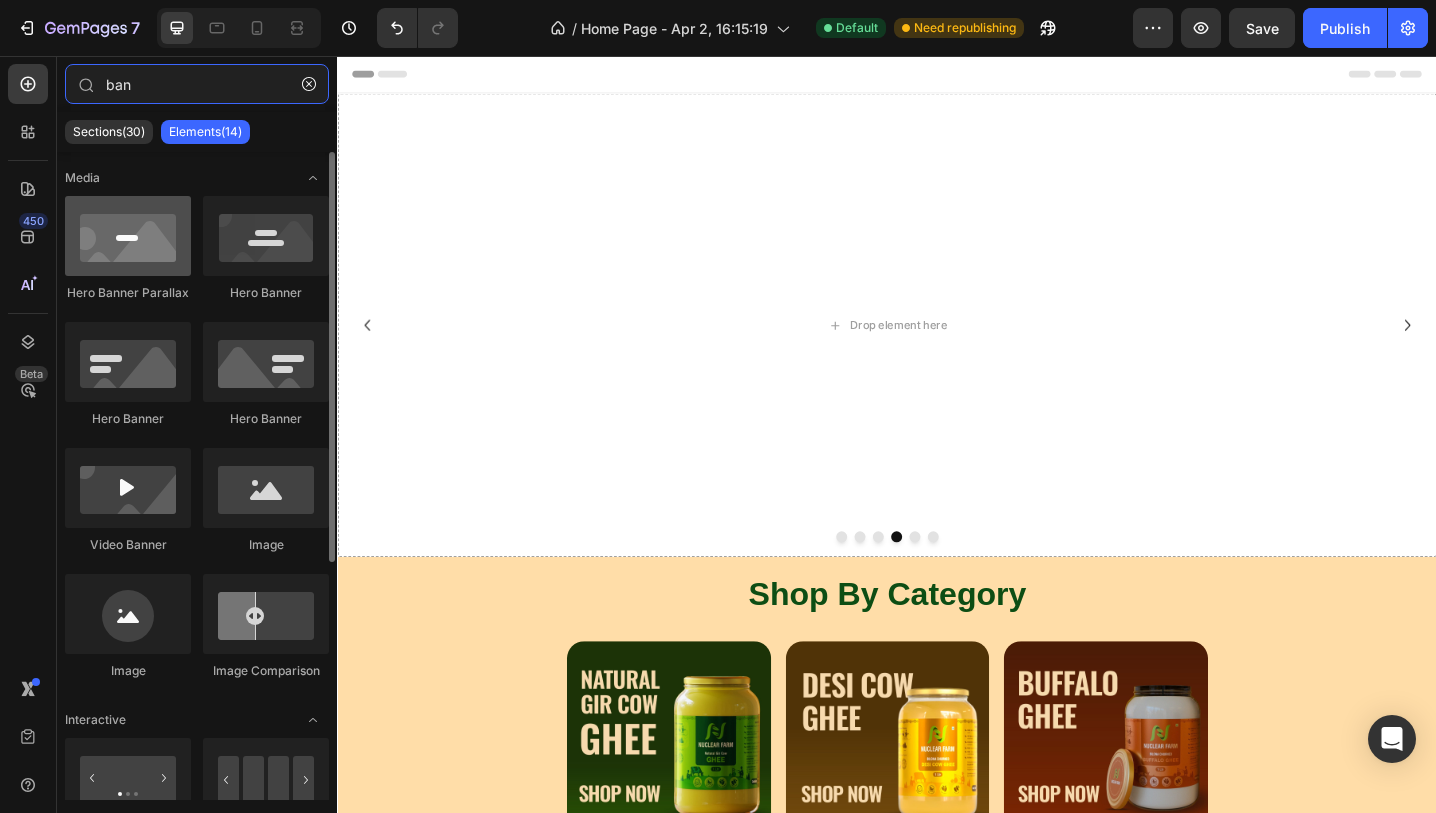 type on "ban" 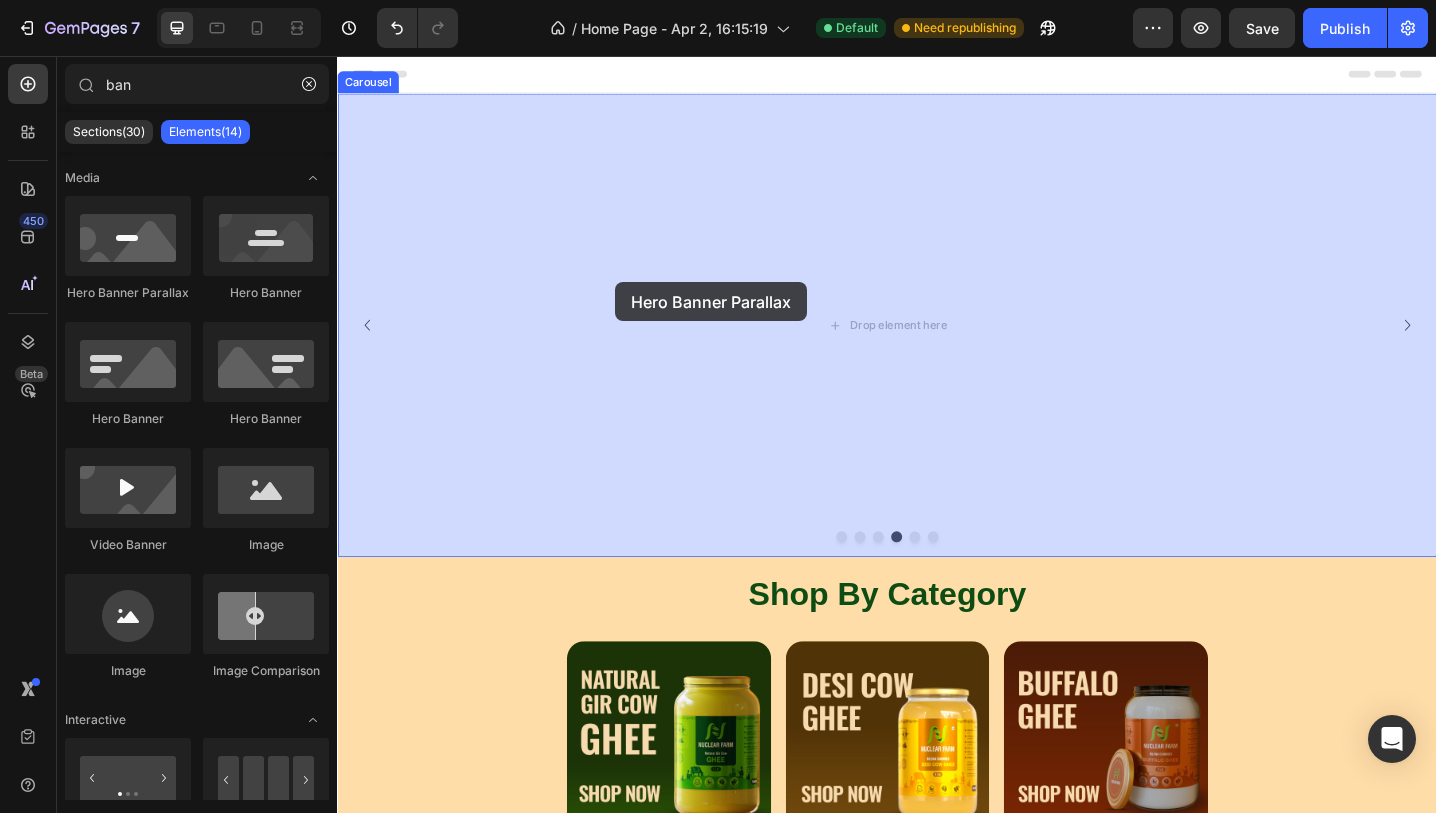drag, startPoint x: 464, startPoint y: 294, endPoint x: 641, endPoint y: 303, distance: 177.22867 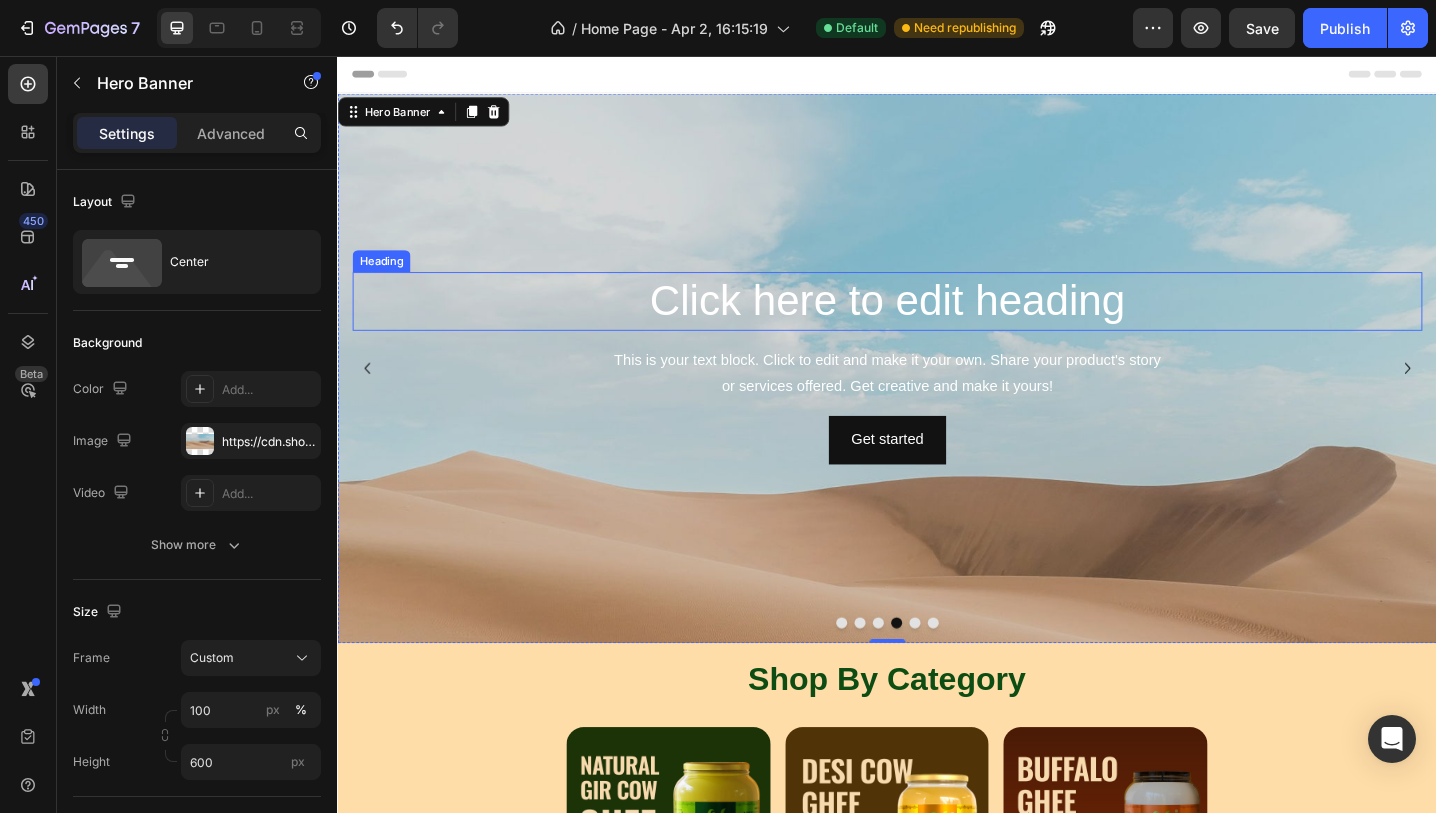 click on "Click here to edit heading" at bounding box center (937, 324) 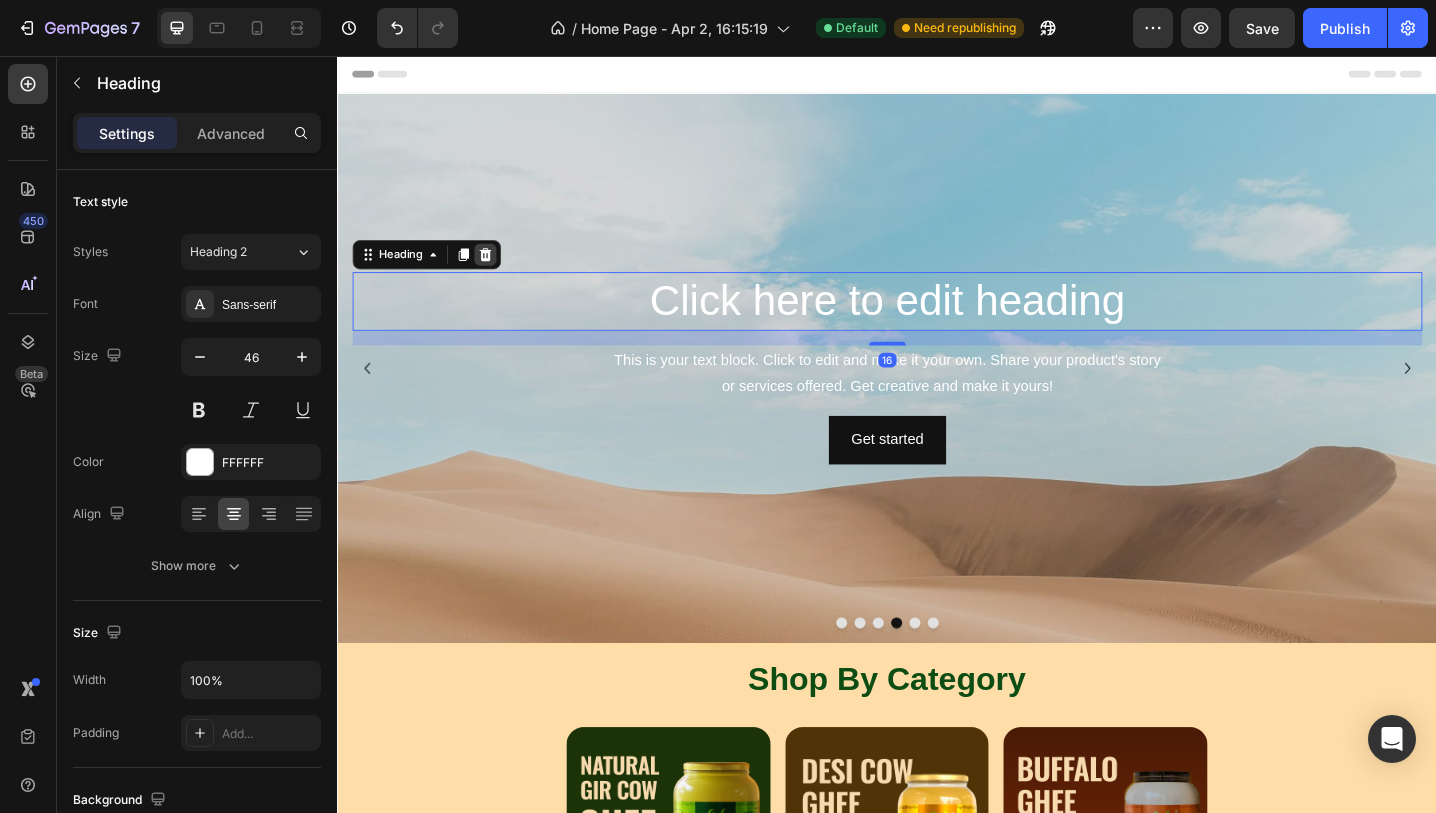 click 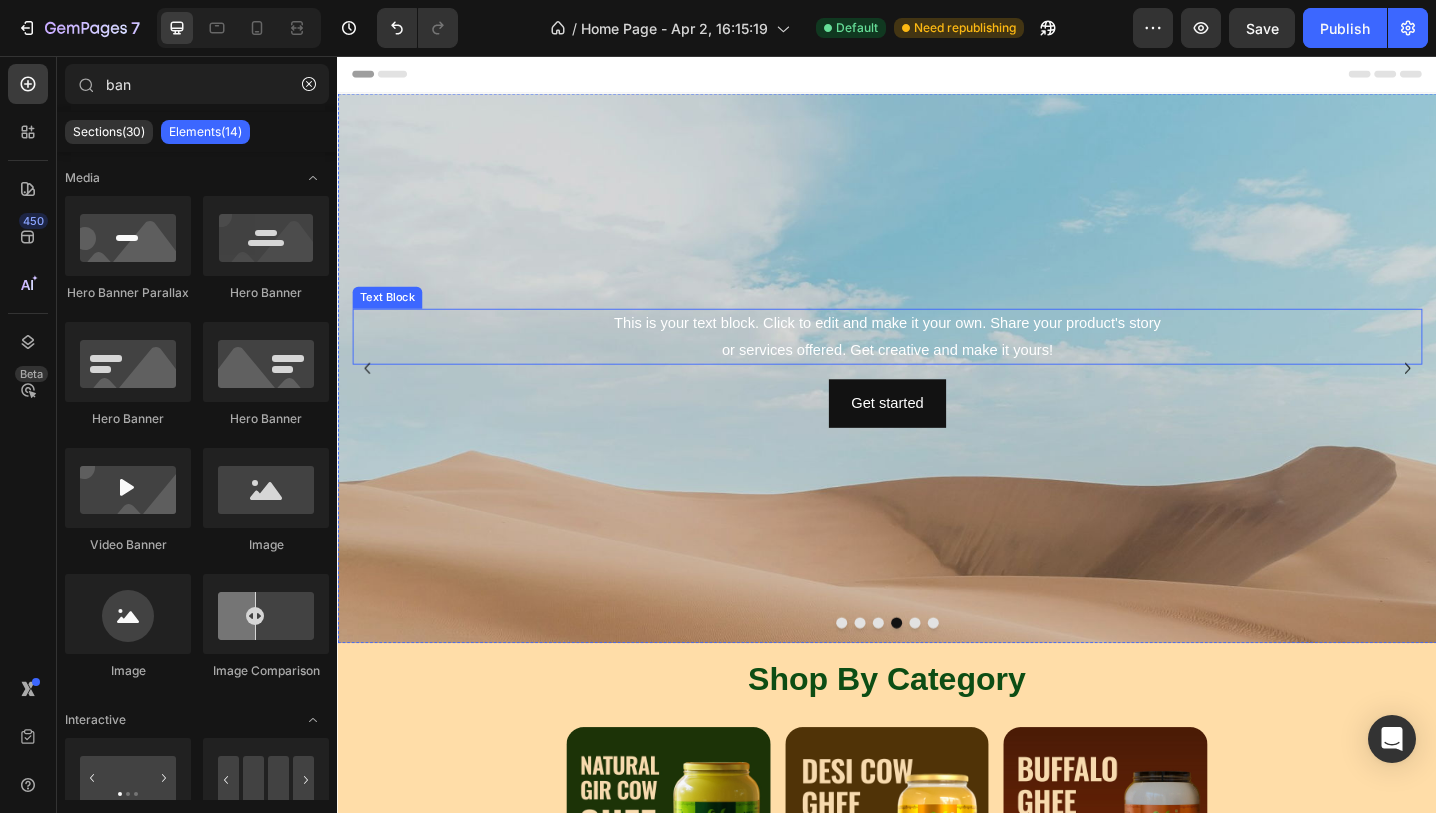 click on "This is your text block. Click to edit and make it your own. Share your product's story                   or services offered. Get creative and make it yours!" at bounding box center (937, 363) 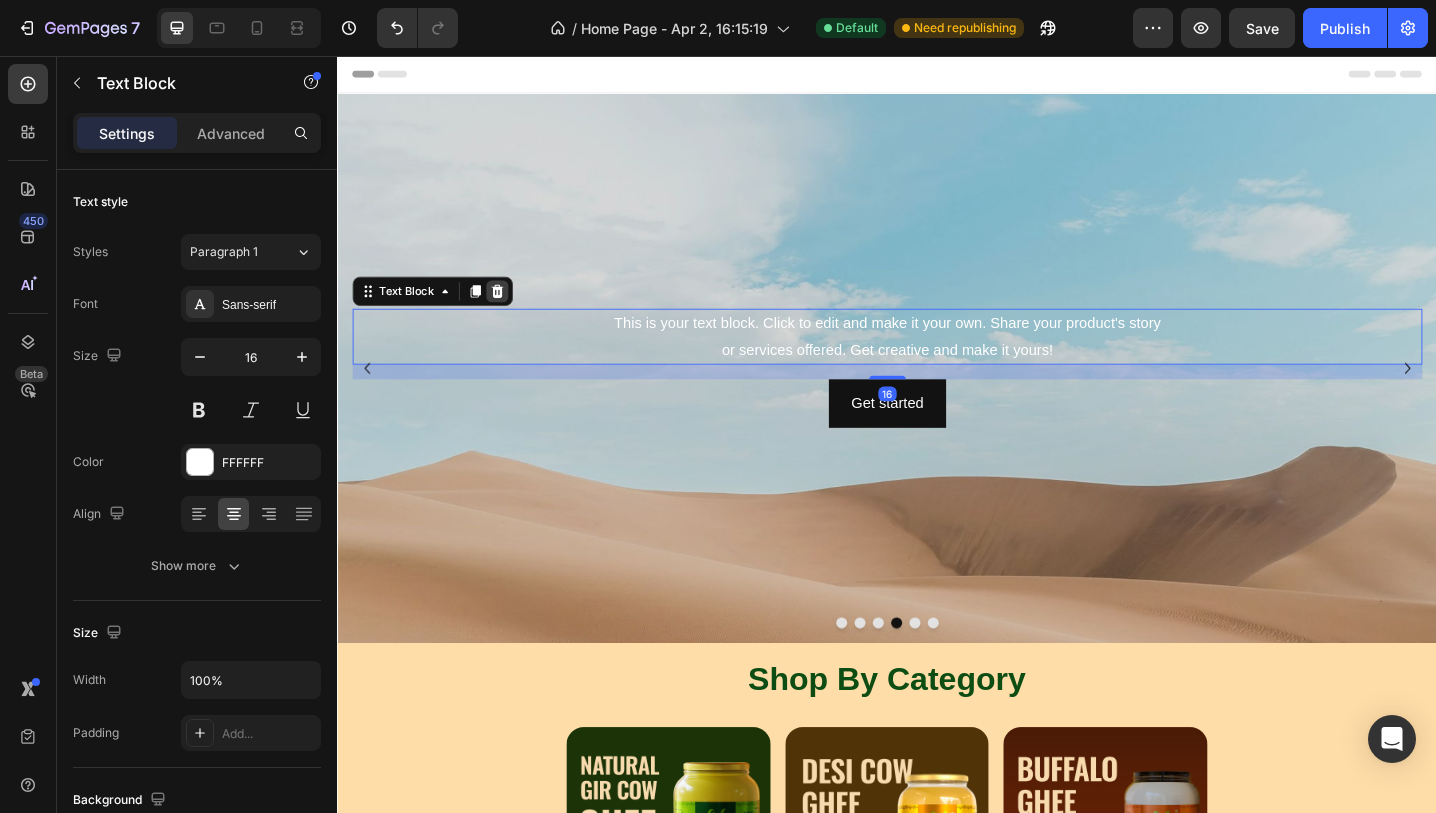 click 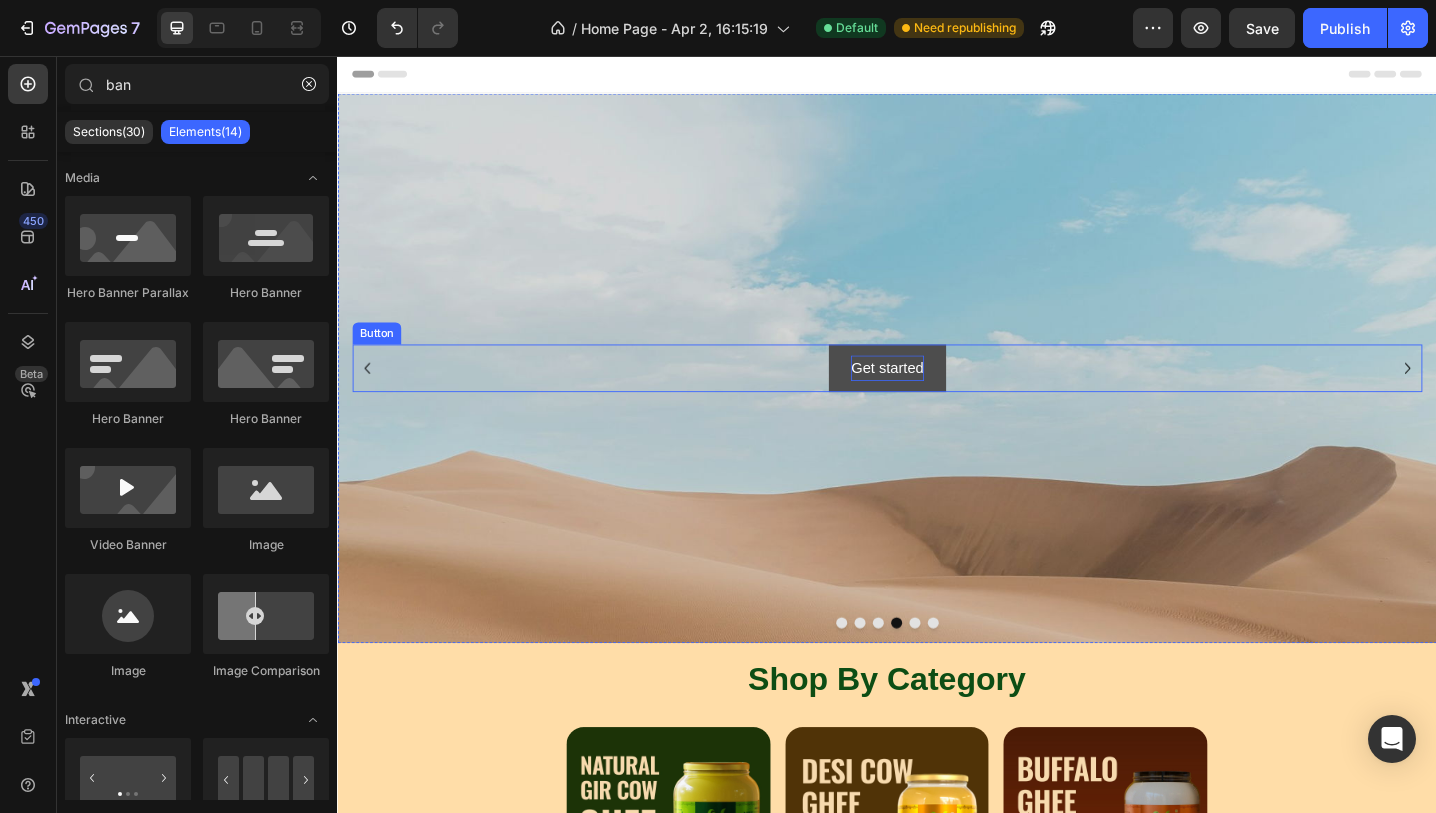 click on "Get started" at bounding box center [936, 397] 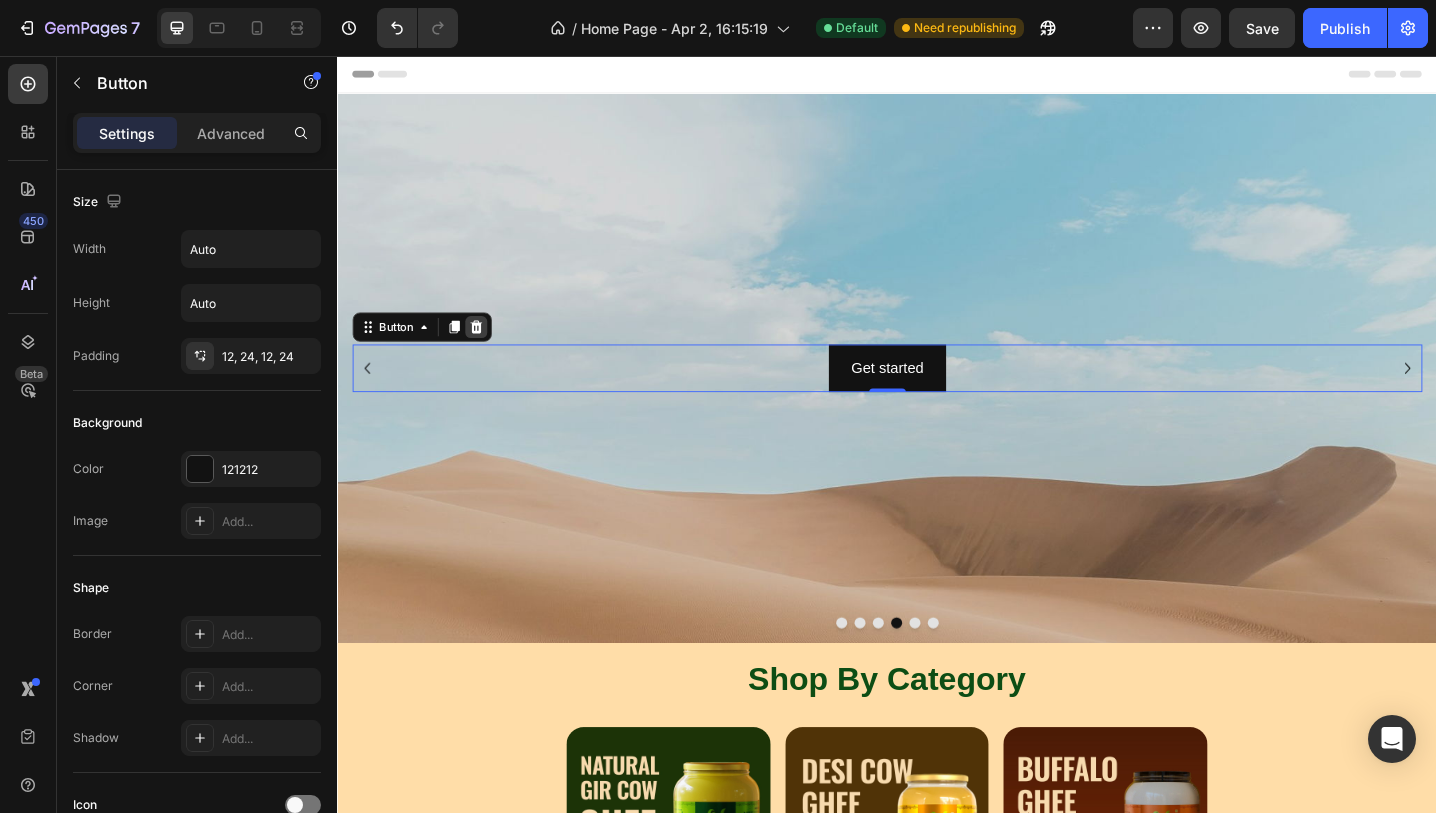 click at bounding box center [488, 352] 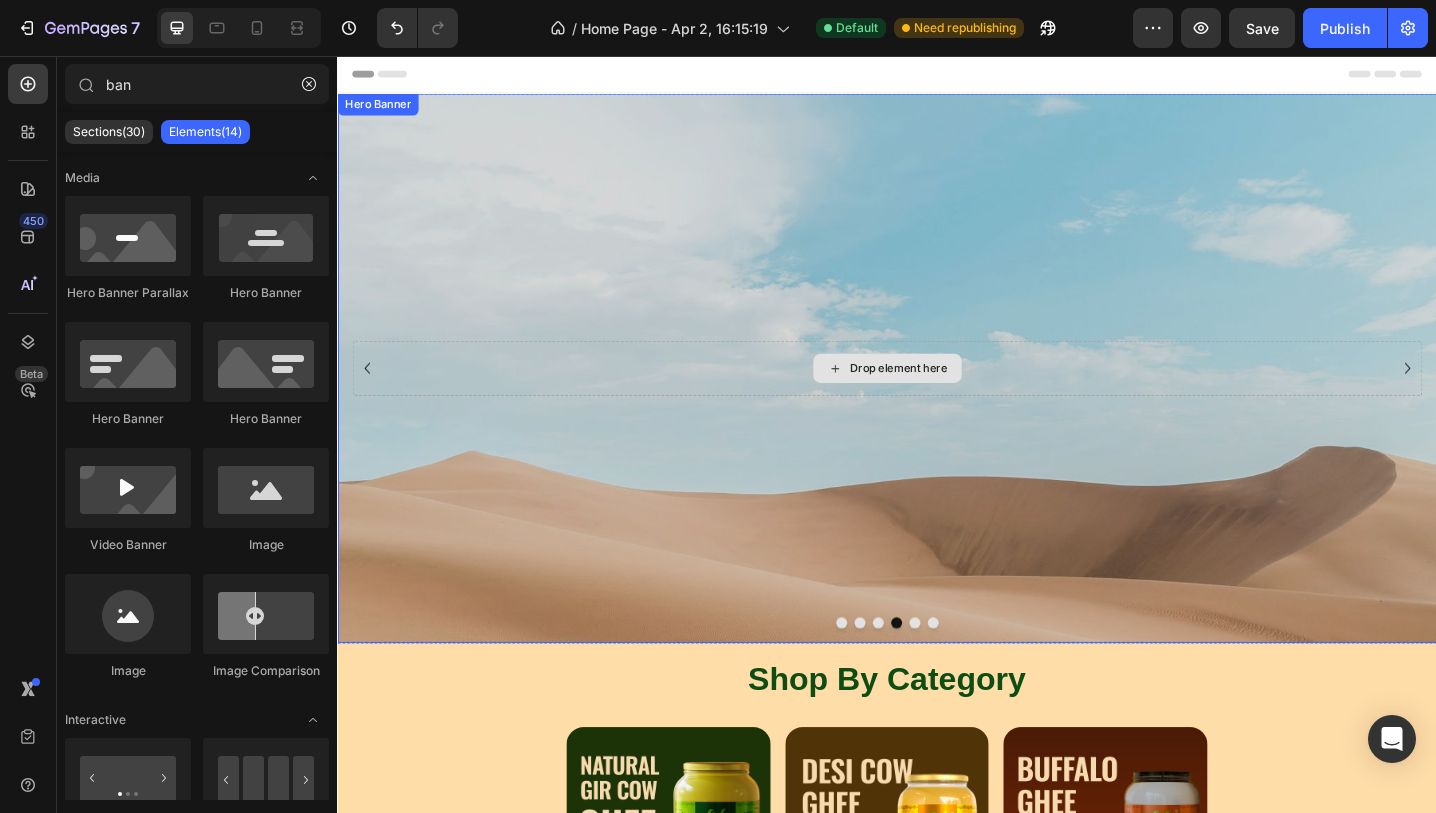 click on "Drop element here" at bounding box center (937, 397) 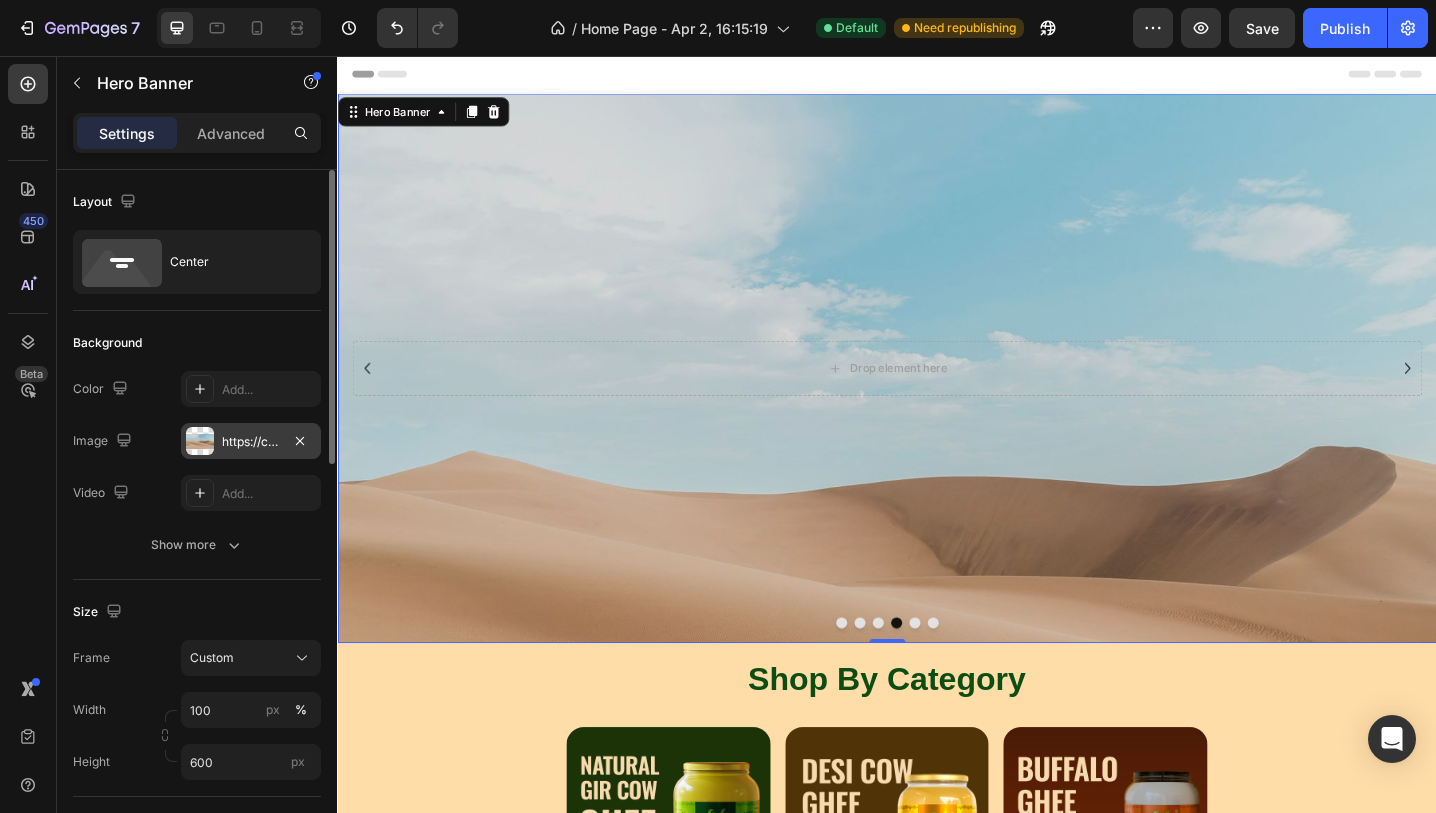 click on "https://cdn.shopify.com/s/files/1/2005/9307/files/background_settings.jpg" at bounding box center [251, 442] 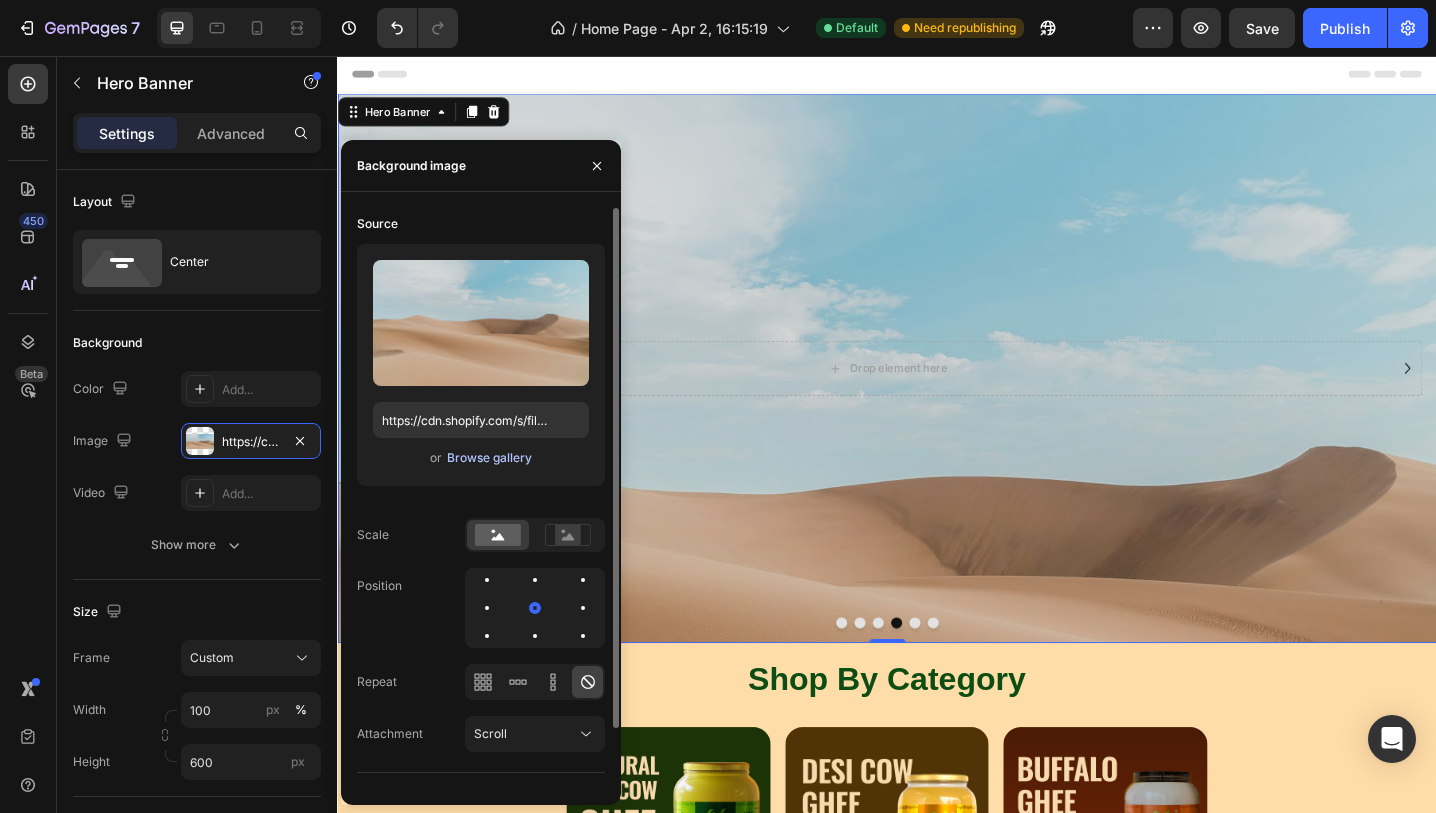 click on "Browse gallery" at bounding box center [489, 458] 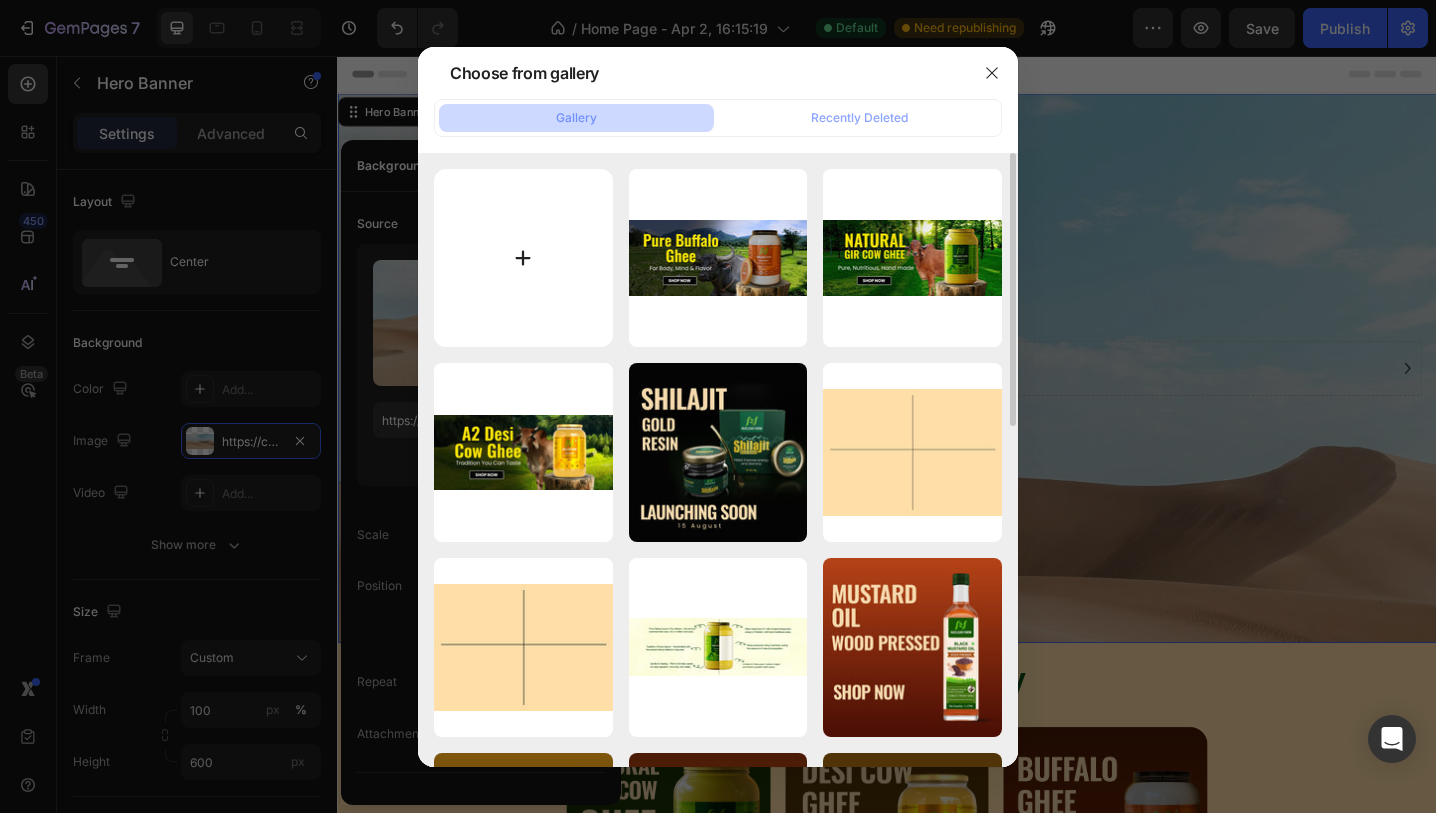 click at bounding box center [523, 258] 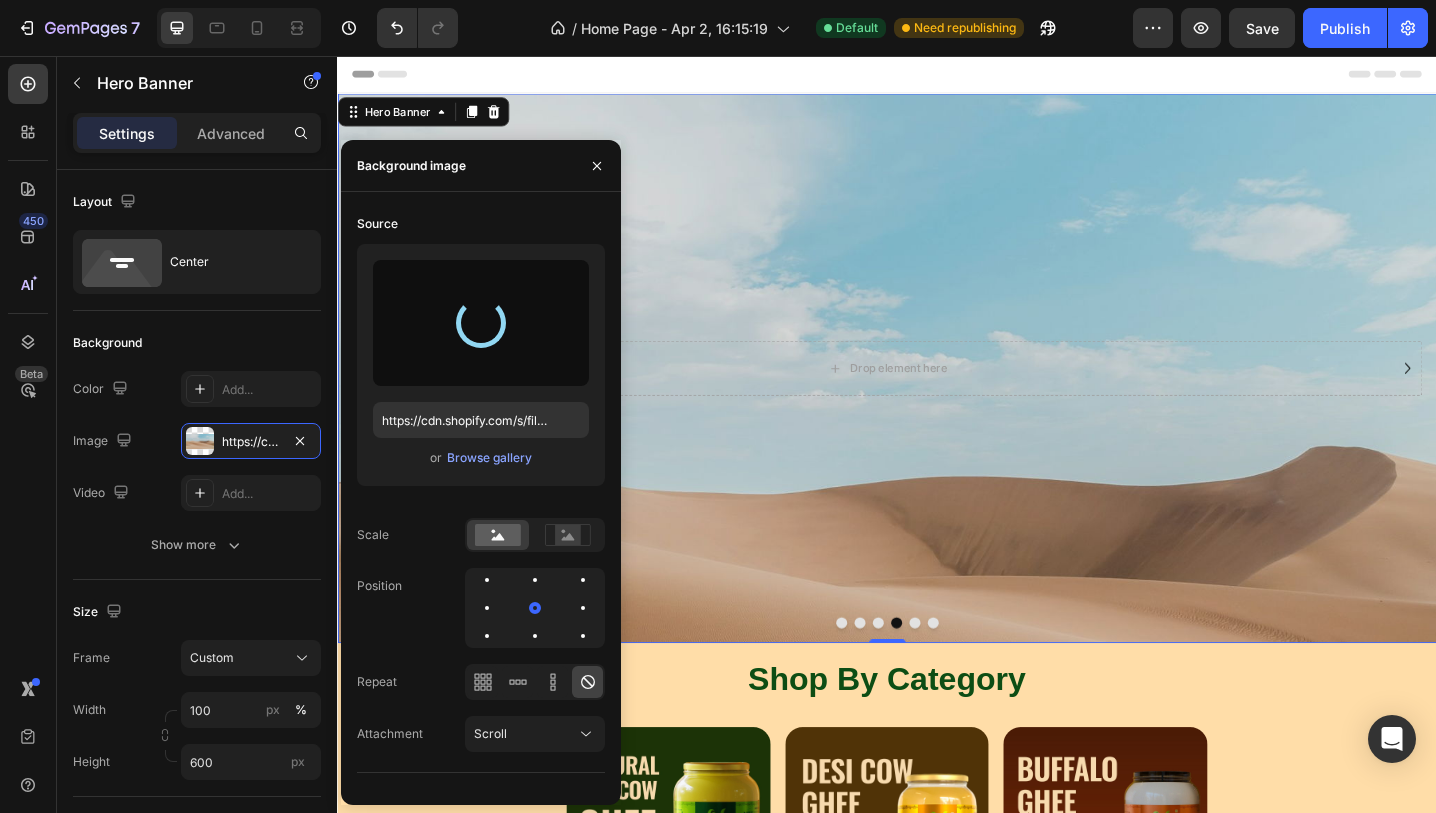 type on "https://cdn.shopify.com/s/files/1/0716/4130/1250/files/gempages_560460804789371760-bea23b4e-a07a-4761-b406-56fae20cba41.jpg" 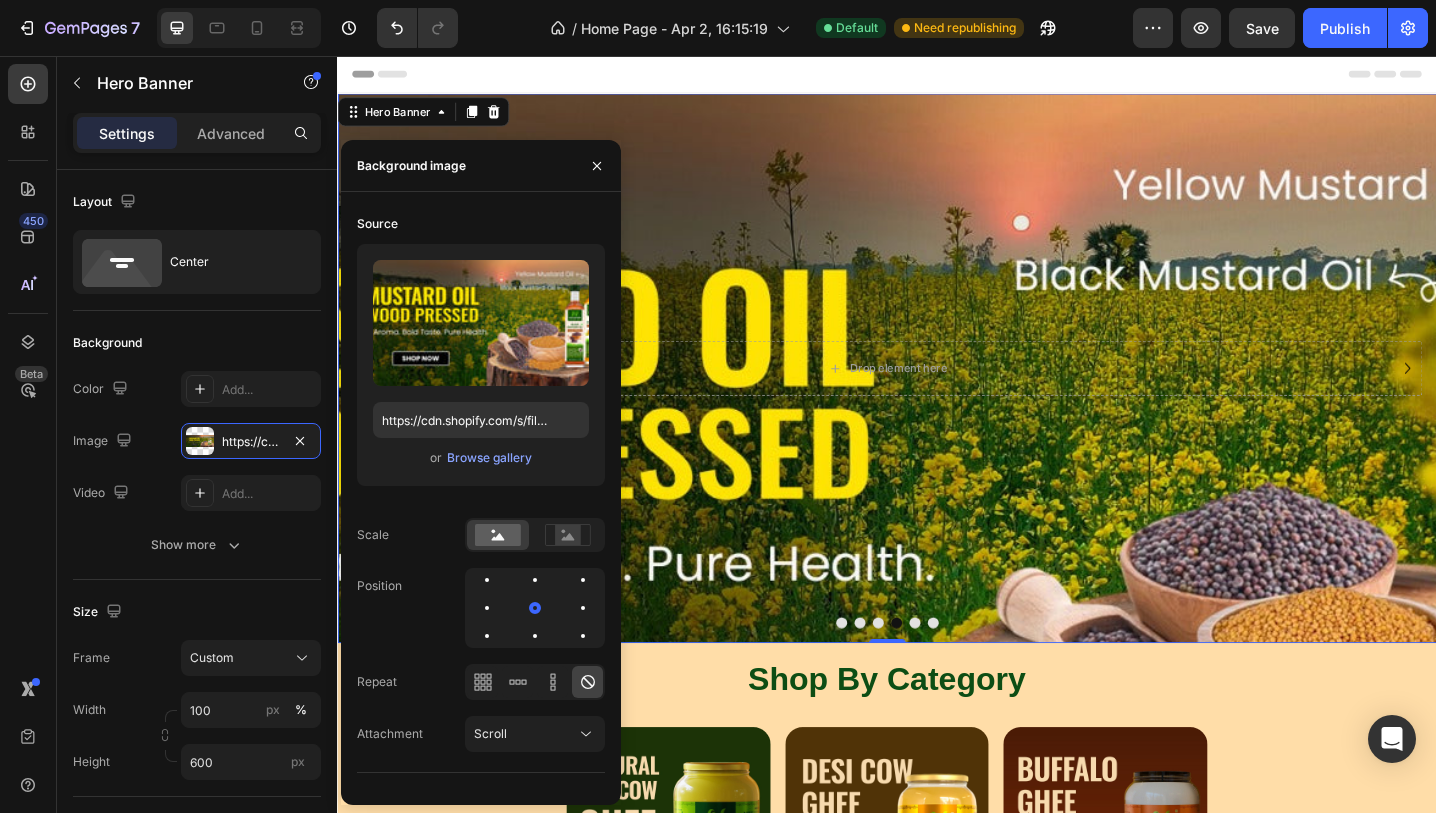 type 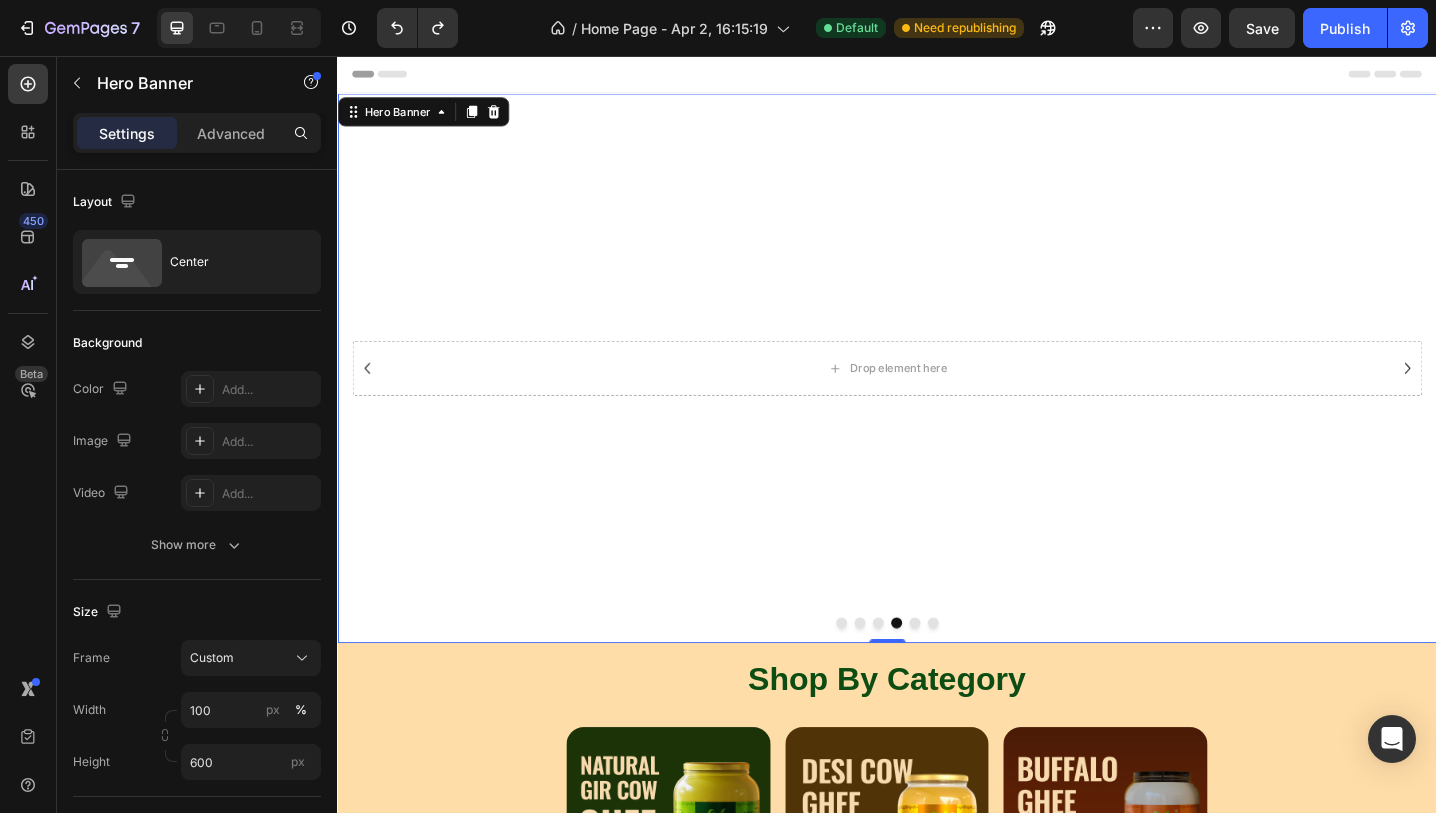 click at bounding box center (937, 547) 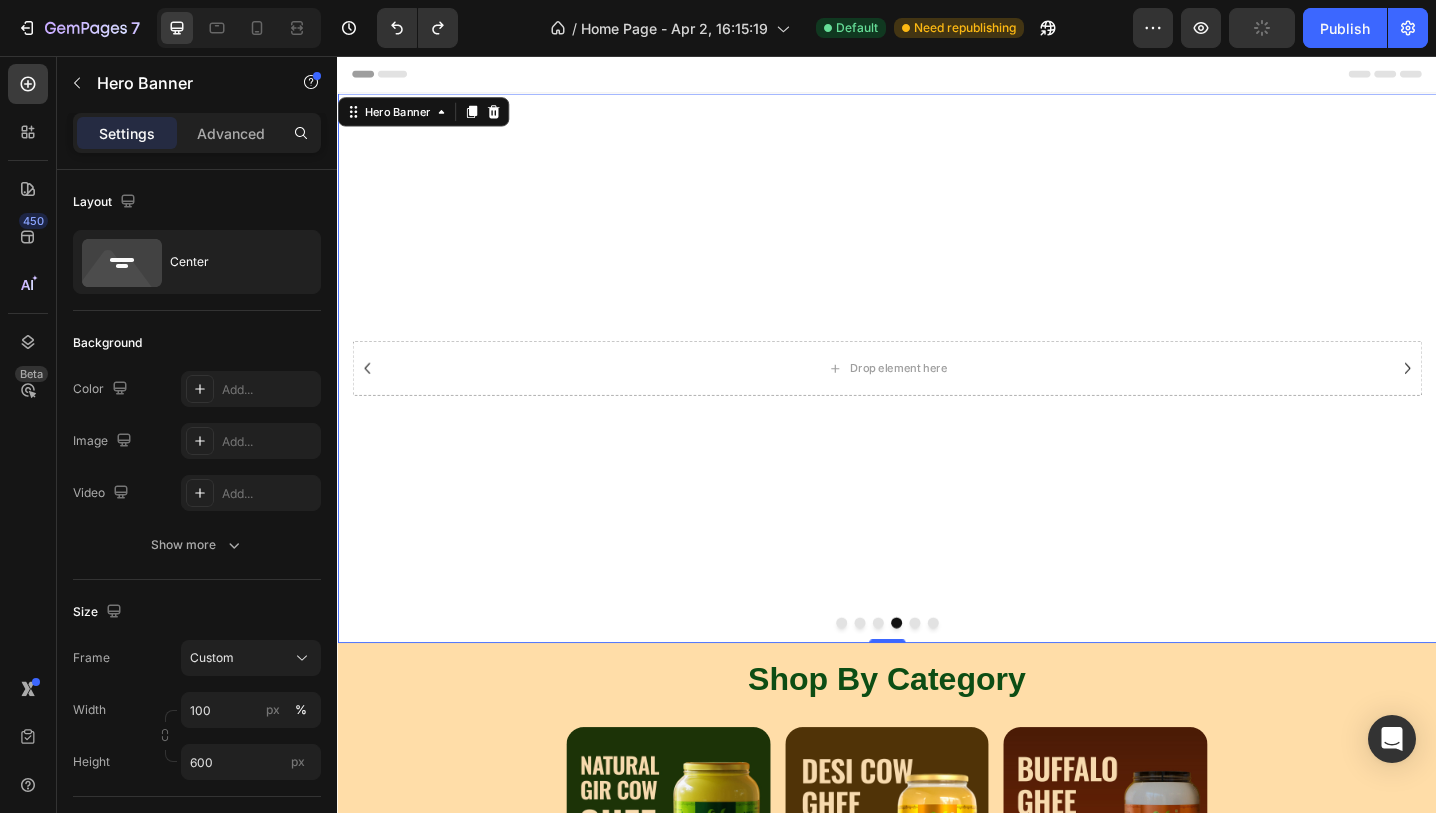 click at bounding box center (937, 547) 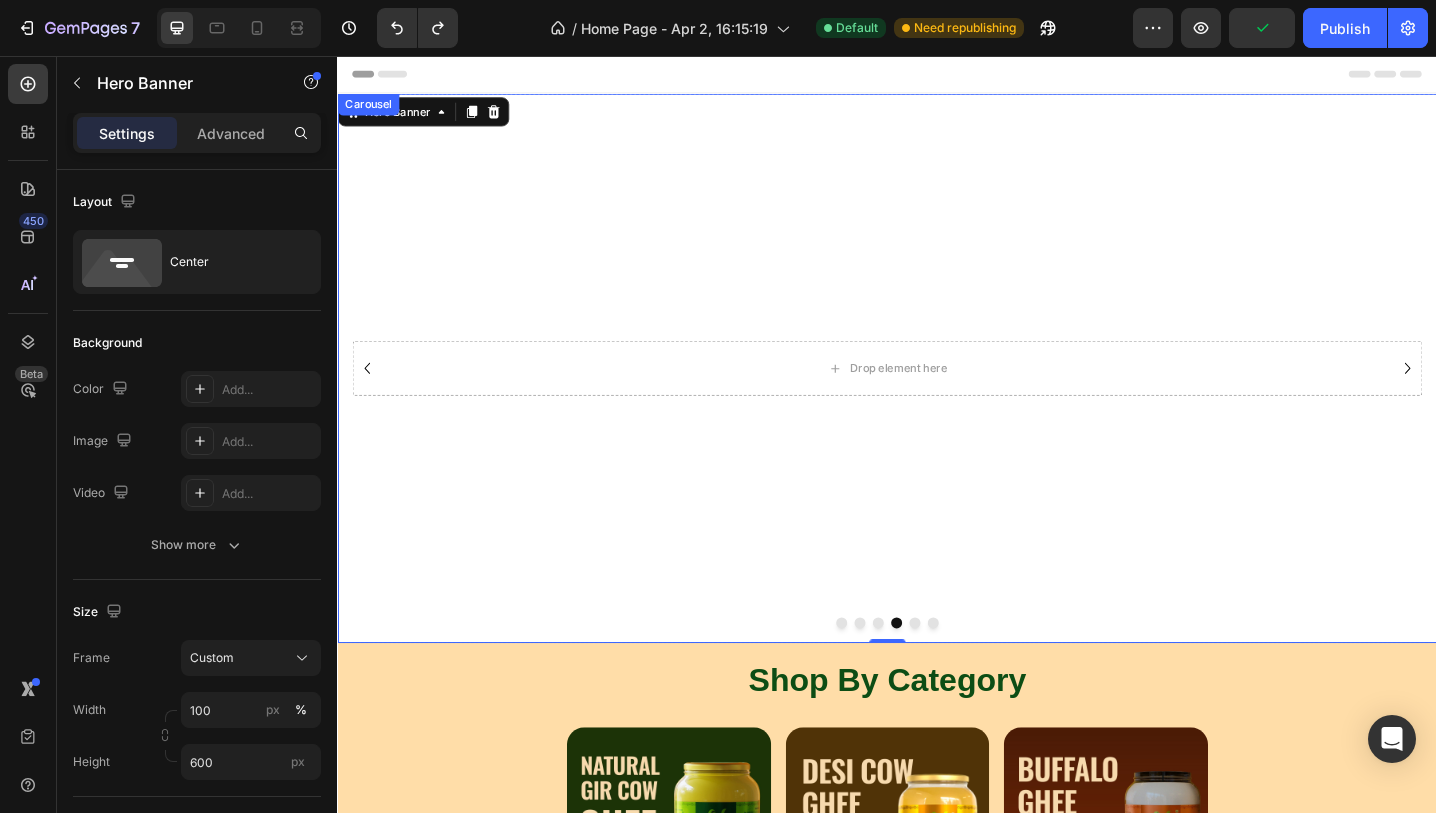 click at bounding box center (887, 675) 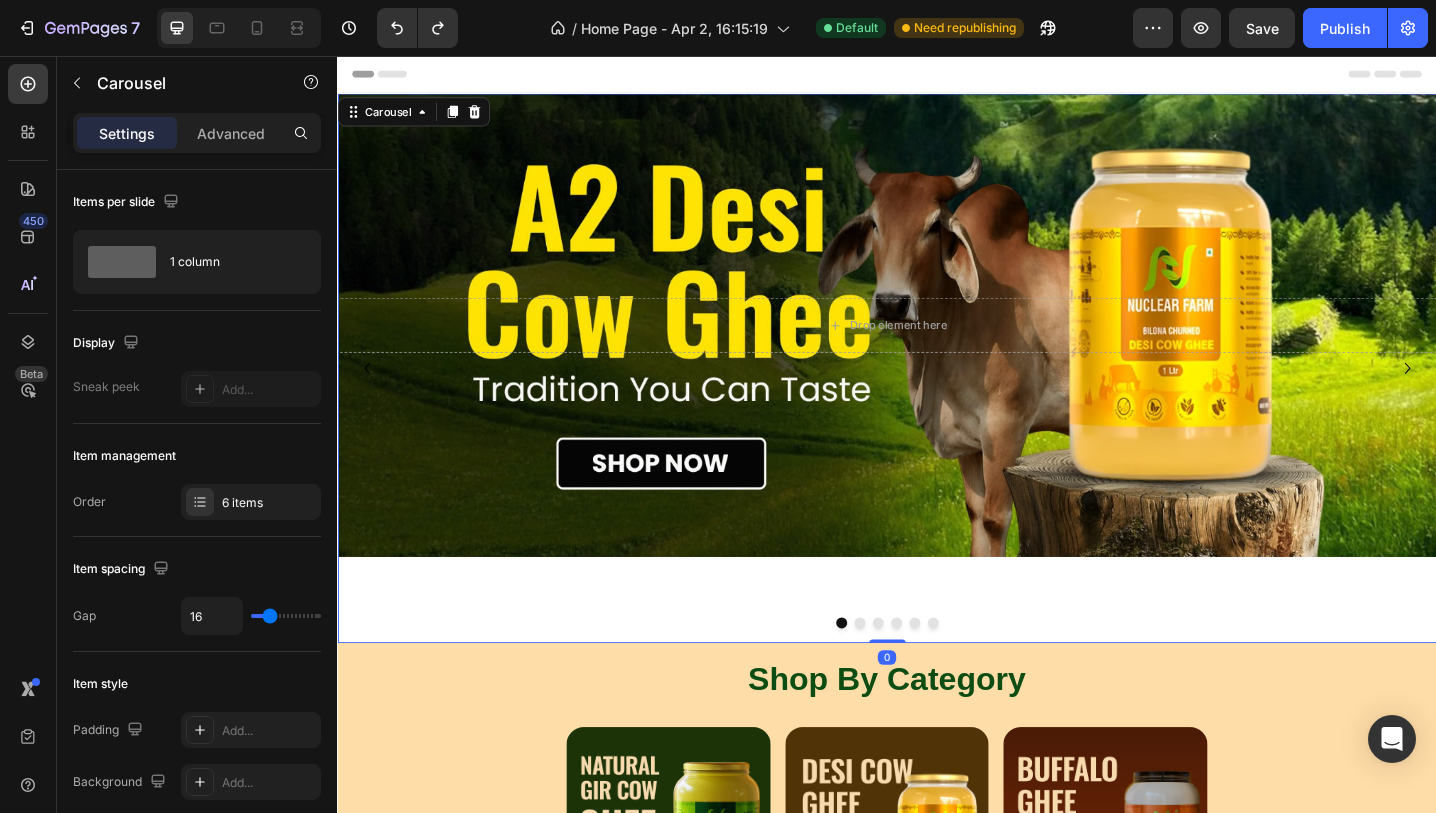 click on "Drop element here Hero Banner" at bounding box center (937, 397) 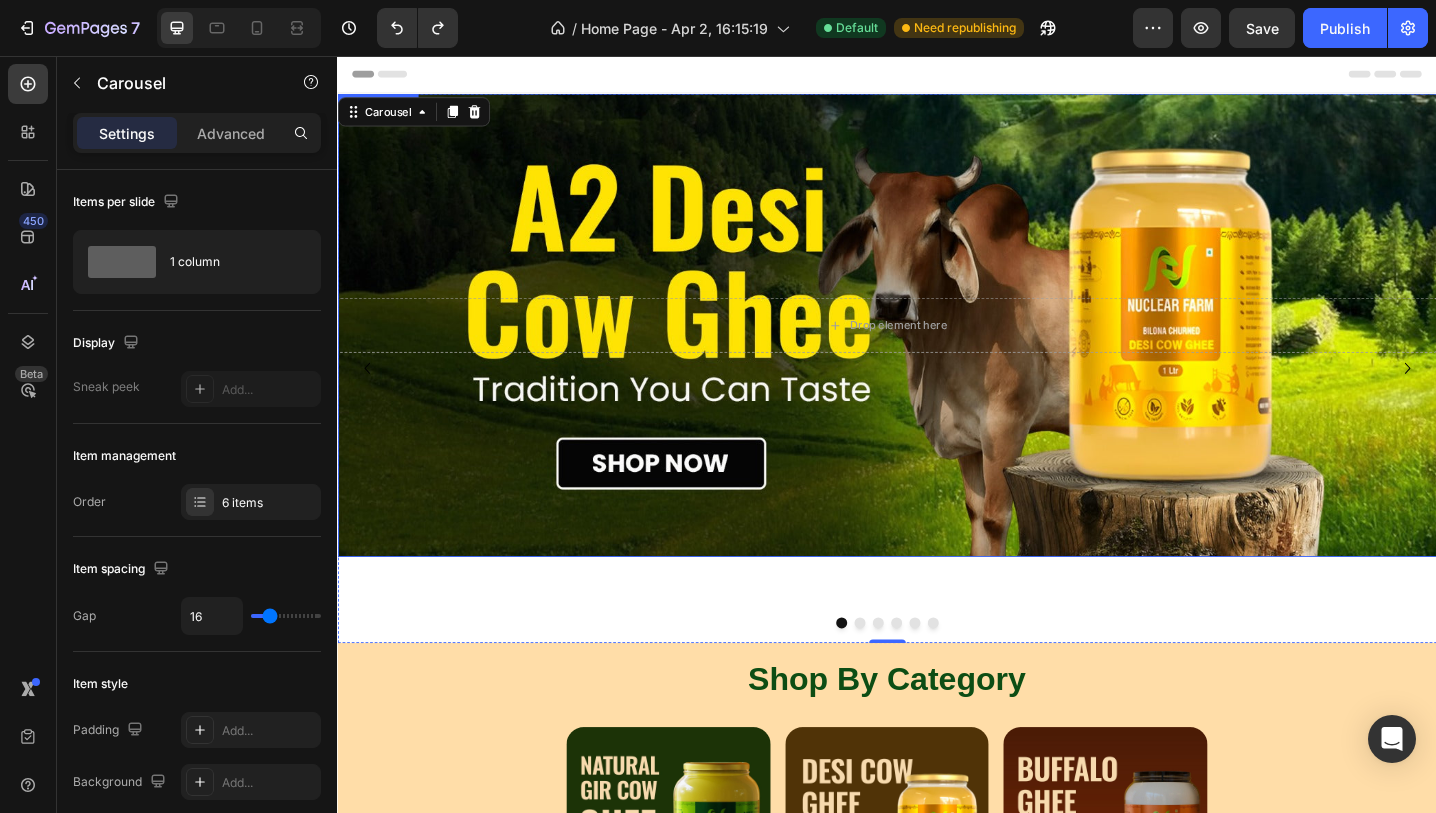 click at bounding box center (937, 350) 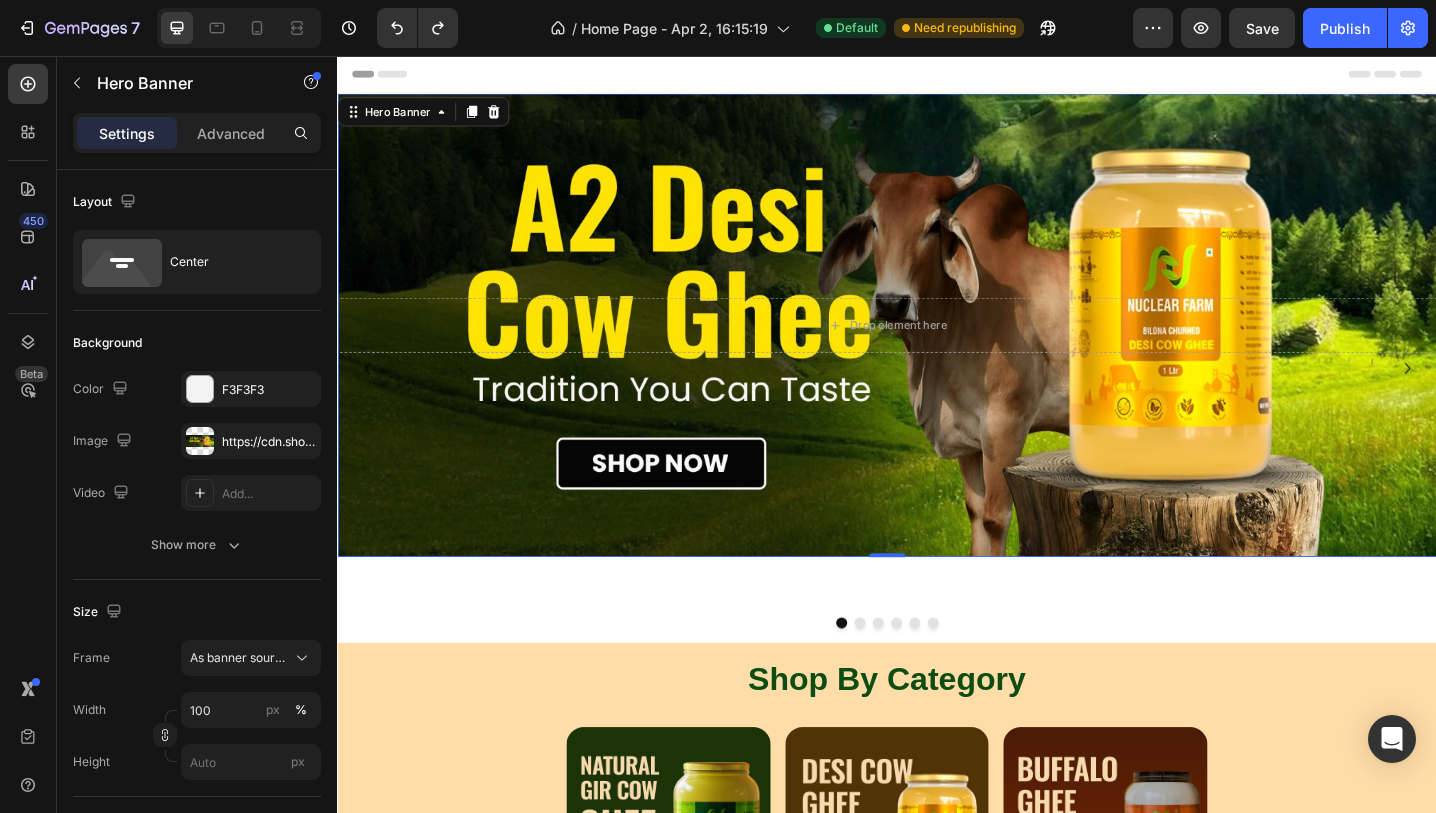 click at bounding box center [937, 350] 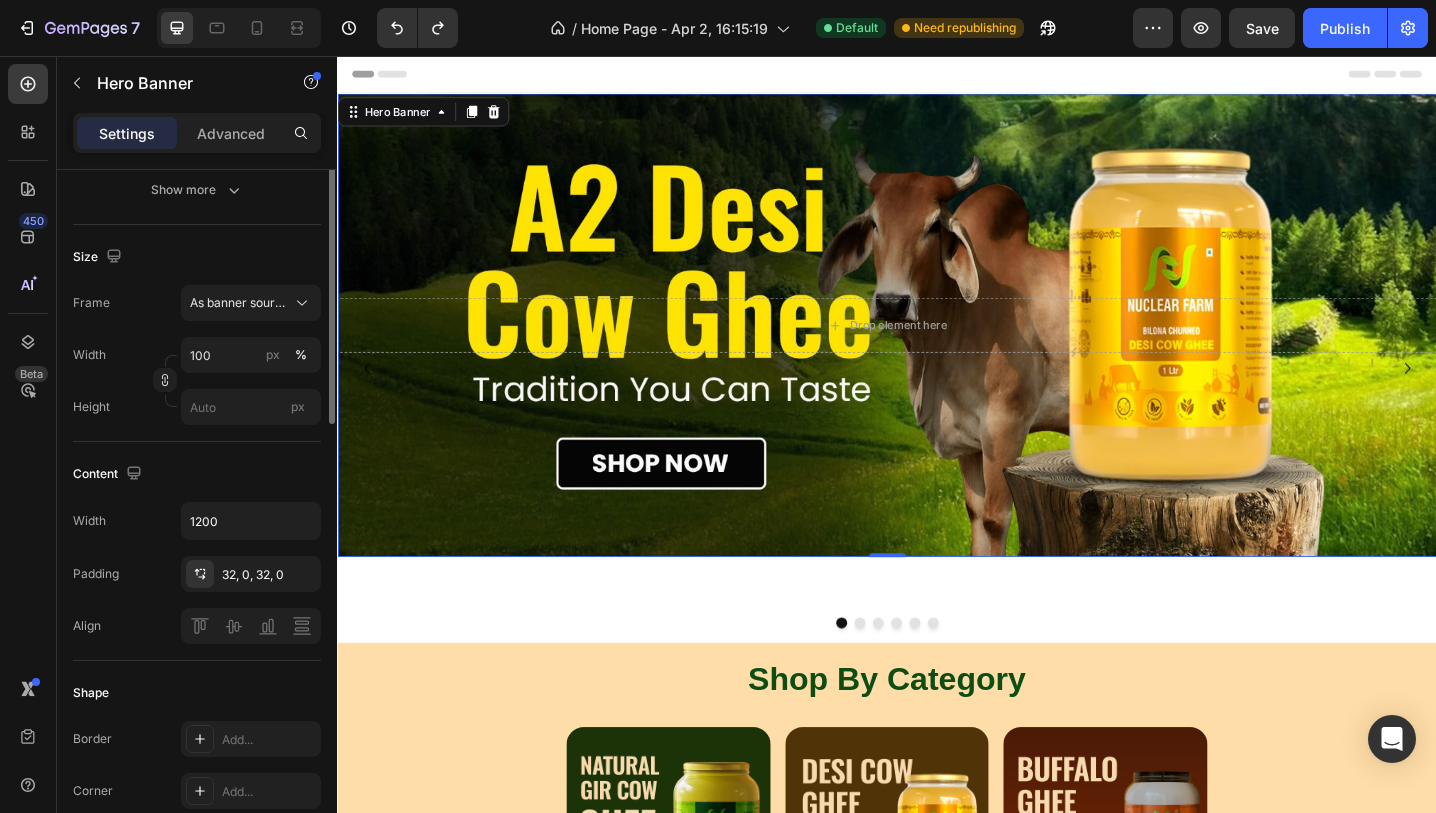 scroll, scrollTop: 0, scrollLeft: 0, axis: both 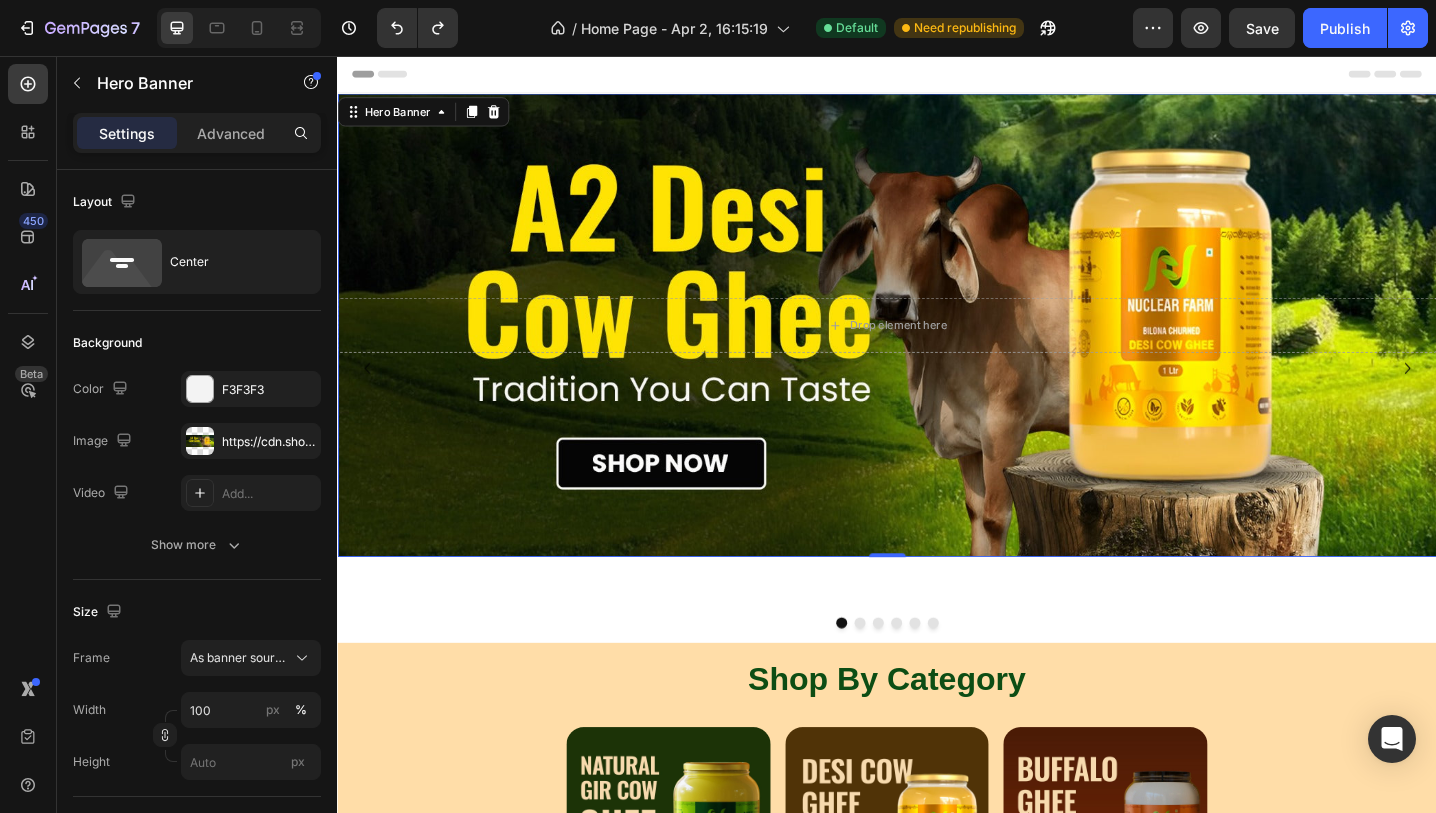 click at bounding box center [937, 350] 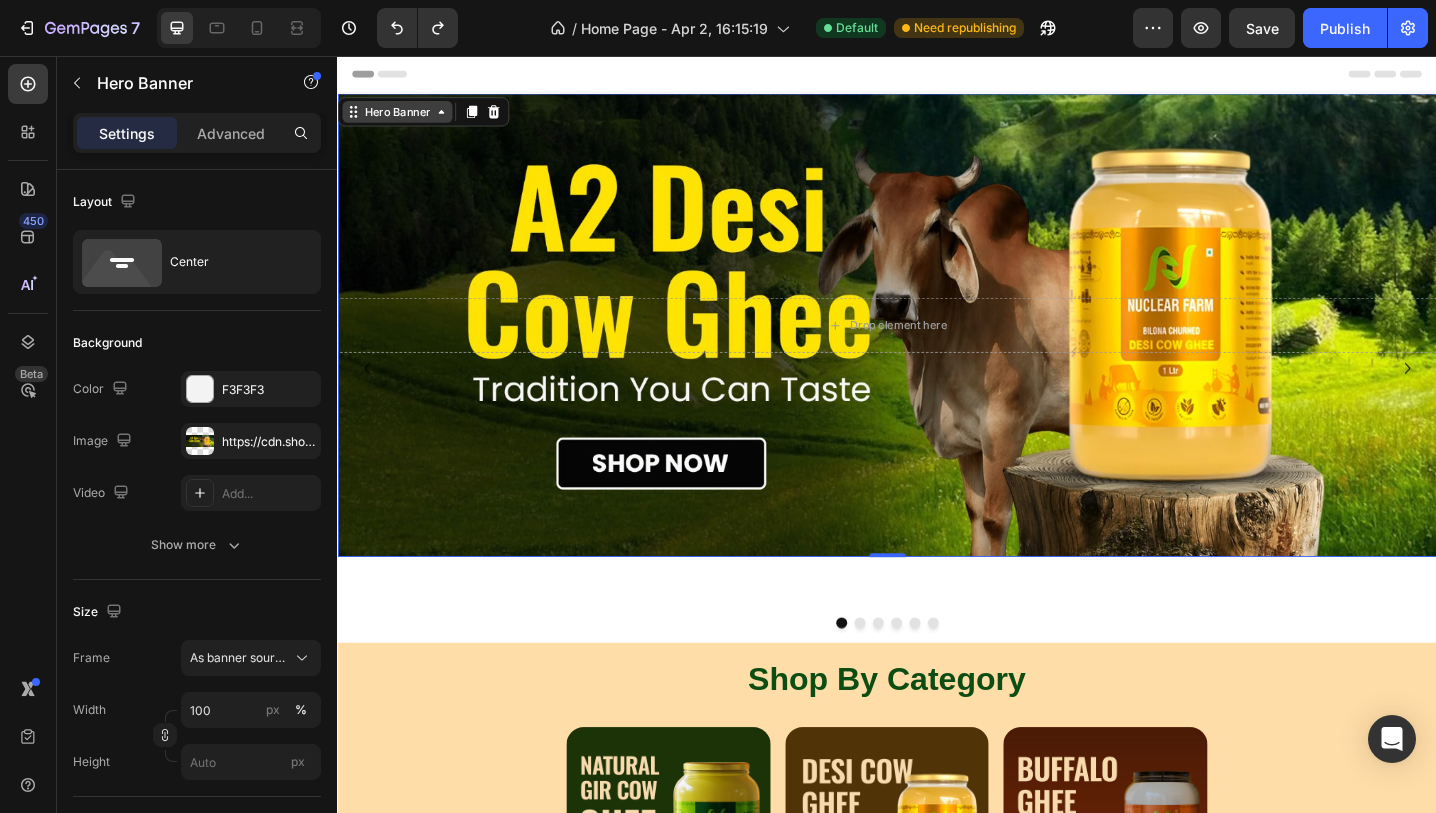 click on "Hero Banner" at bounding box center (402, 117) 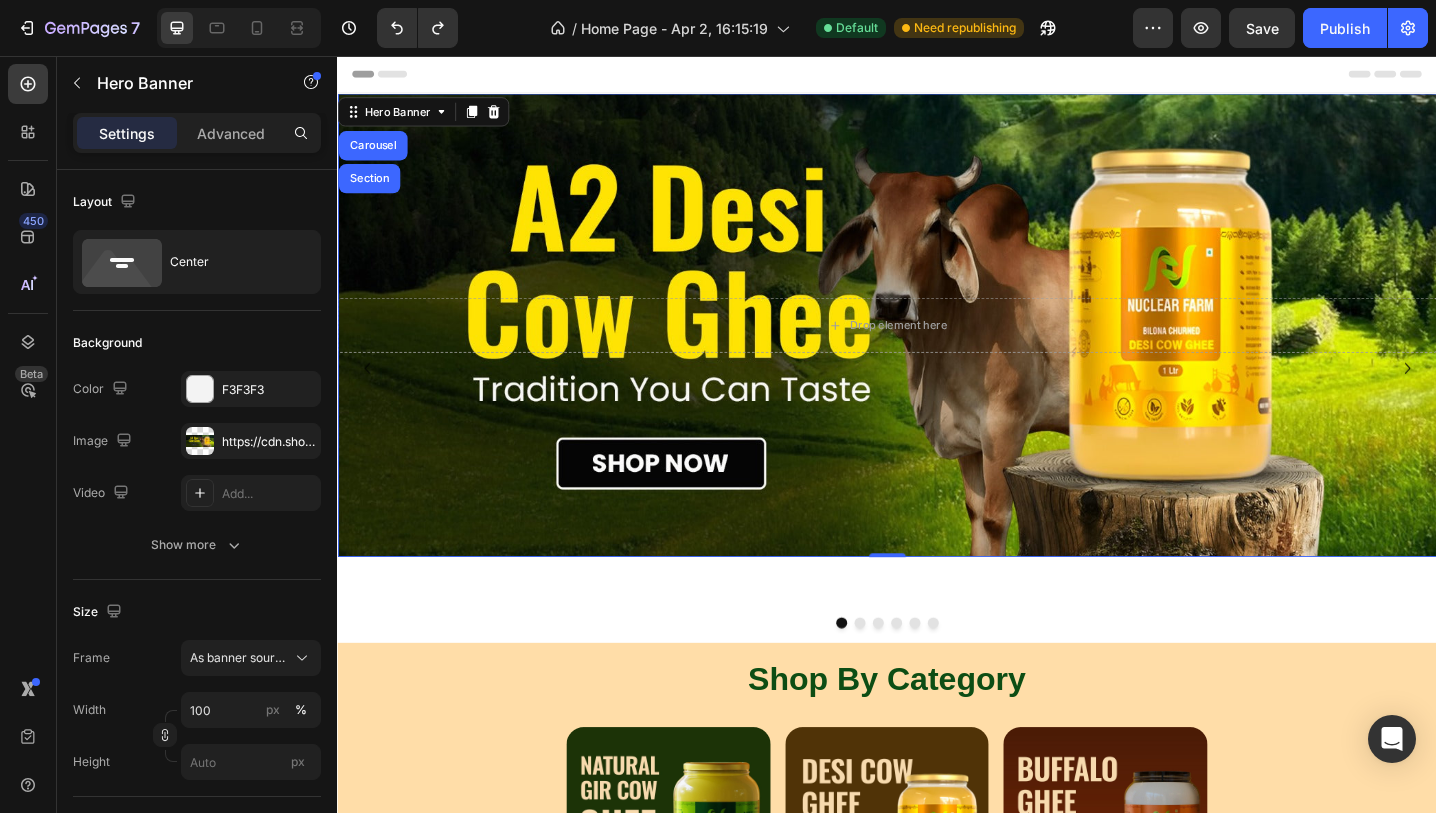 click at bounding box center [937, 350] 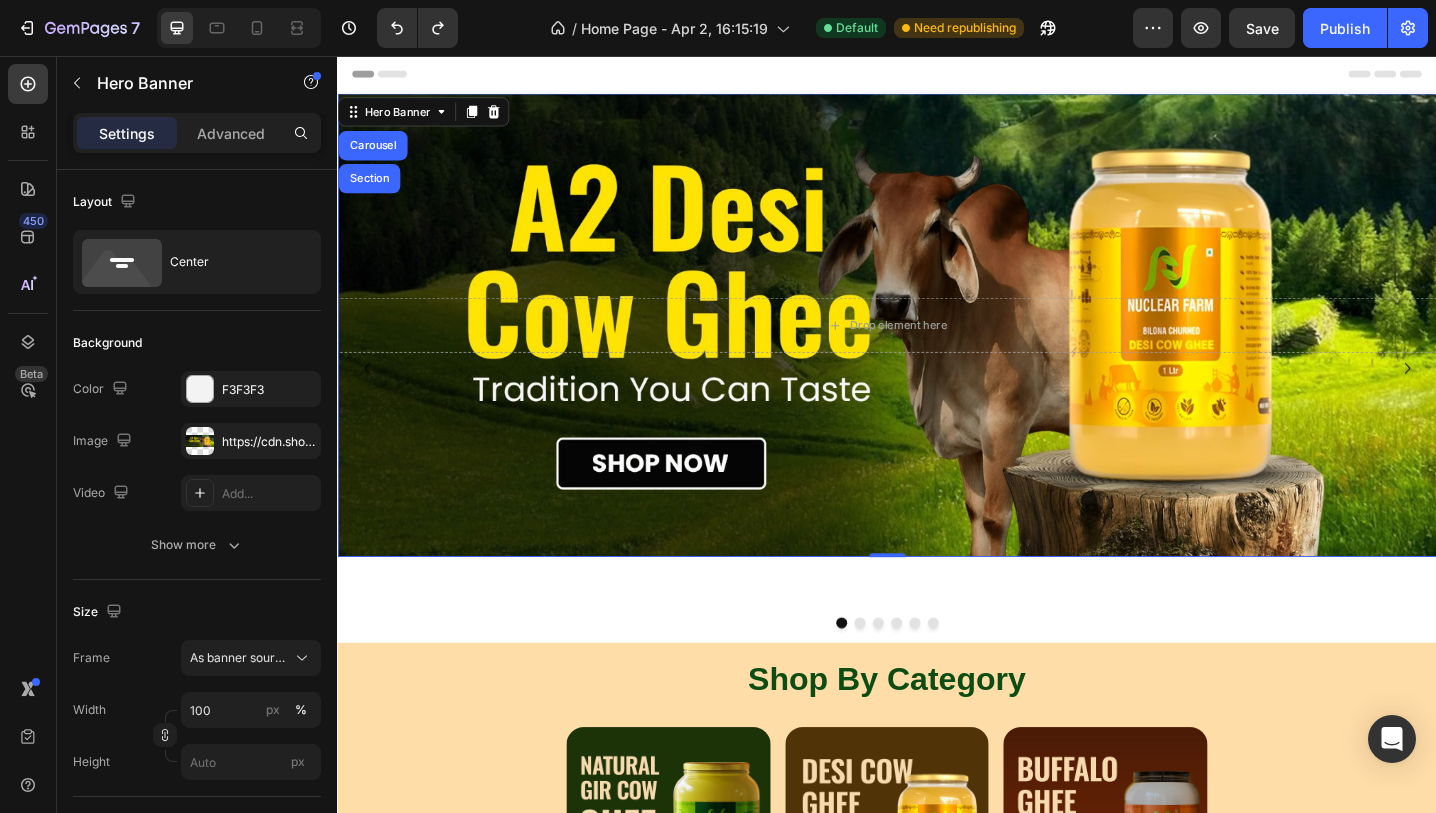 click at bounding box center [937, 350] 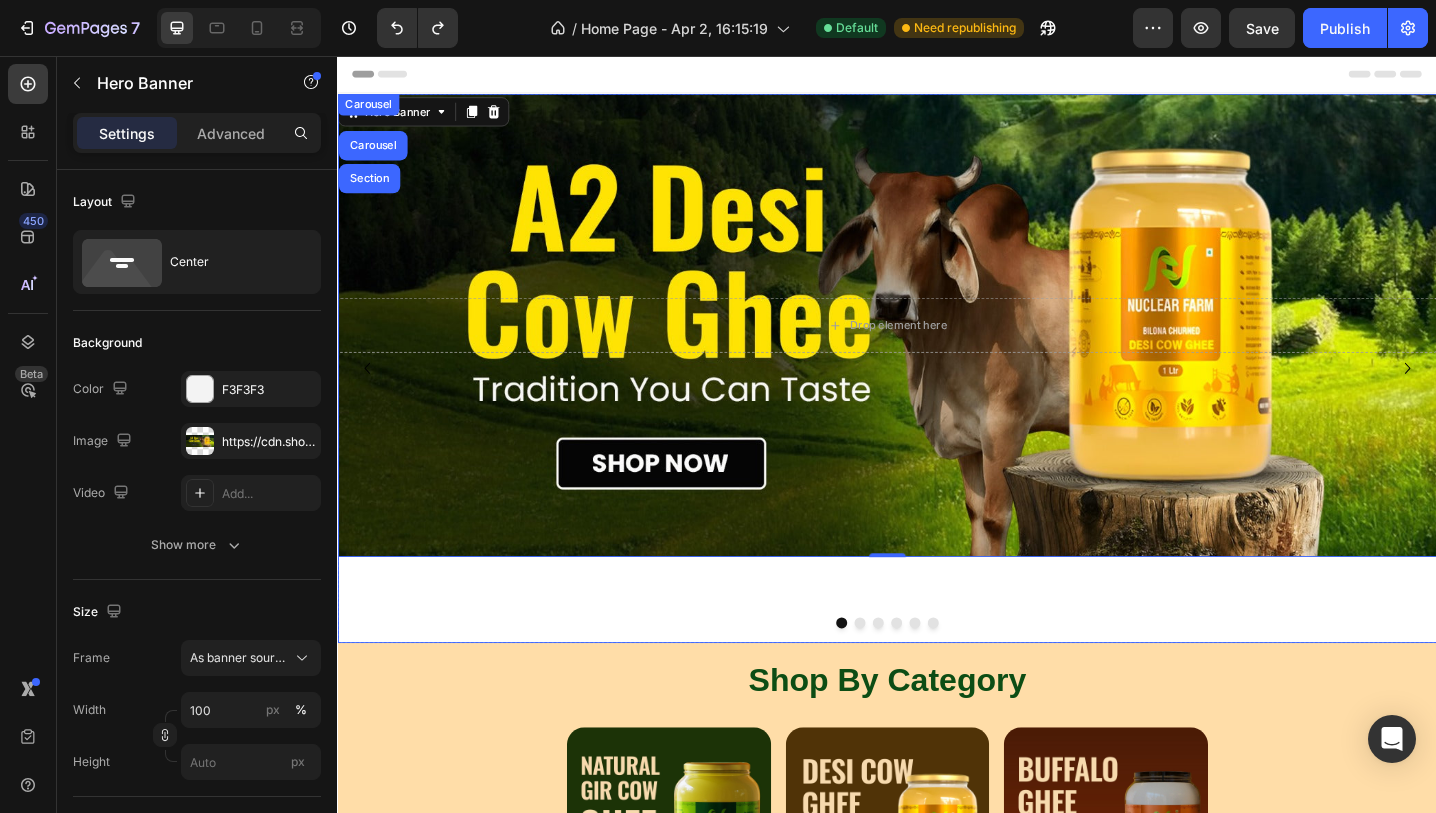 click at bounding box center (907, 675) 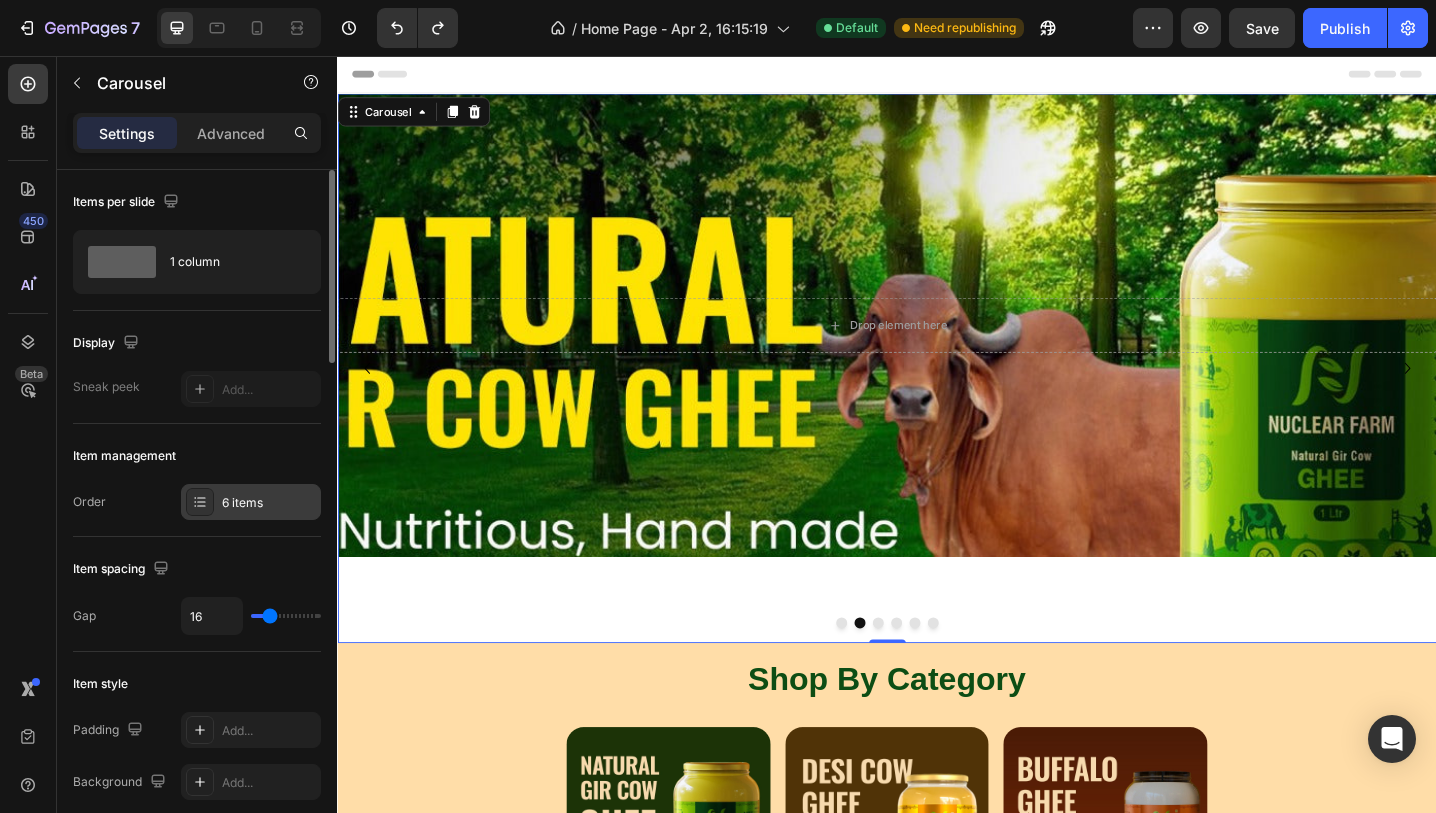 click 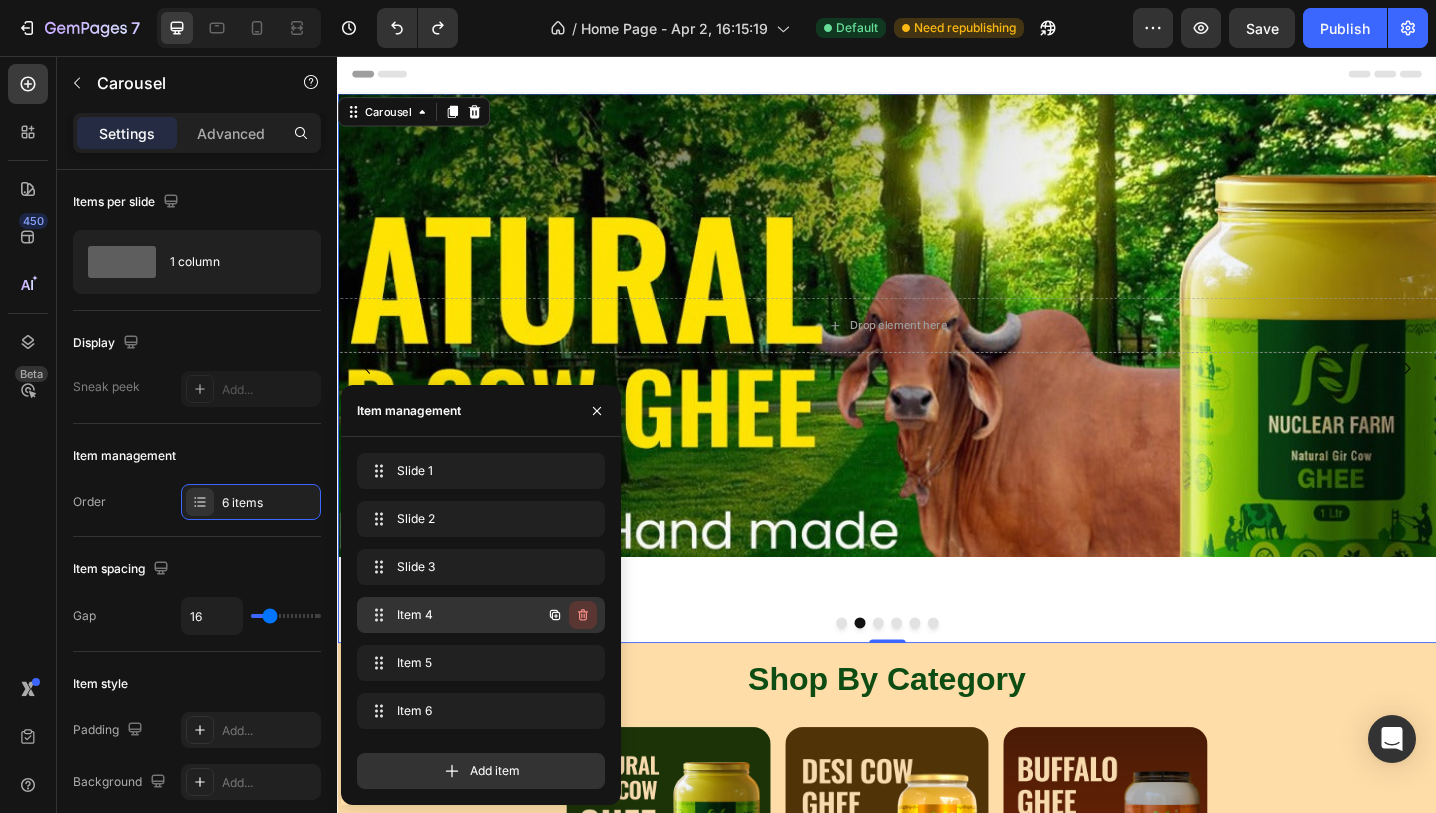 click 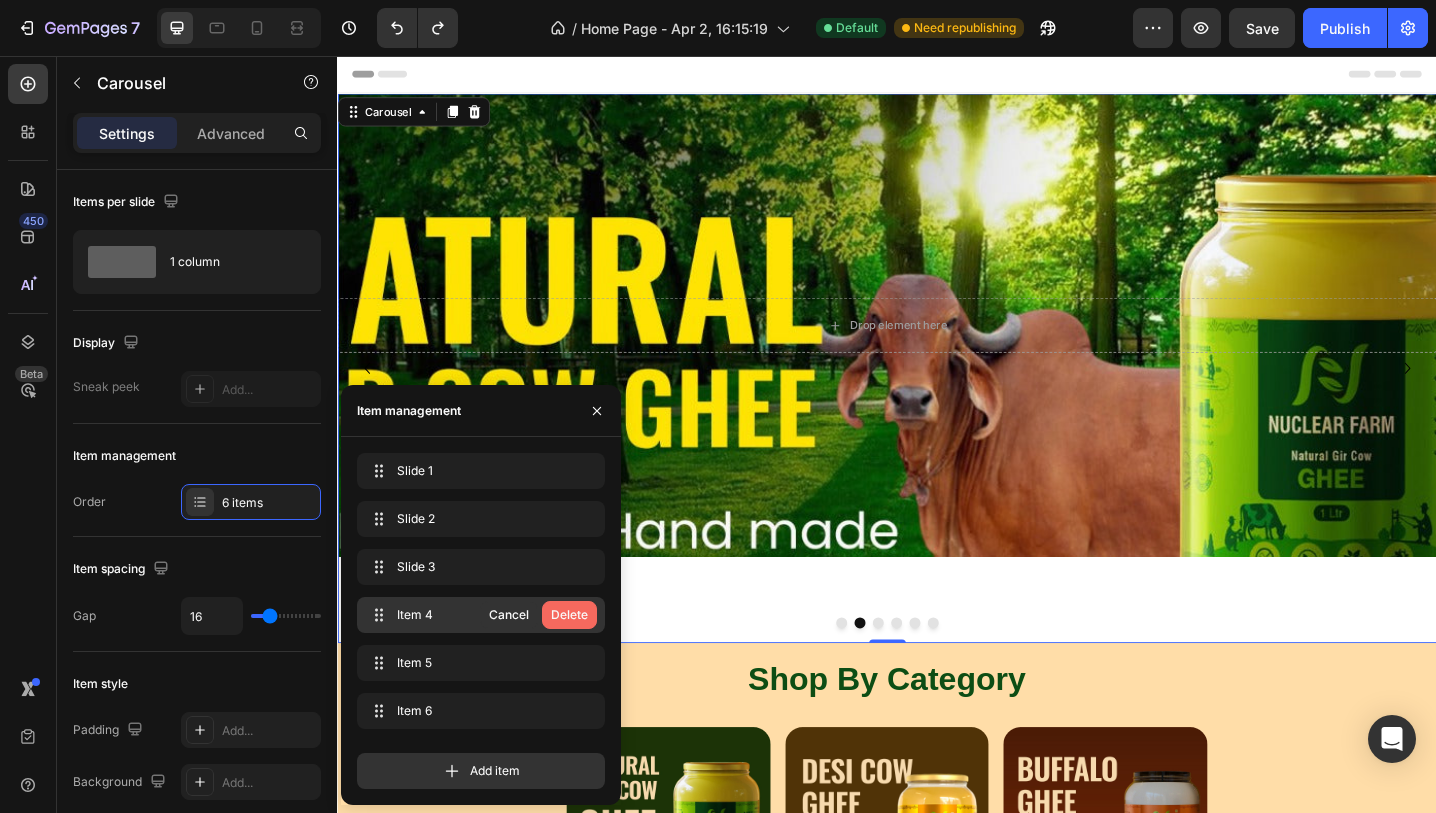 click on "Delete" at bounding box center (569, 615) 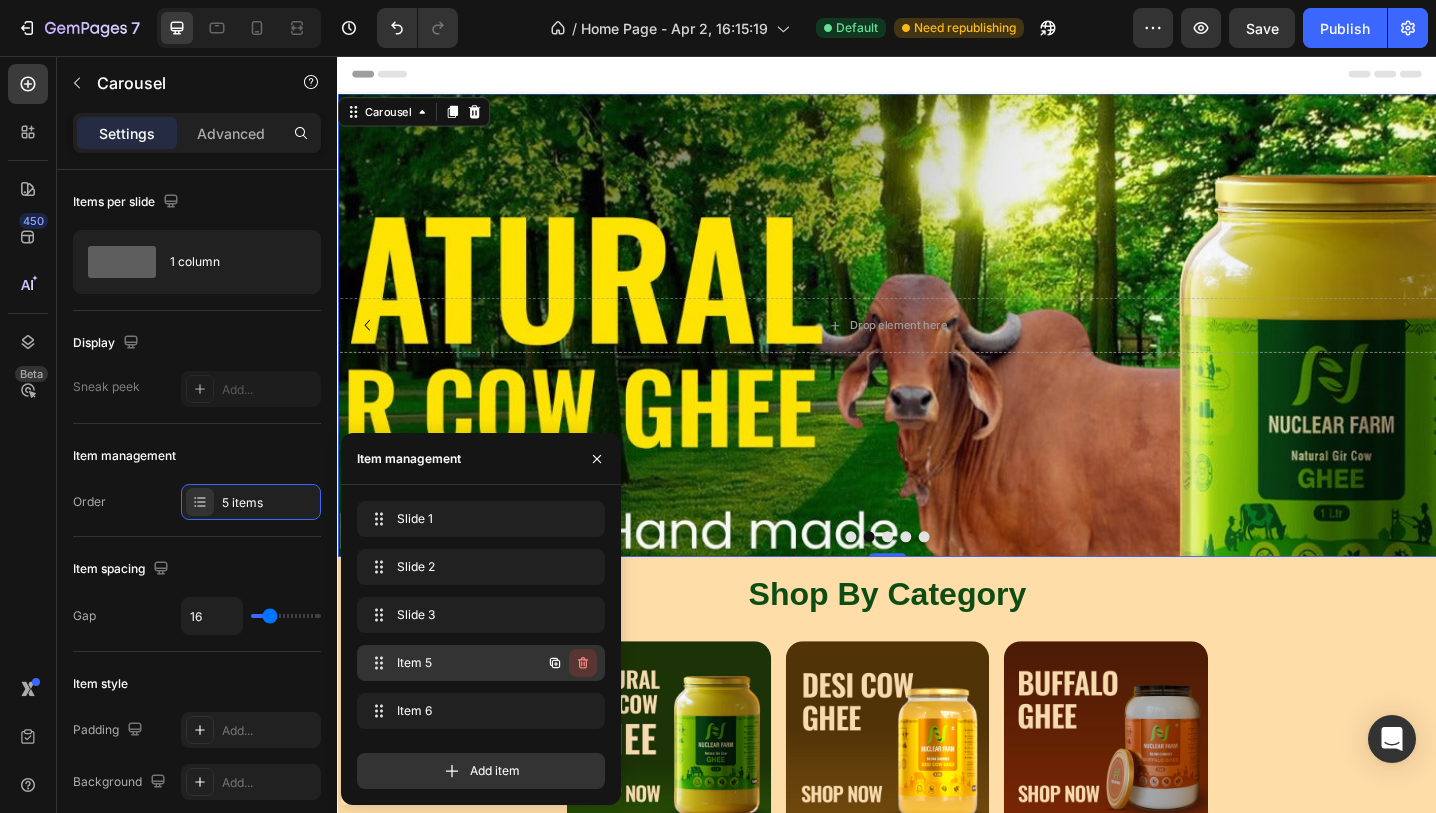 click 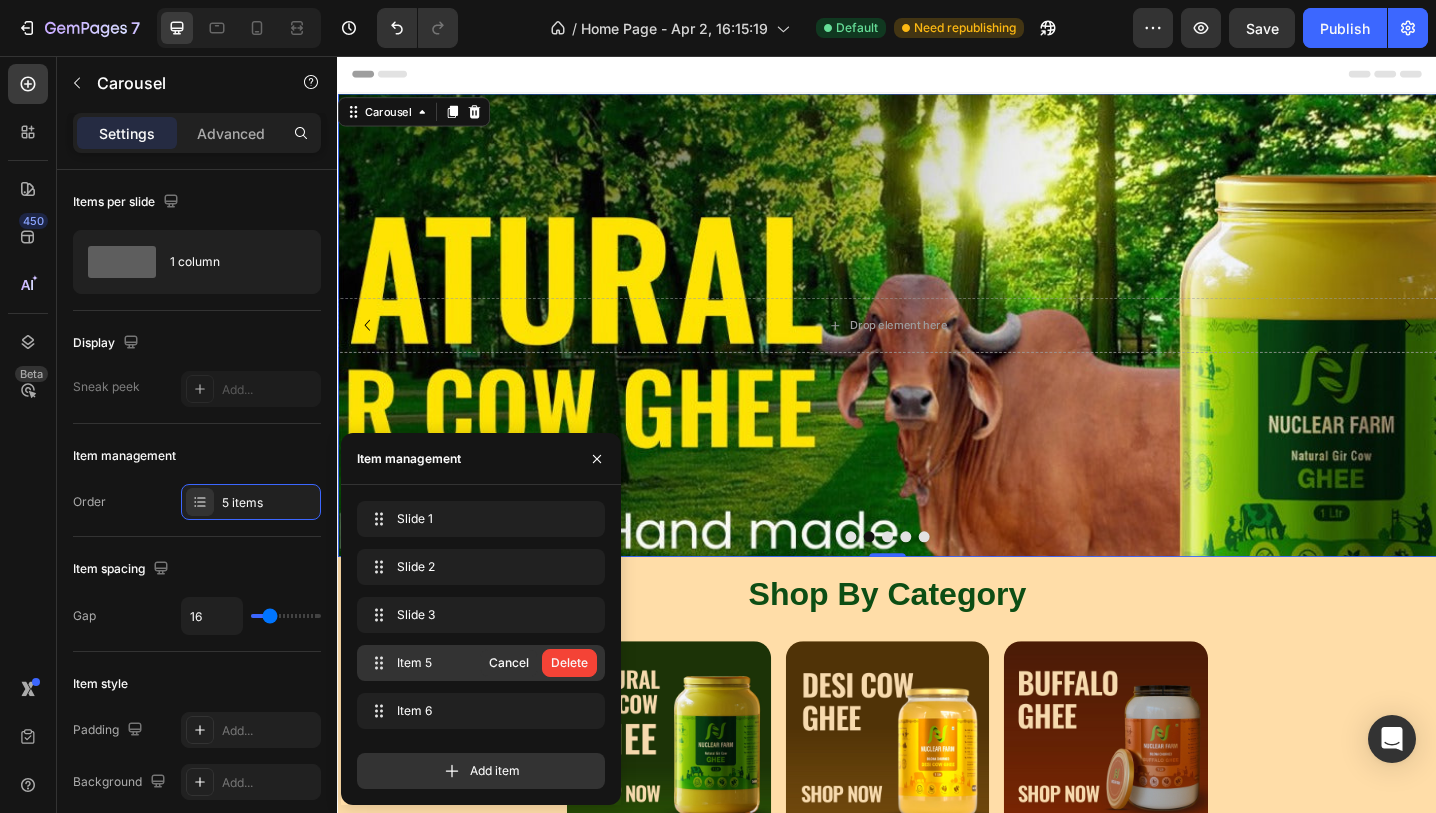 click on "Delete" at bounding box center (569, 663) 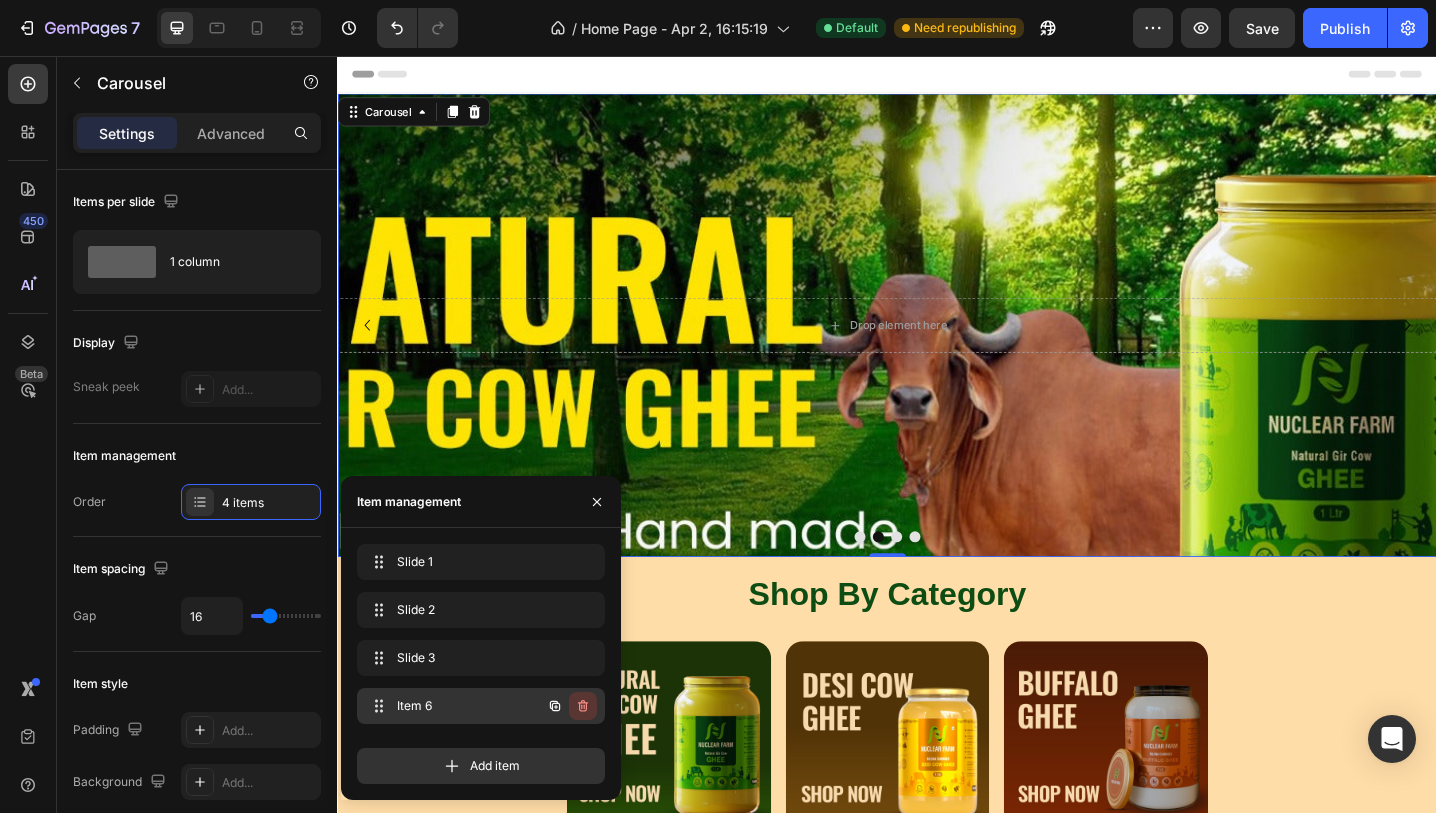 click 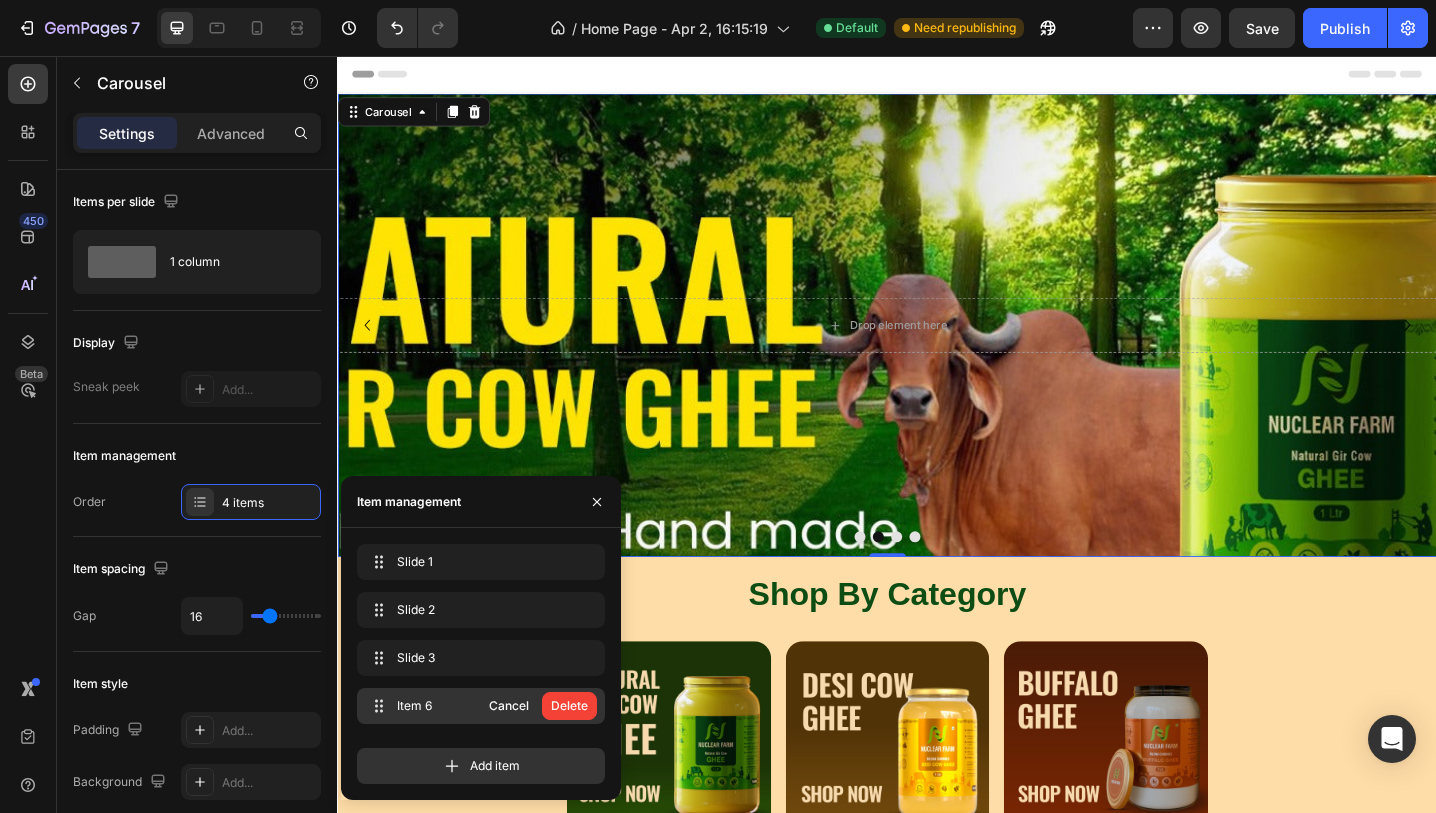 click on "Delete" at bounding box center [569, 706] 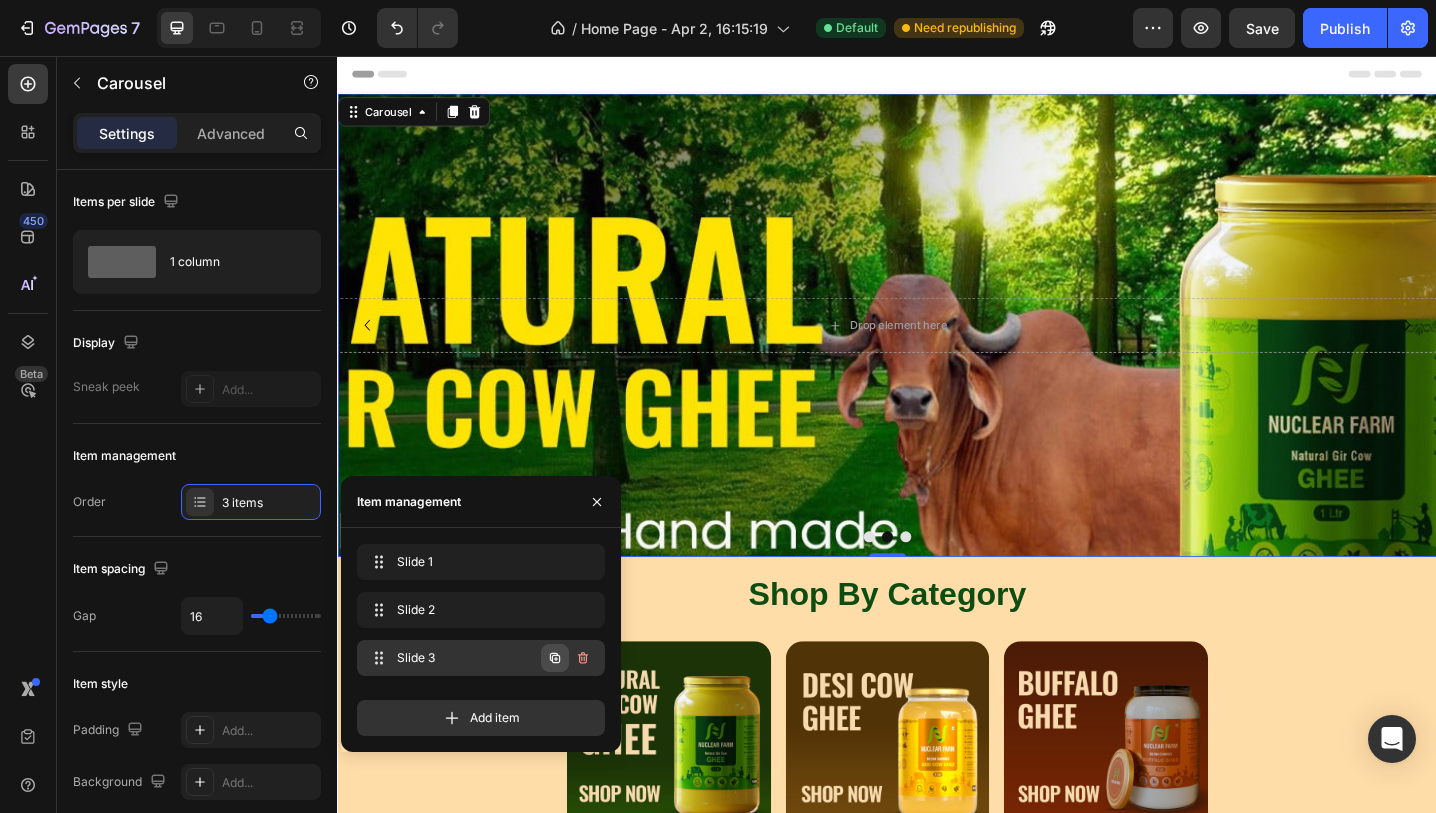 click 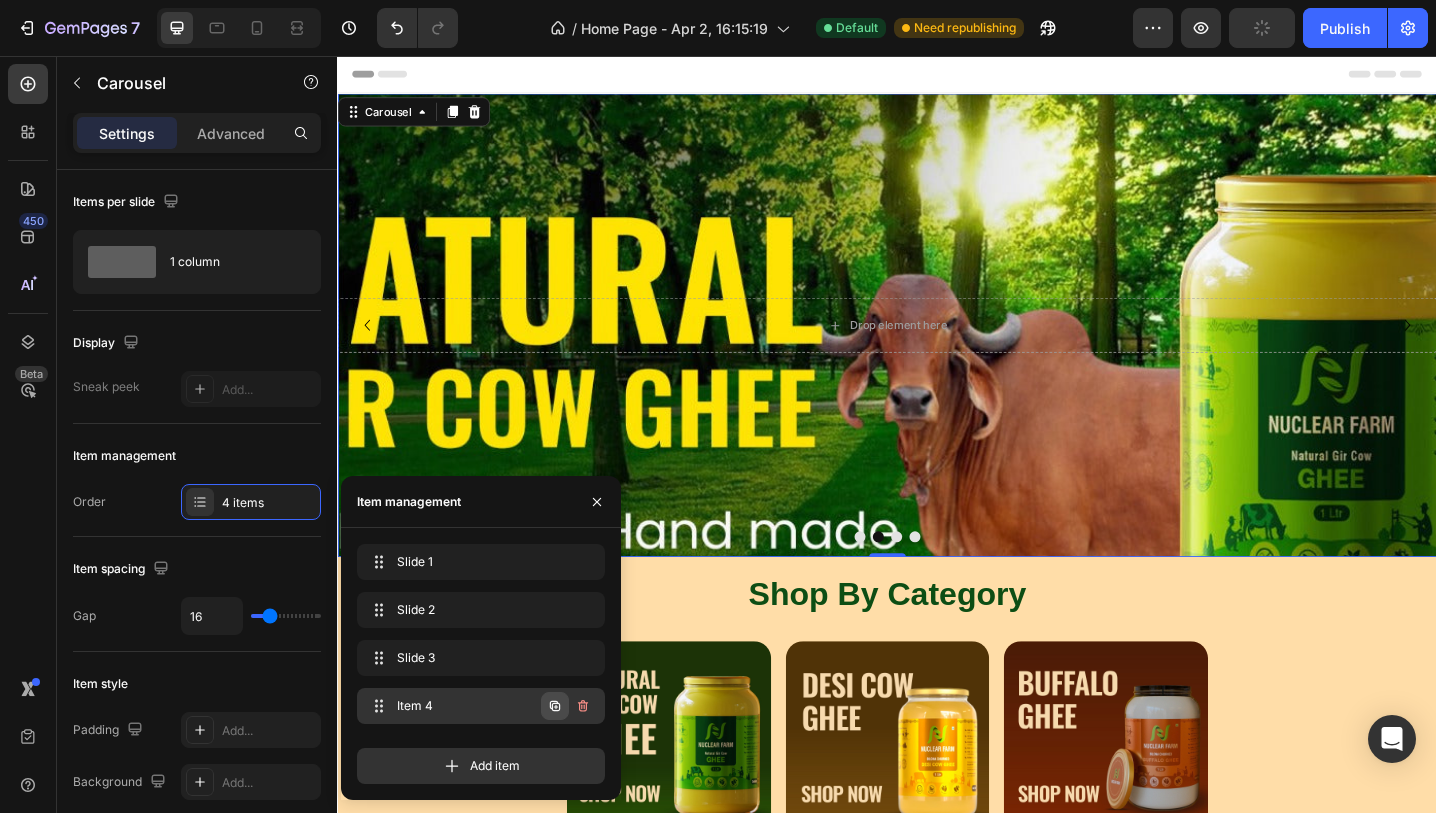 click 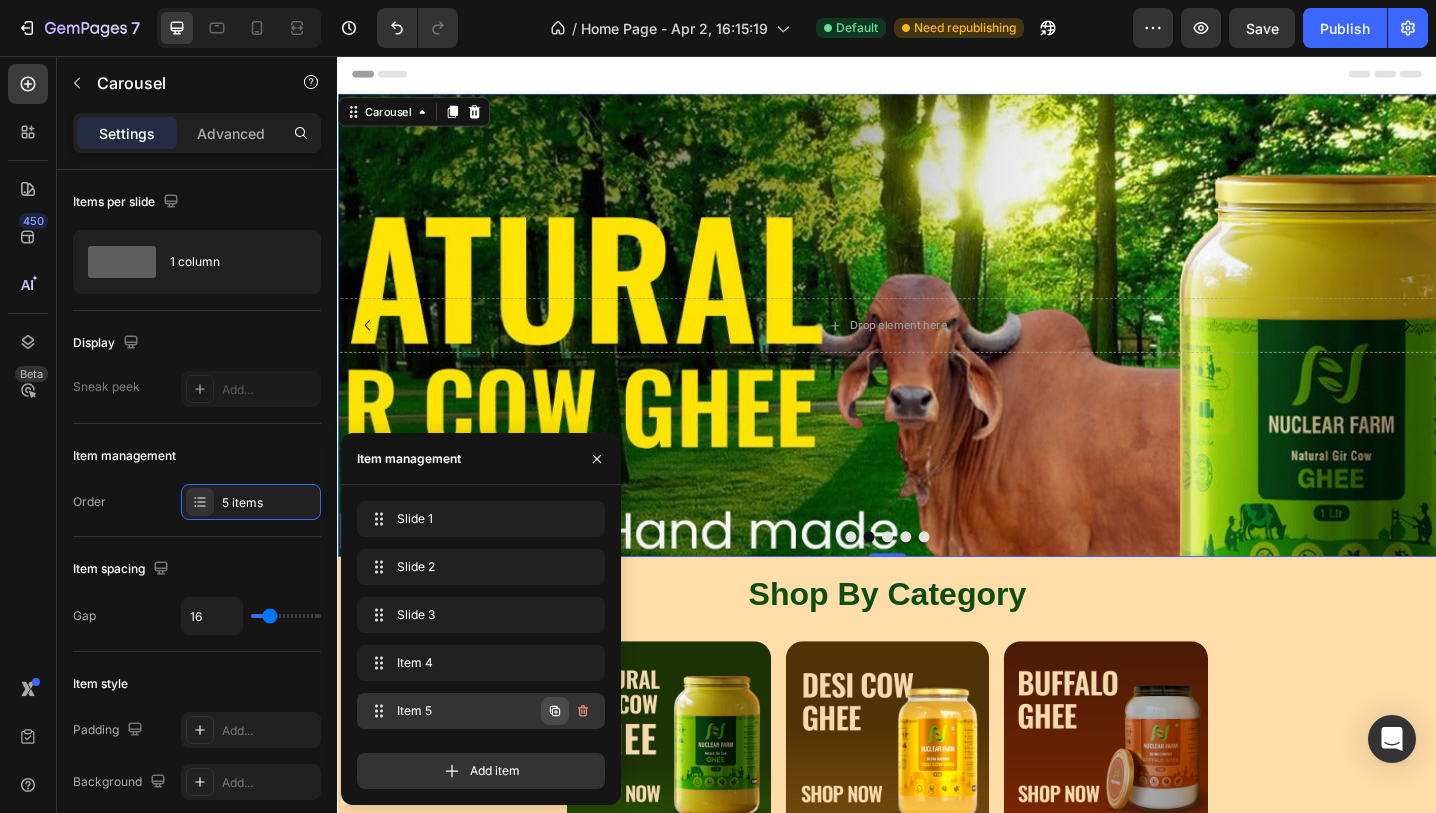 click 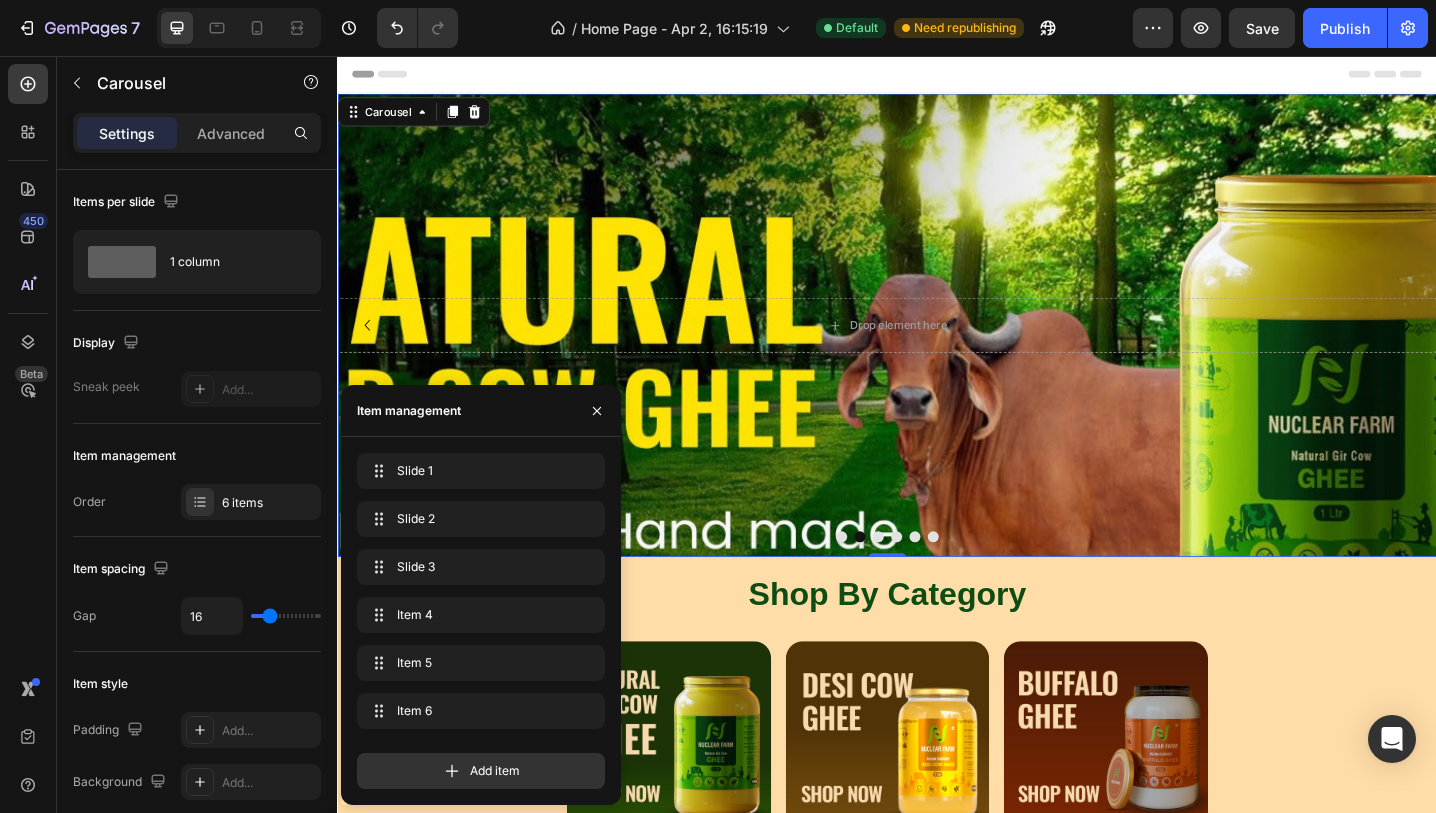 click at bounding box center [887, 581] 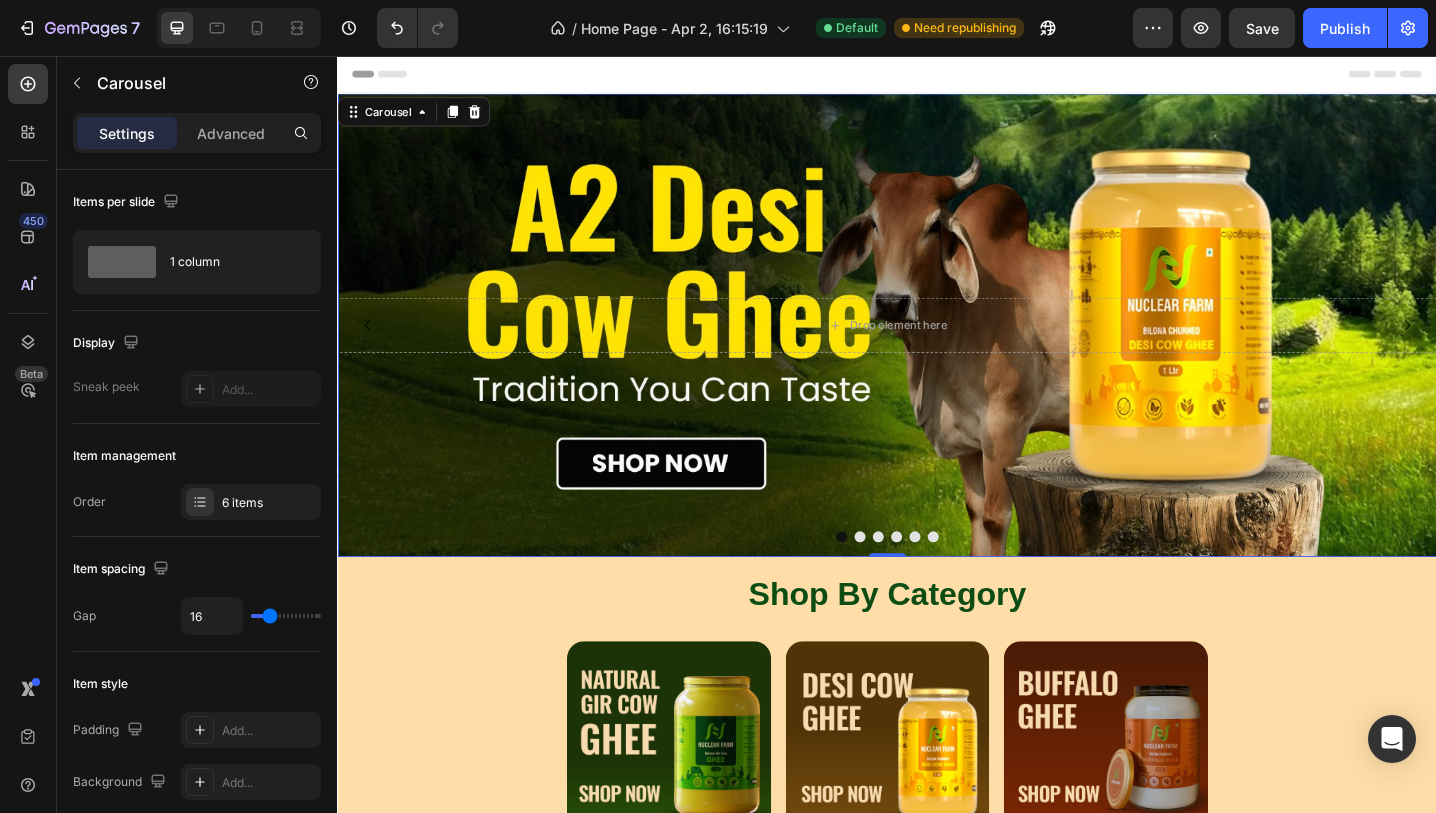click at bounding box center (907, 581) 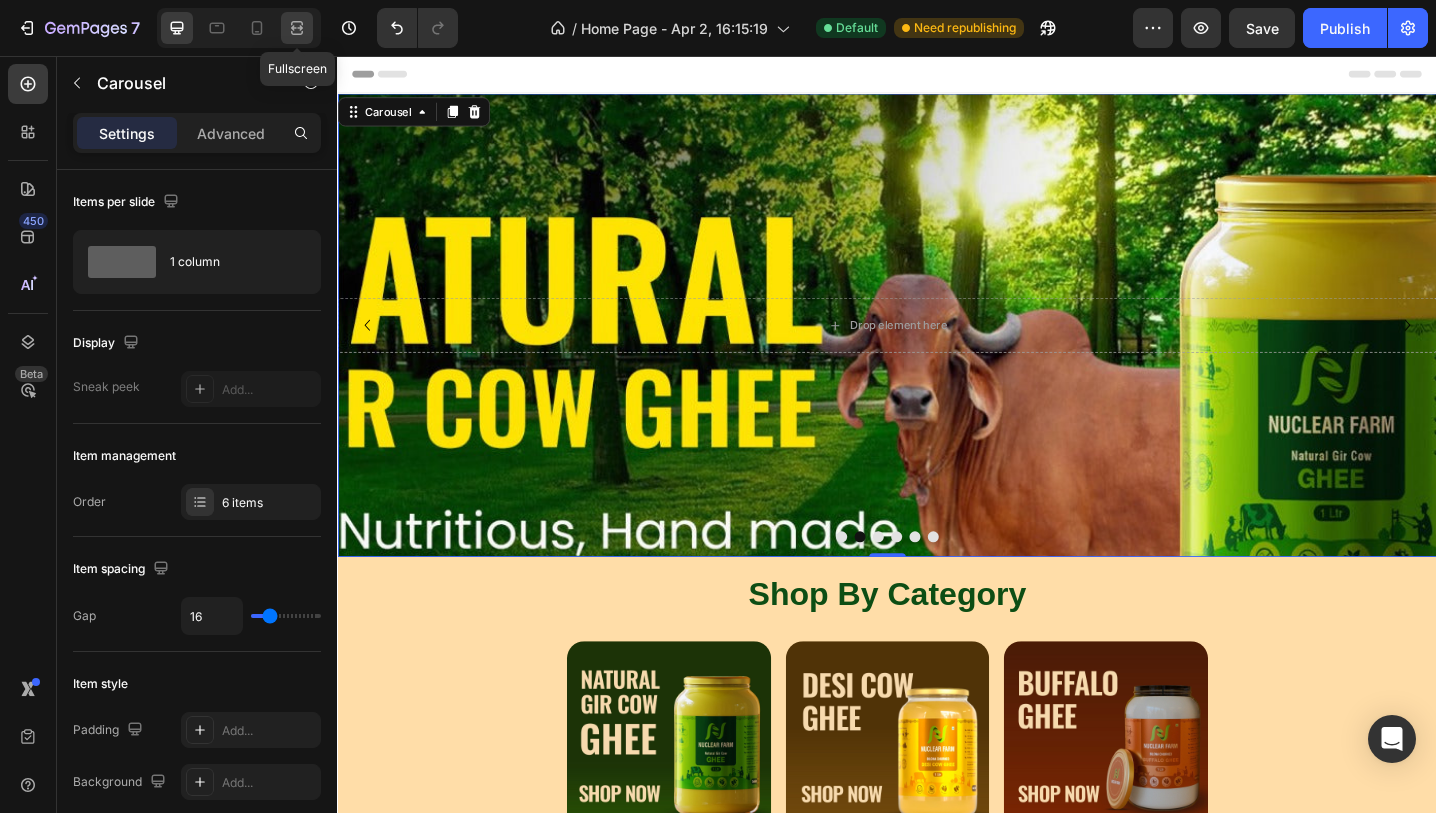 click 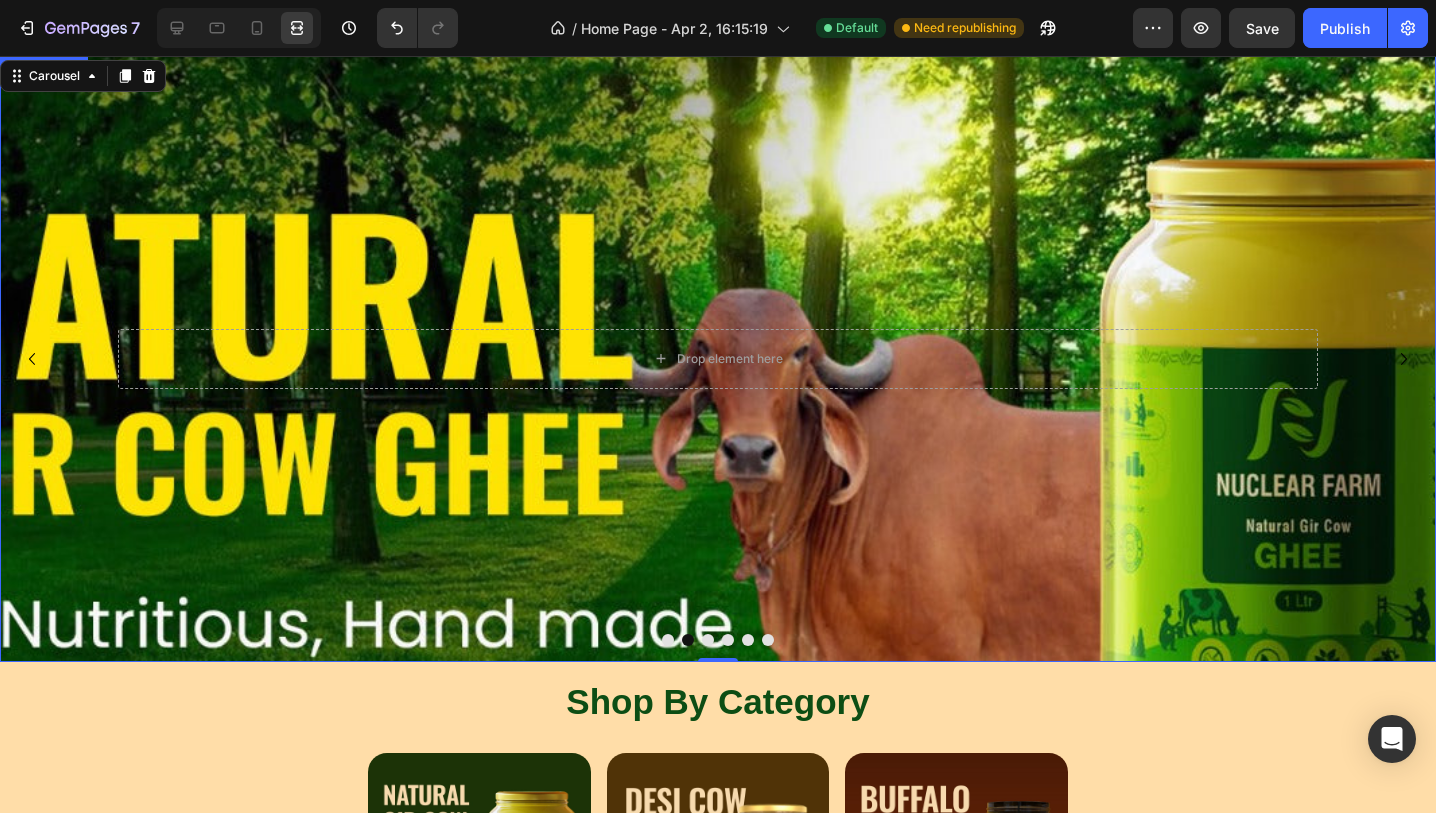 scroll, scrollTop: 44, scrollLeft: 0, axis: vertical 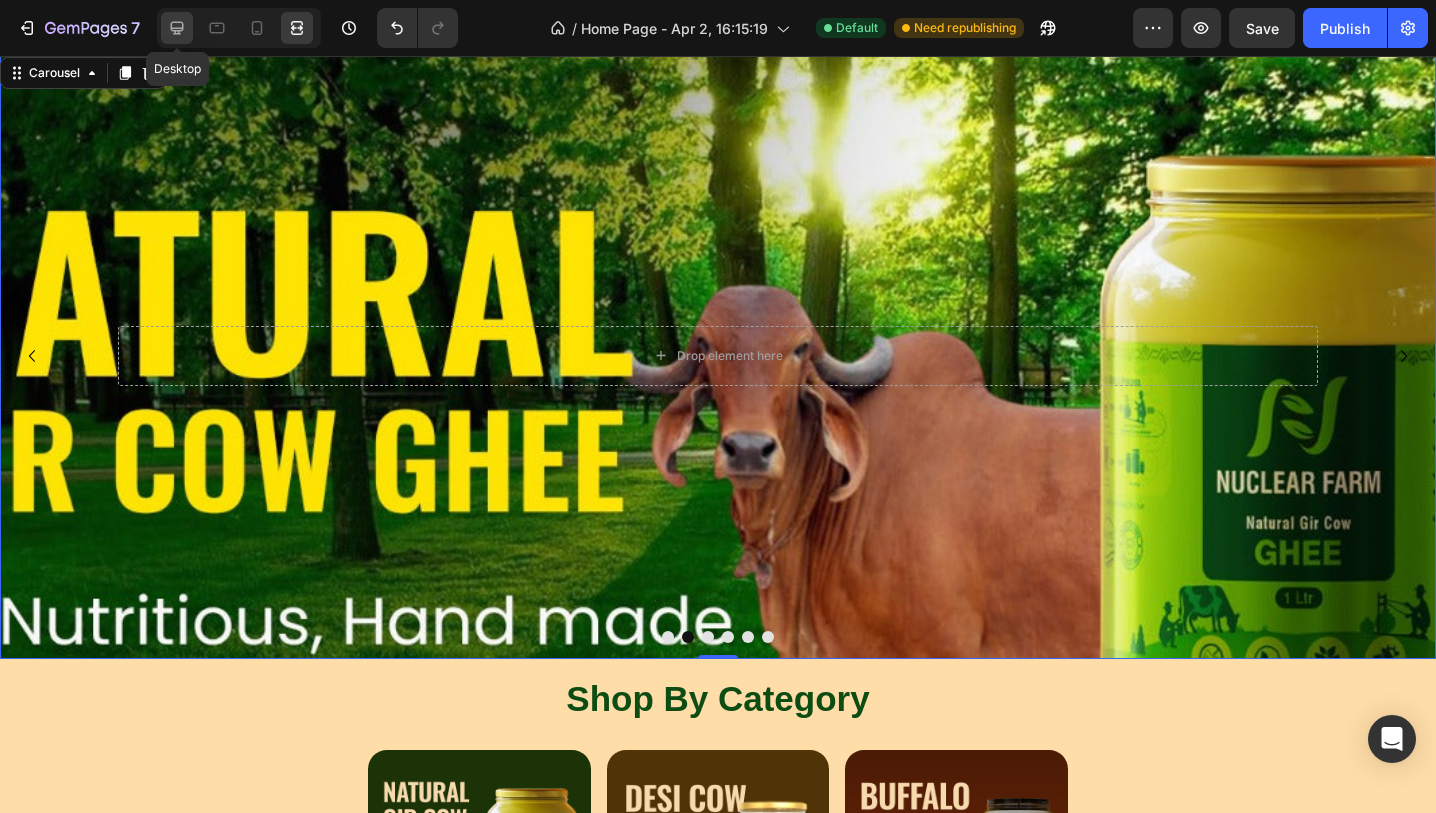 click 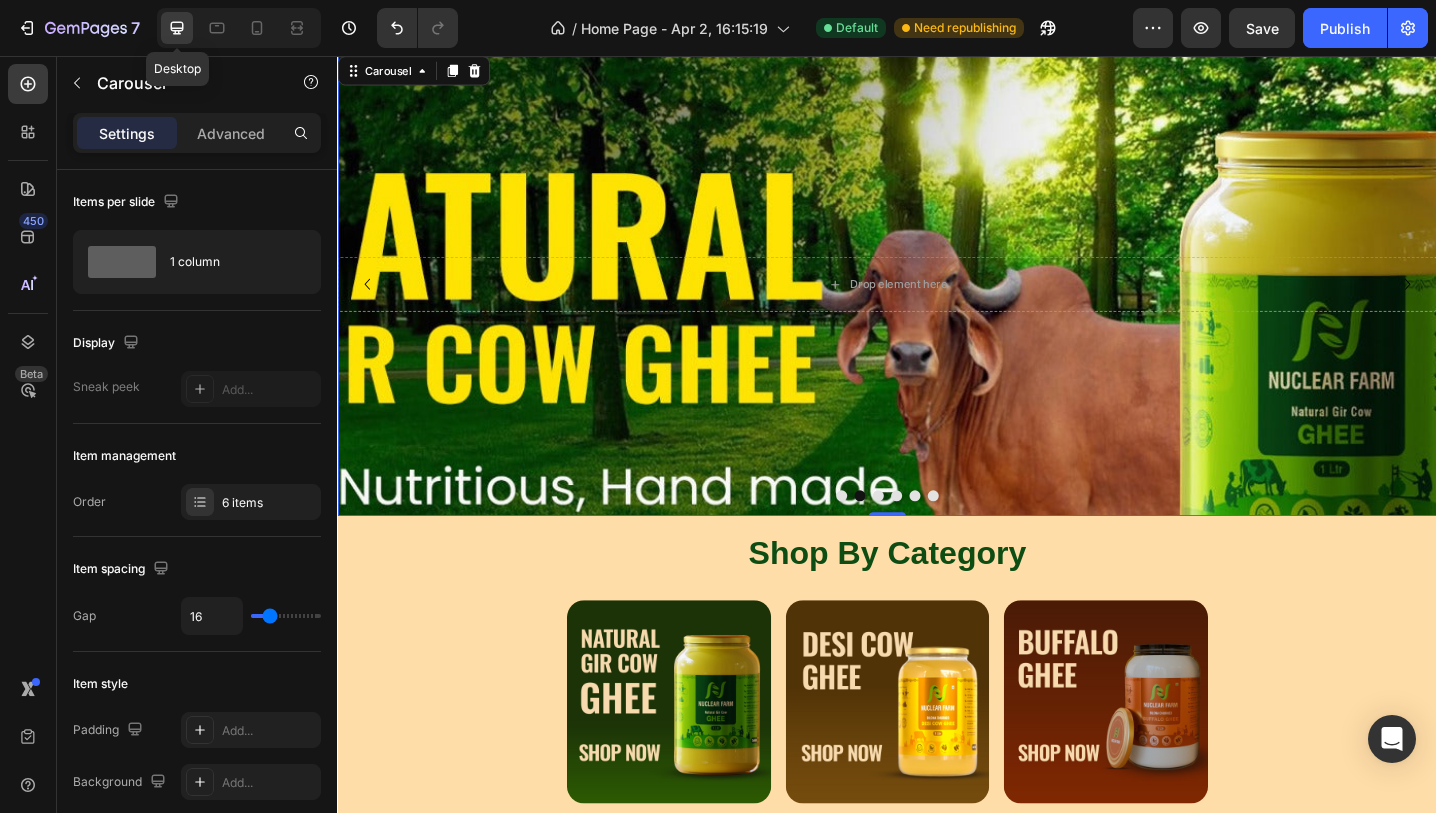 scroll, scrollTop: 0, scrollLeft: 0, axis: both 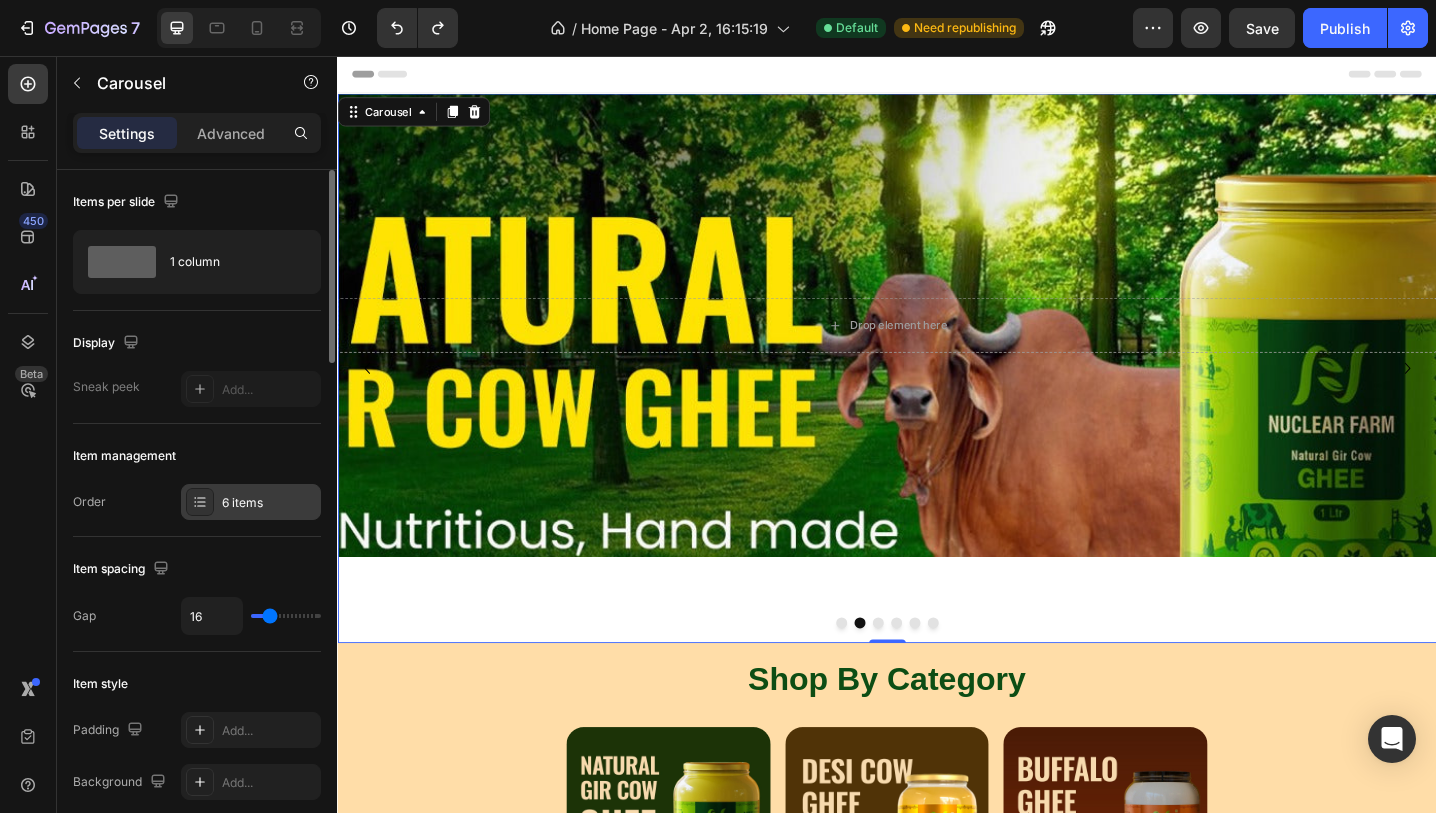 click on "6 items" at bounding box center (269, 503) 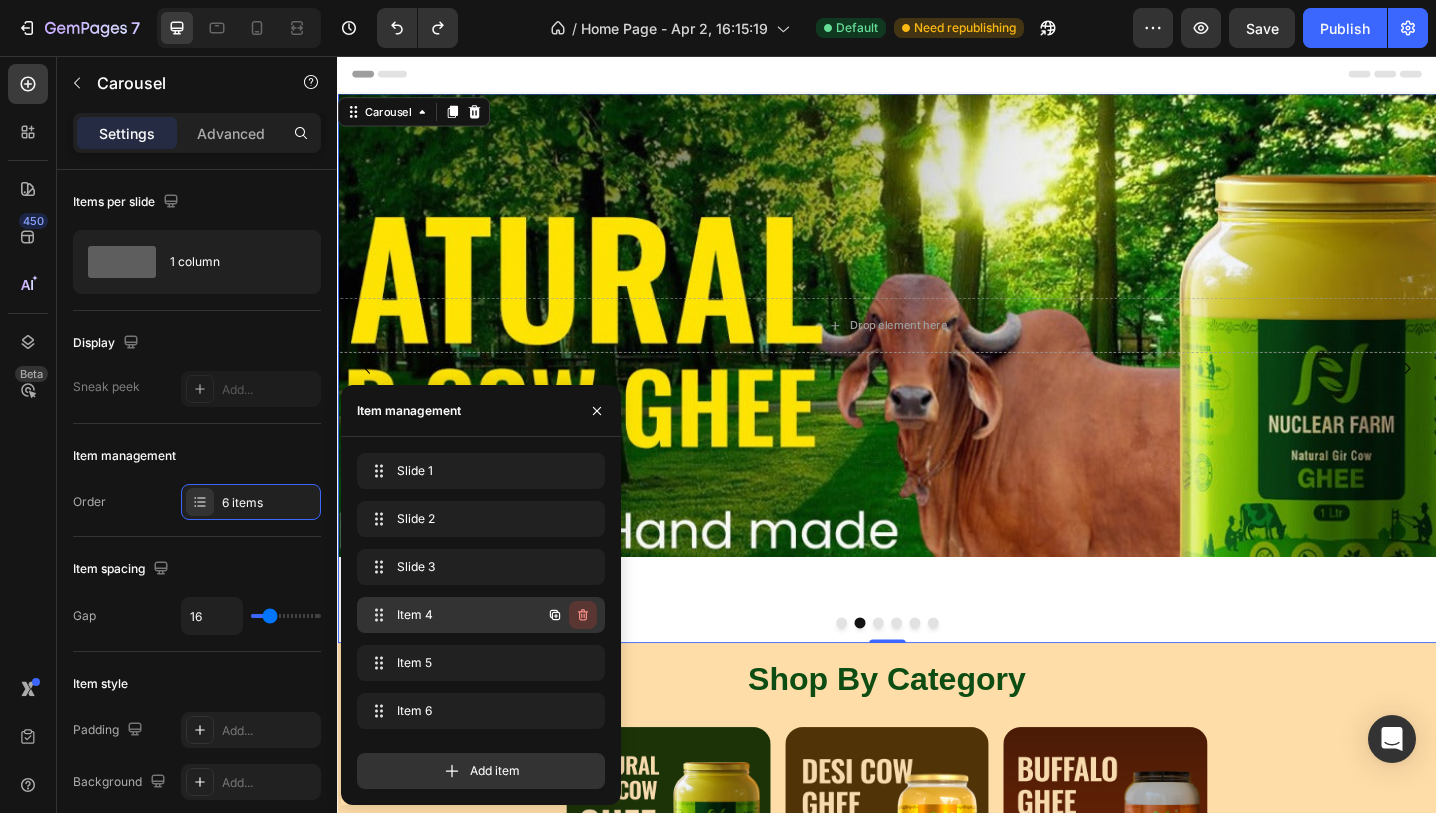 click 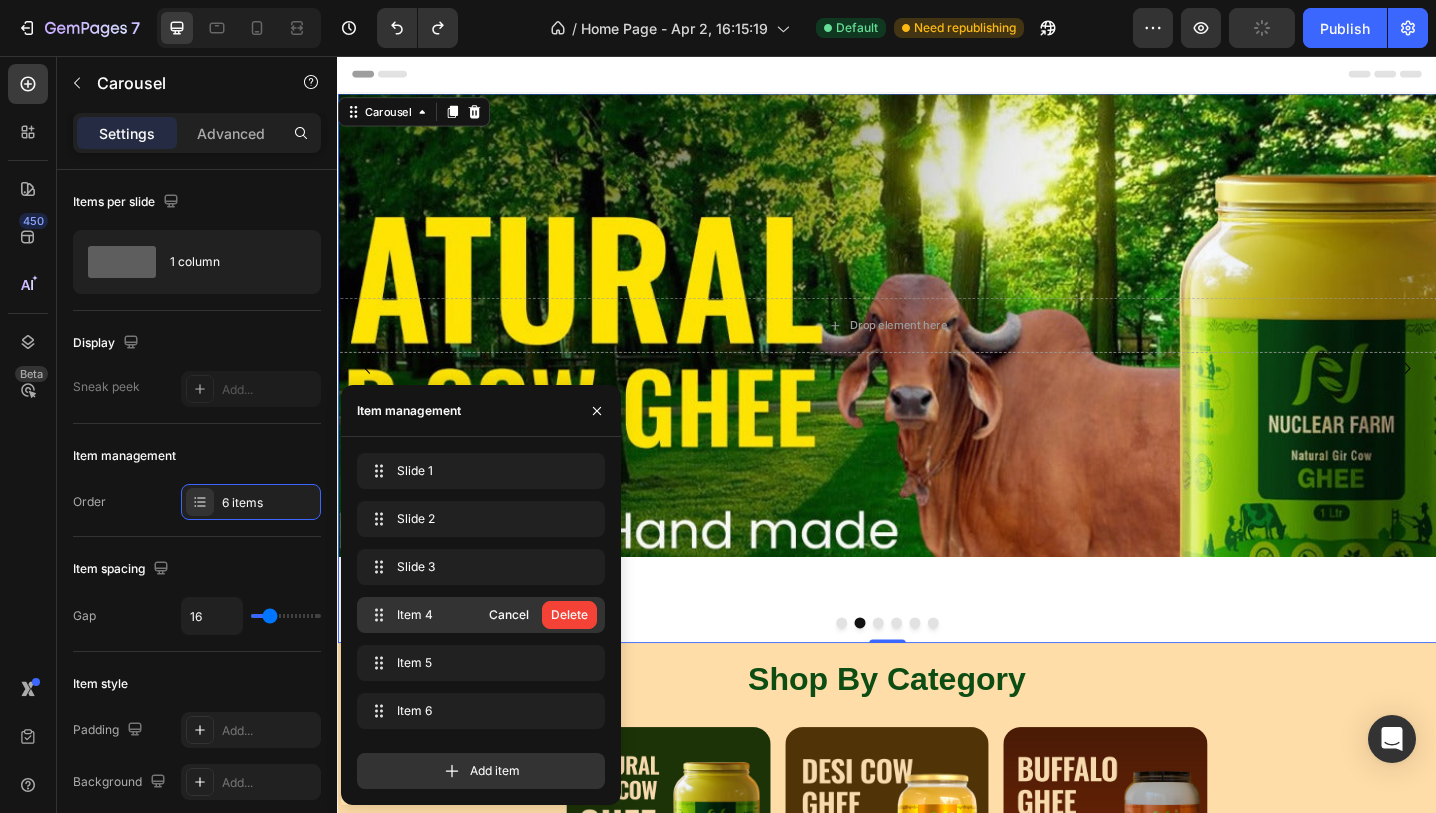 click on "Delete" at bounding box center [569, 615] 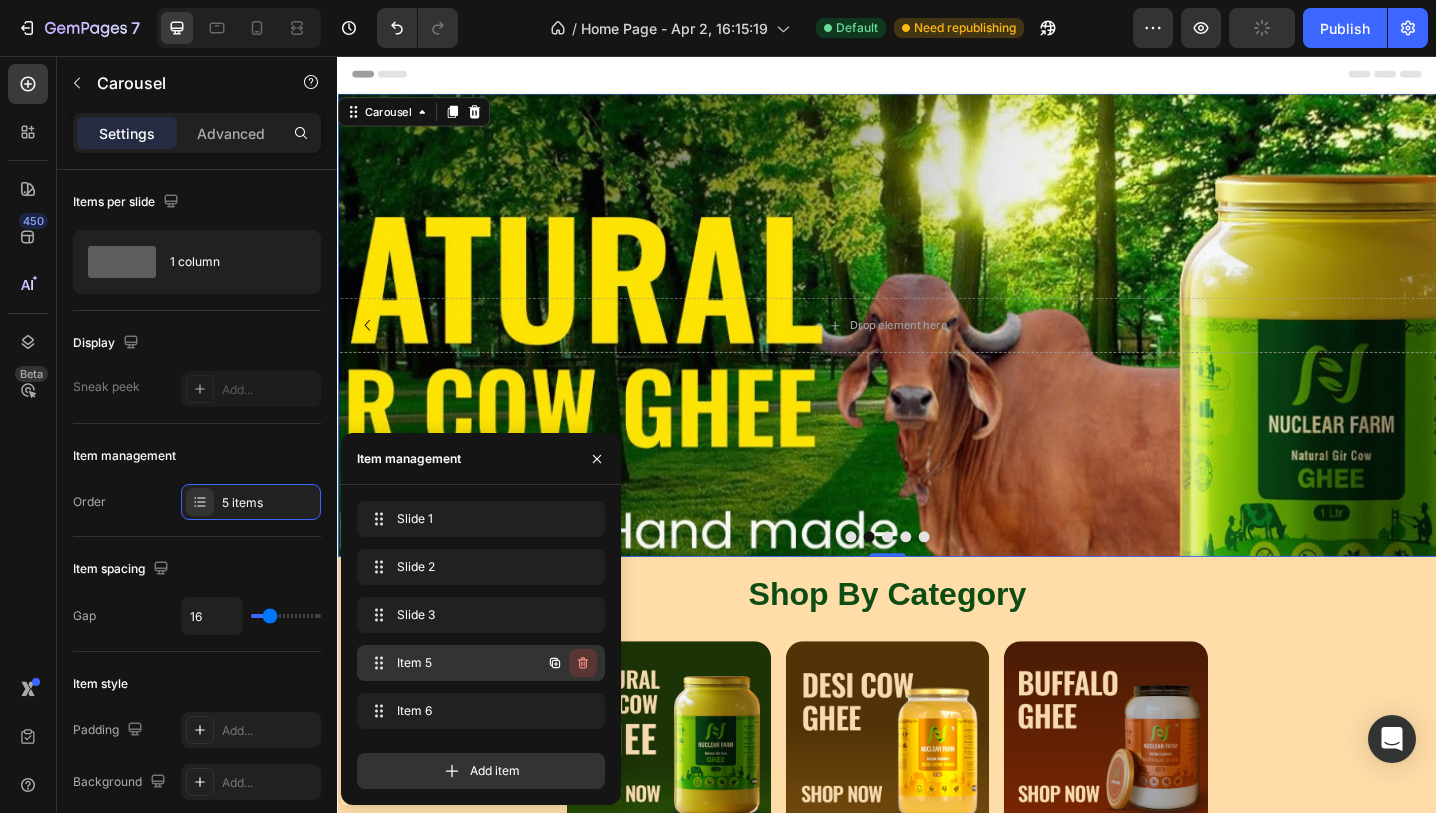 click 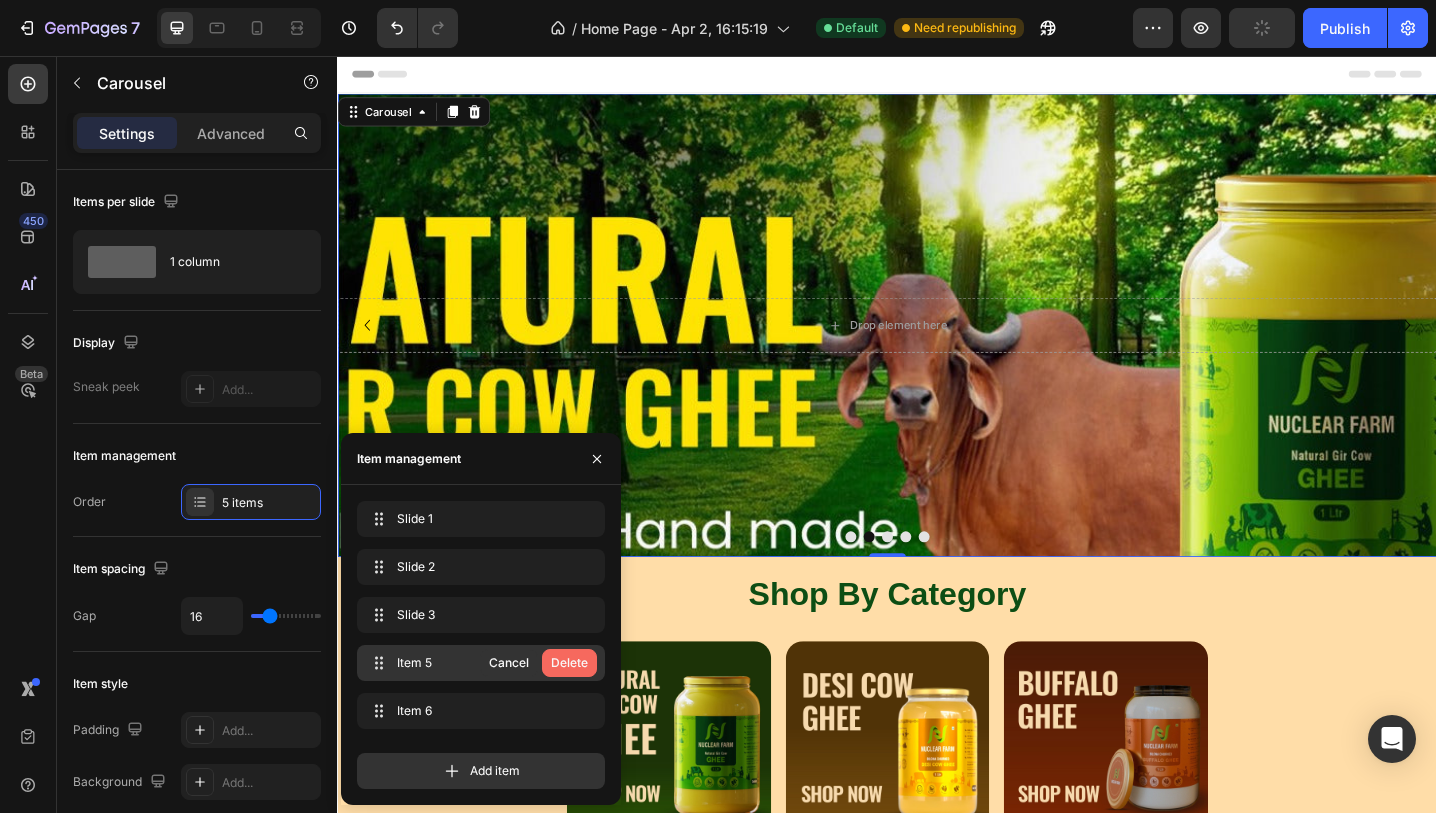 click on "Delete" at bounding box center (569, 663) 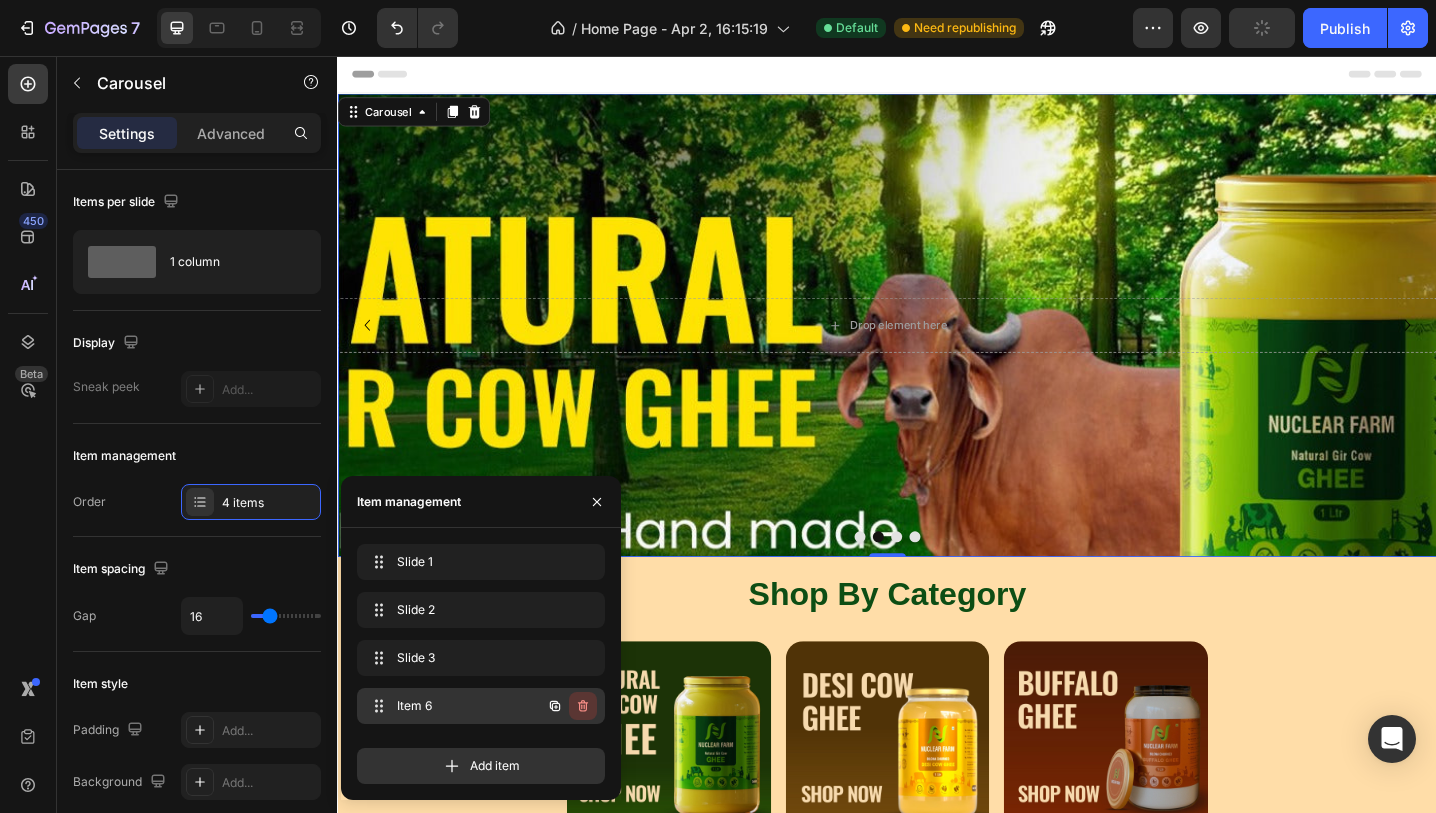 click 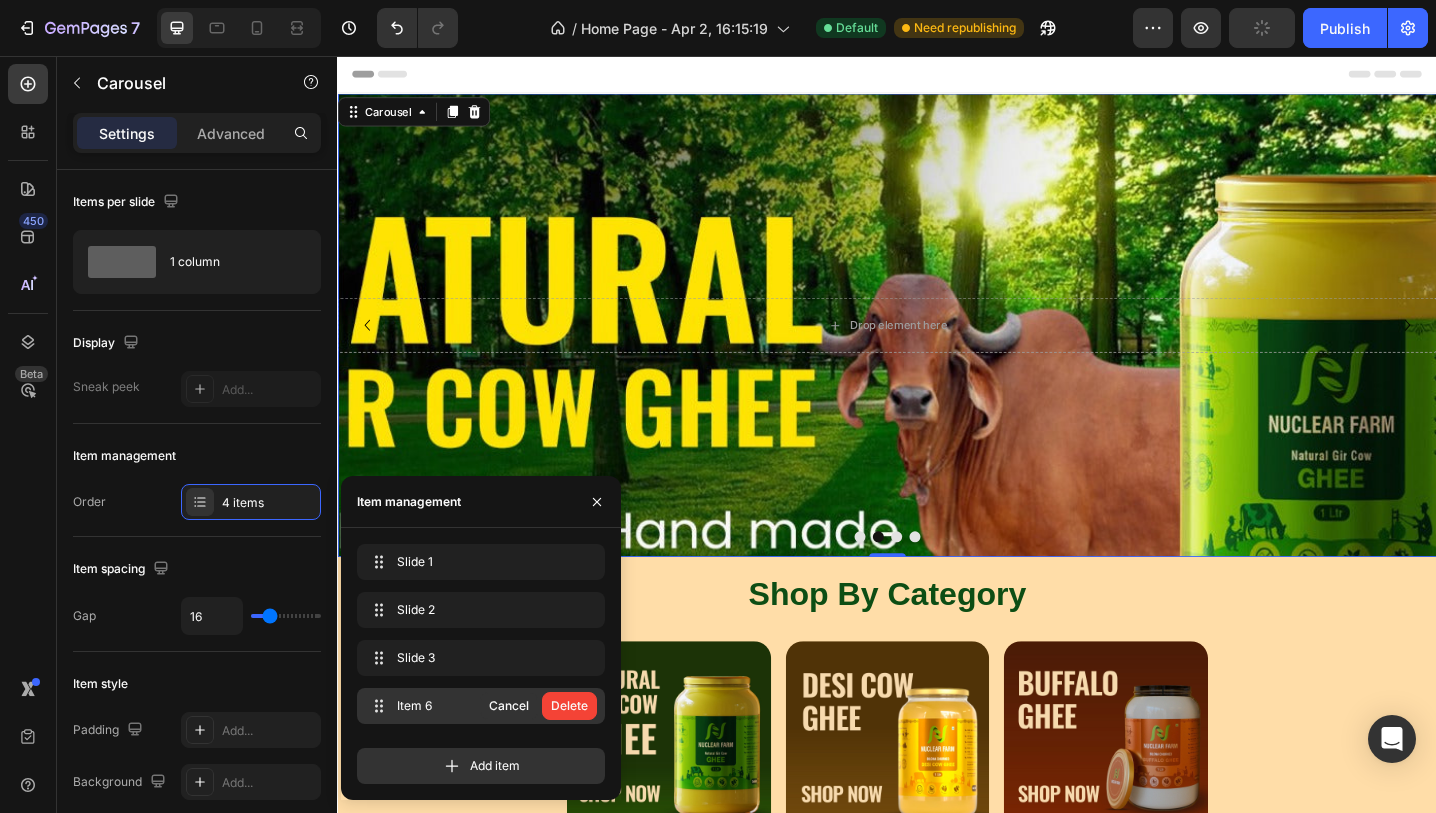 click on "Delete" at bounding box center (569, 706) 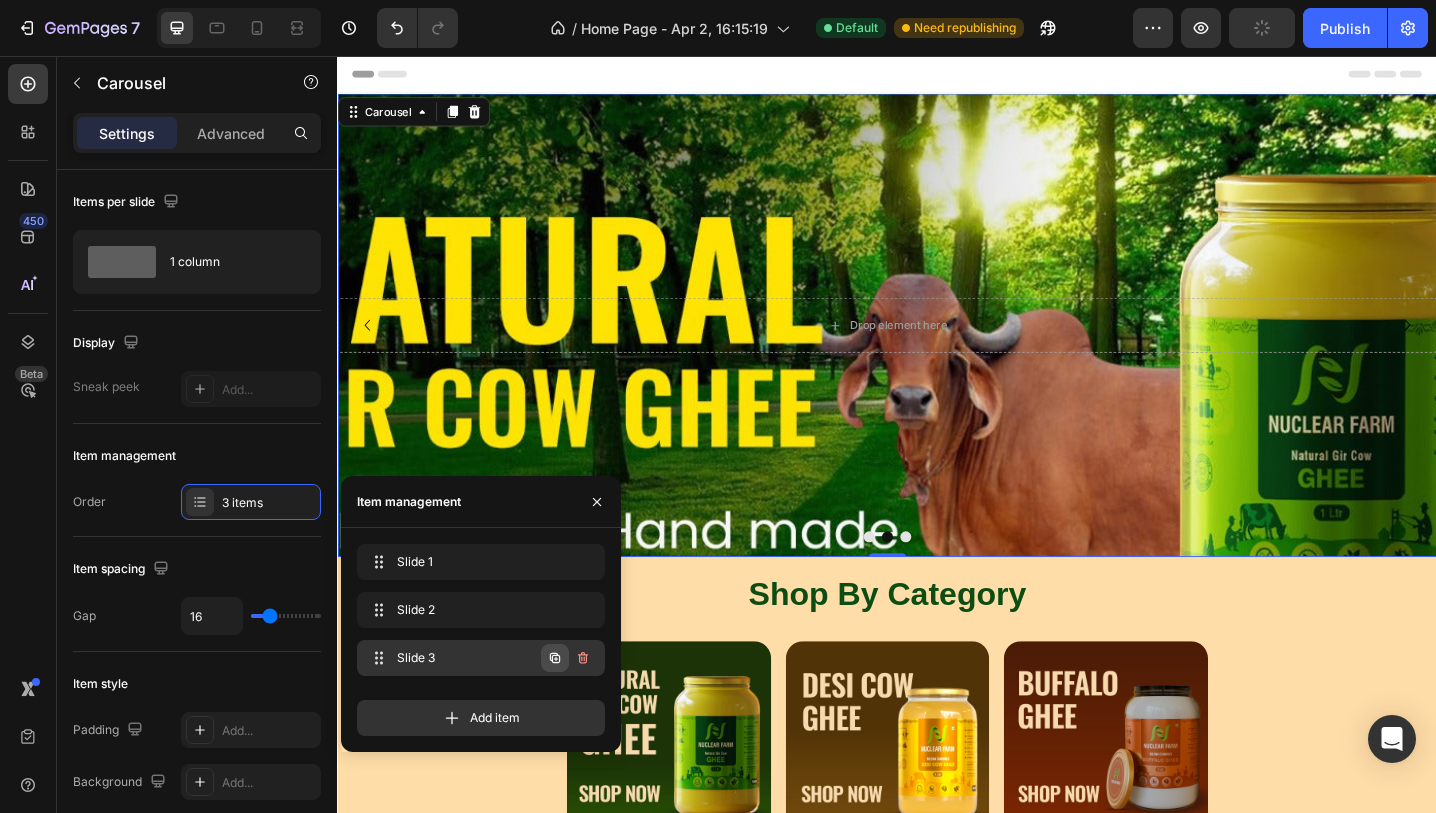 click 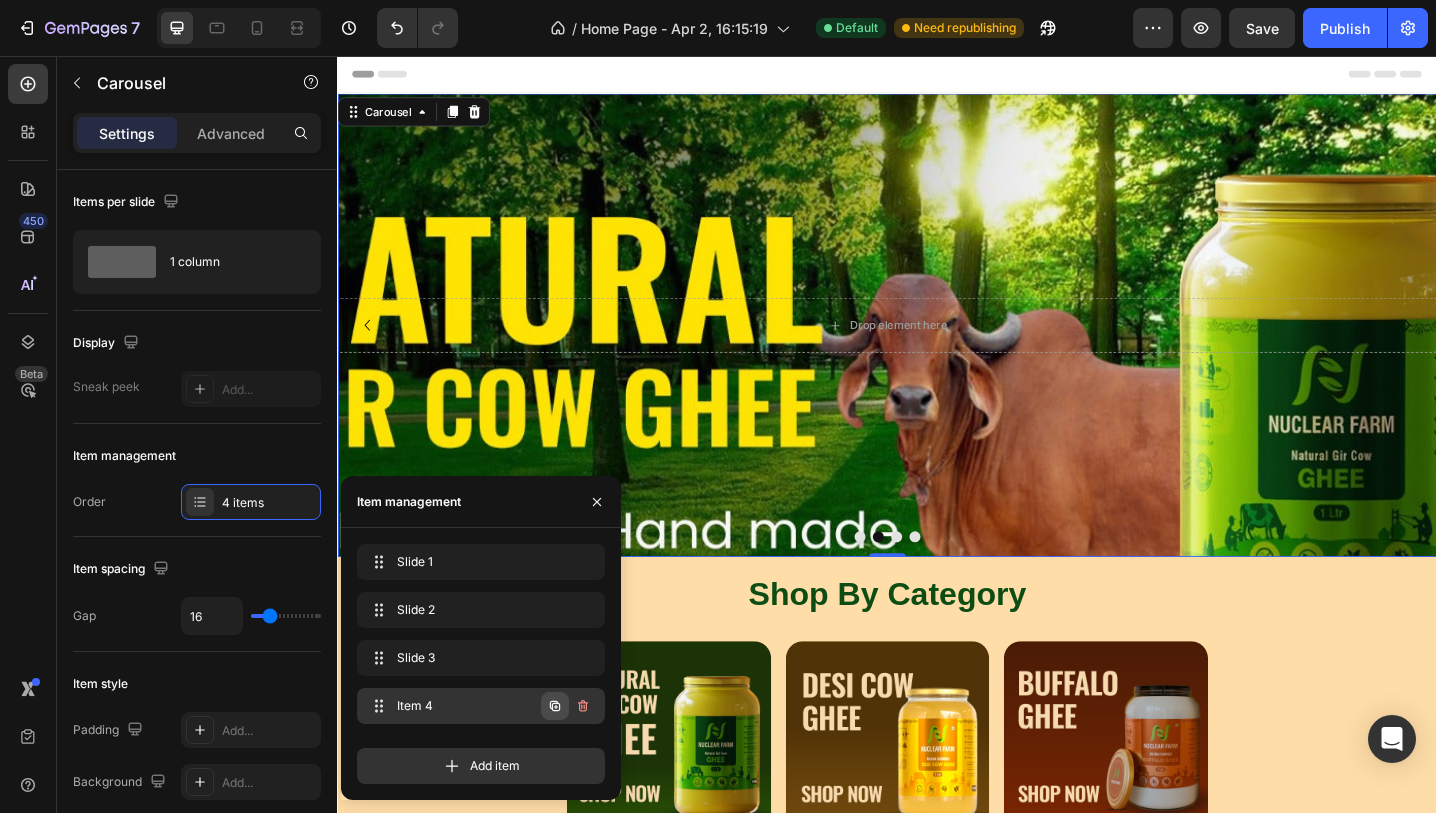 click 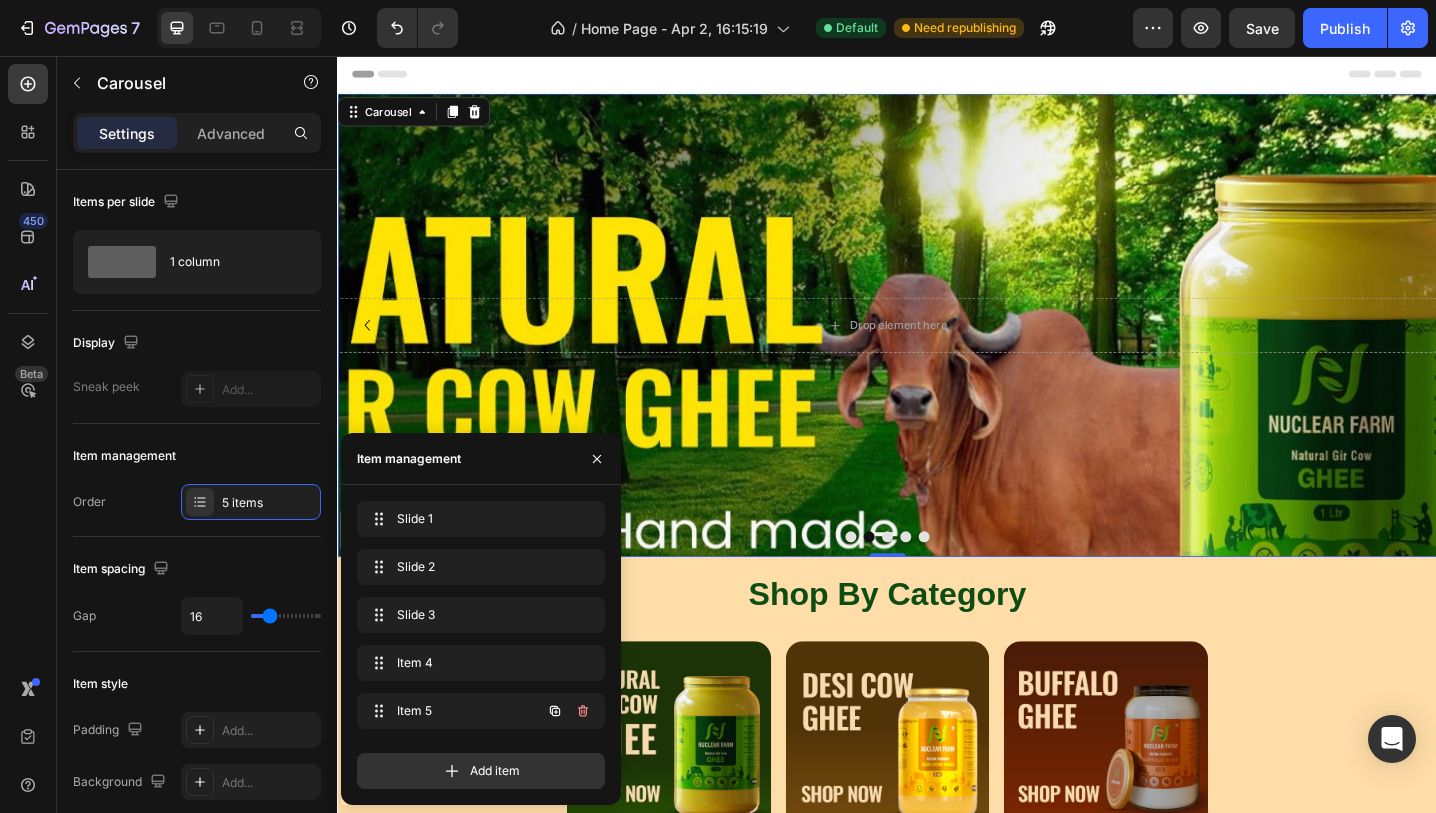 click 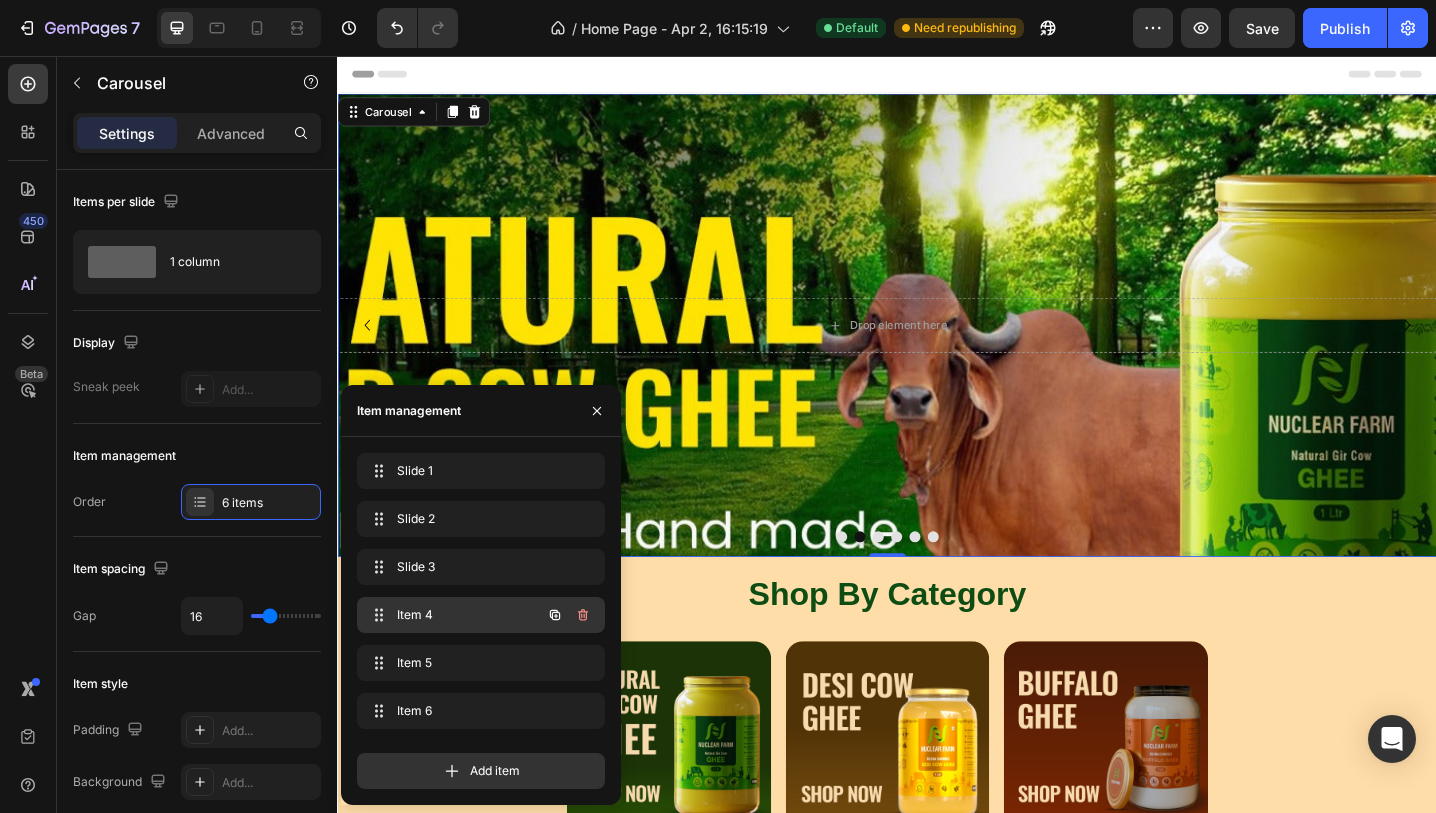 click on "Item 4 Item 4" at bounding box center [481, 615] 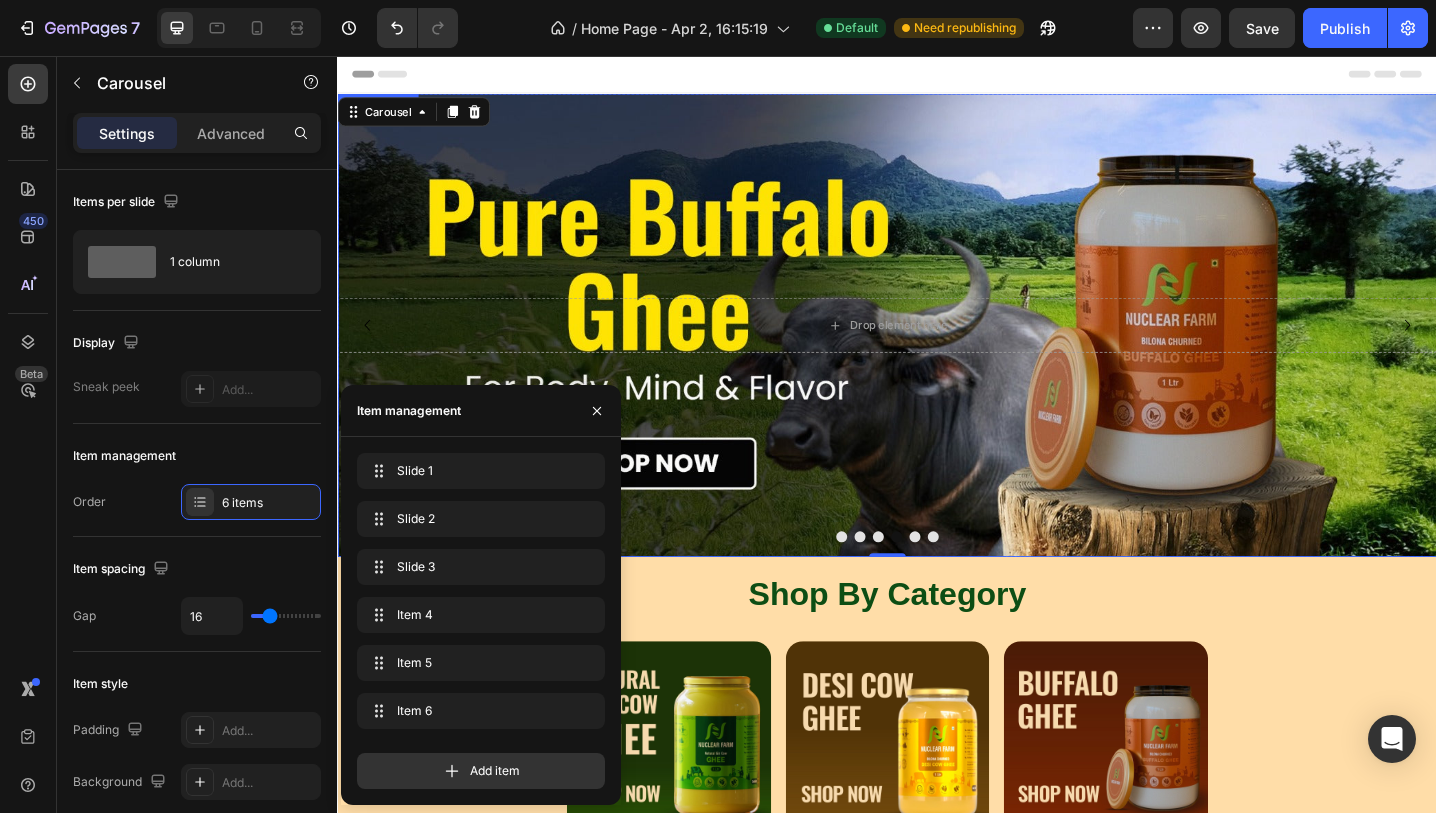 click at bounding box center (937, 350) 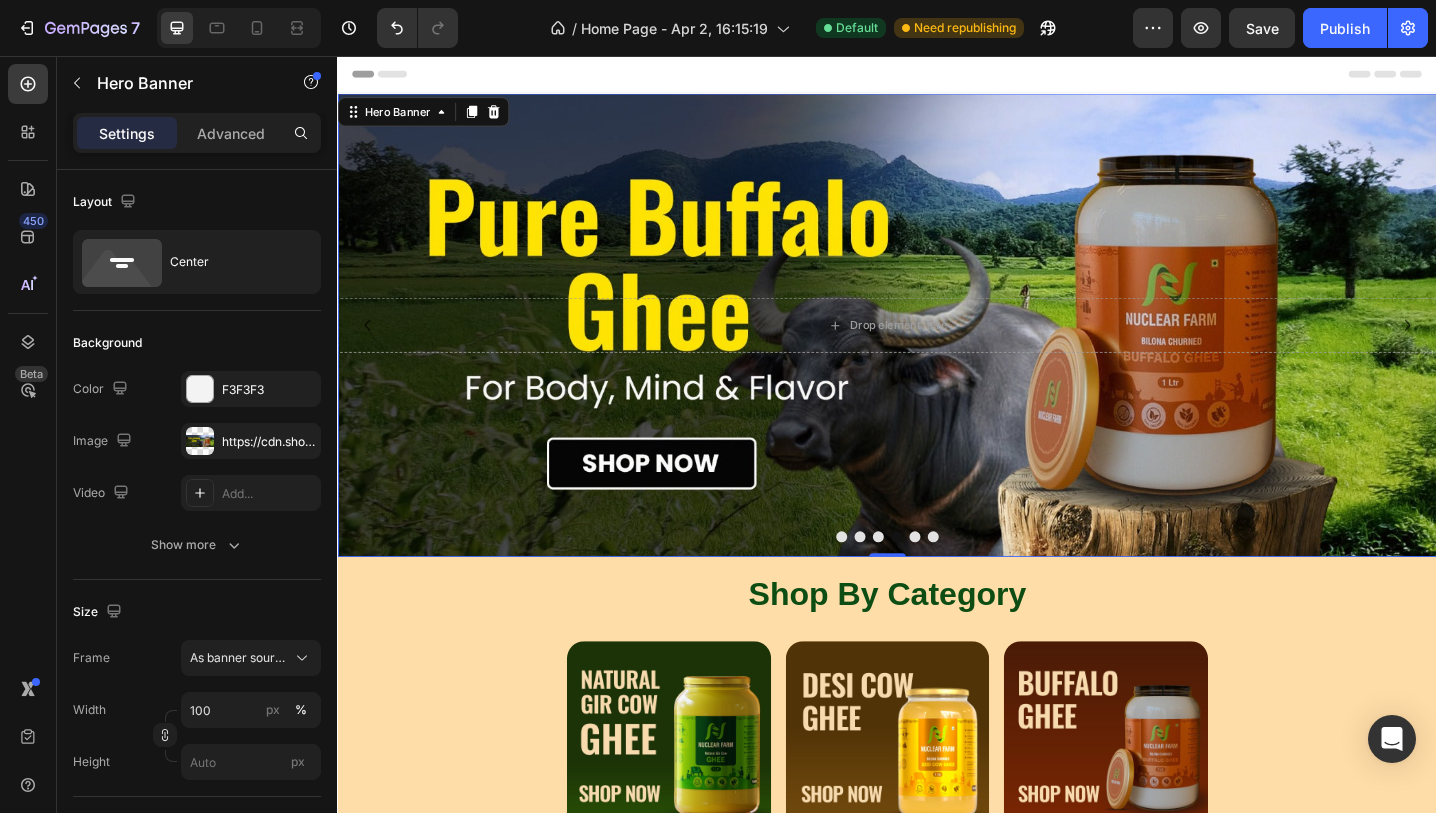 click at bounding box center [937, 350] 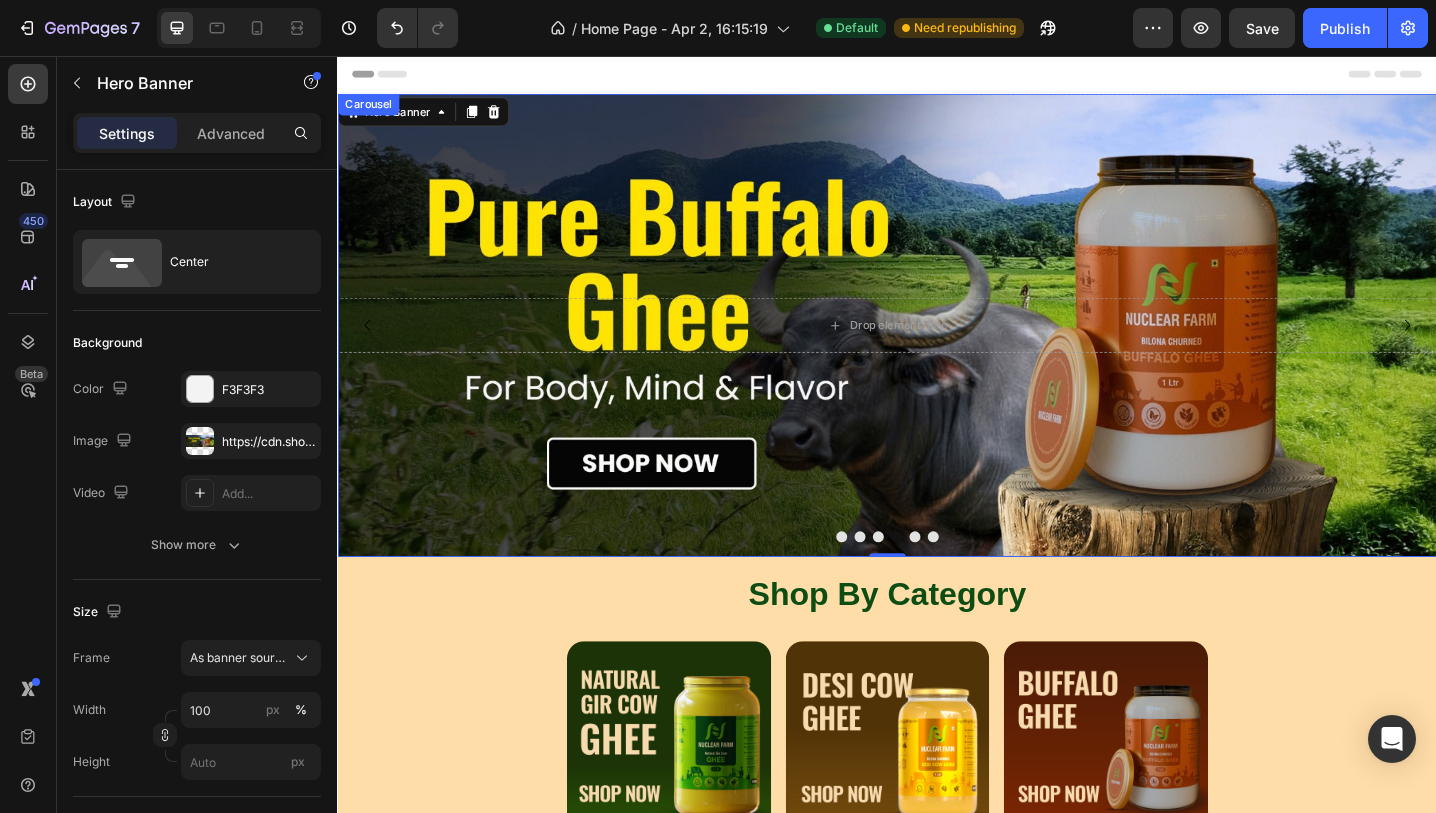 click at bounding box center [927, 581] 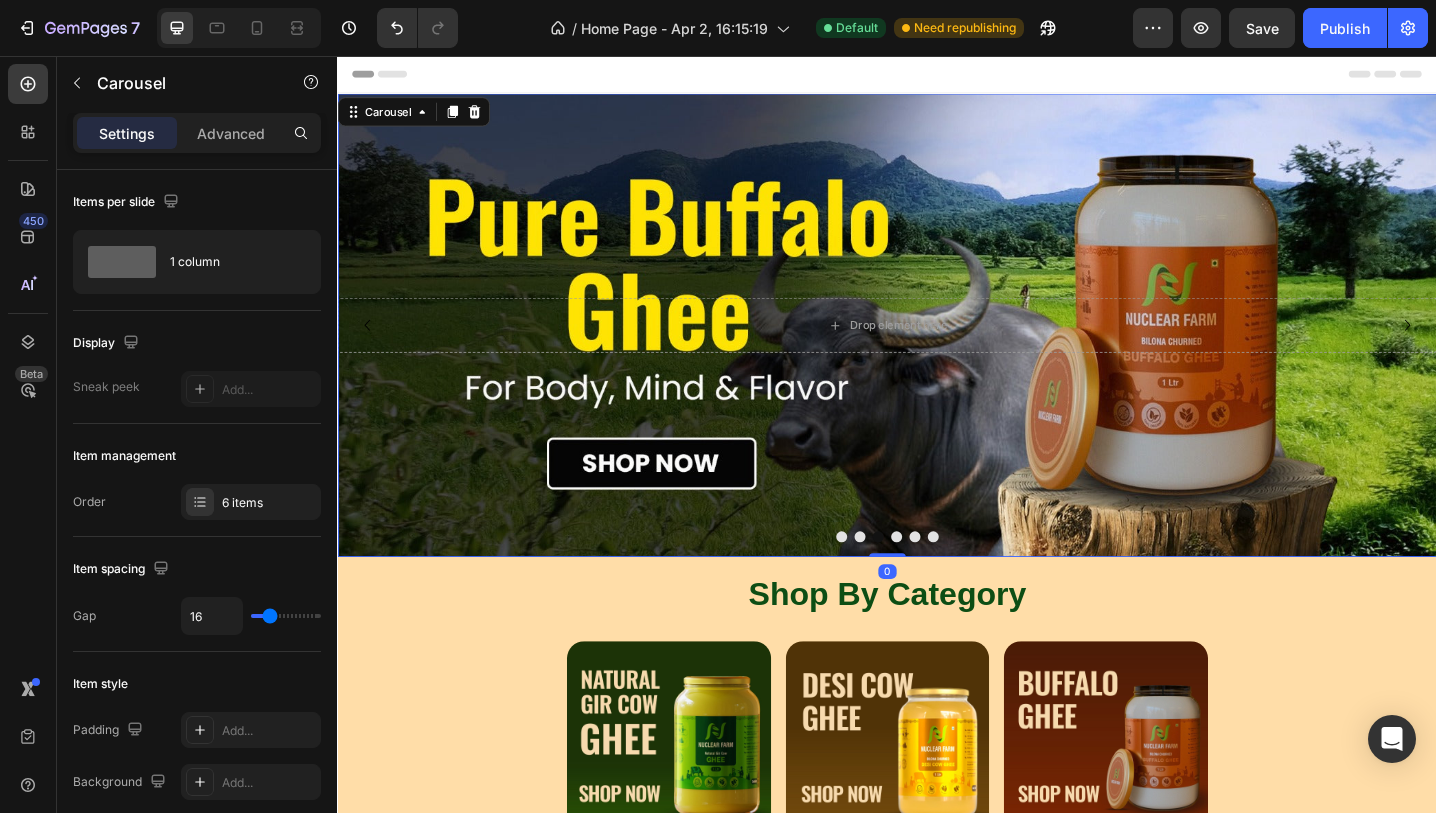 click at bounding box center (947, 581) 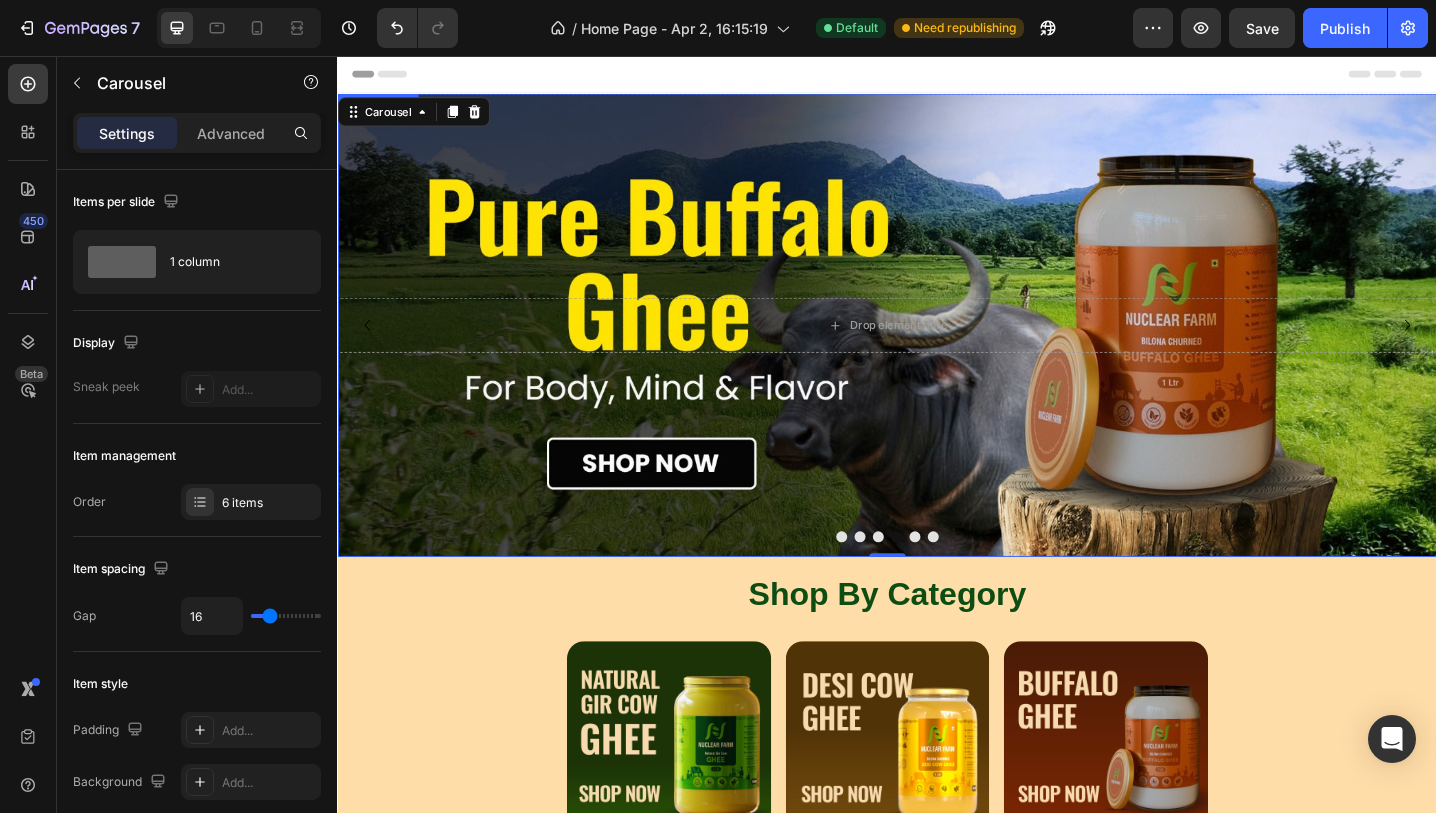 click at bounding box center [937, 350] 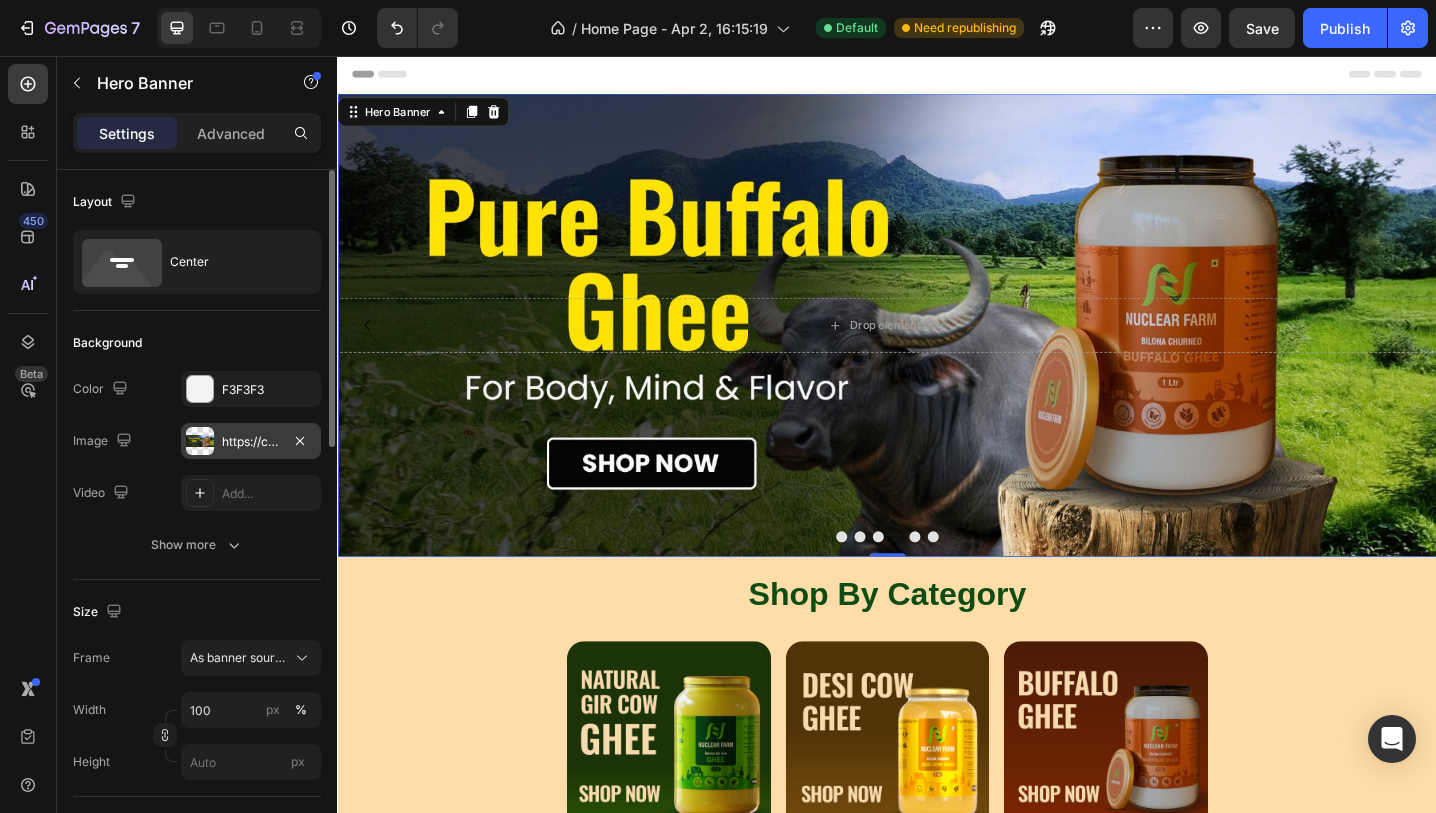 click on "https://cdn.shopify.com/s/files/1/0716/4130/1250/files/gempages_560460804789371760-4aab21de-ef00-45c0-8ff6-0820e2be14e2.jpg" at bounding box center (251, 442) 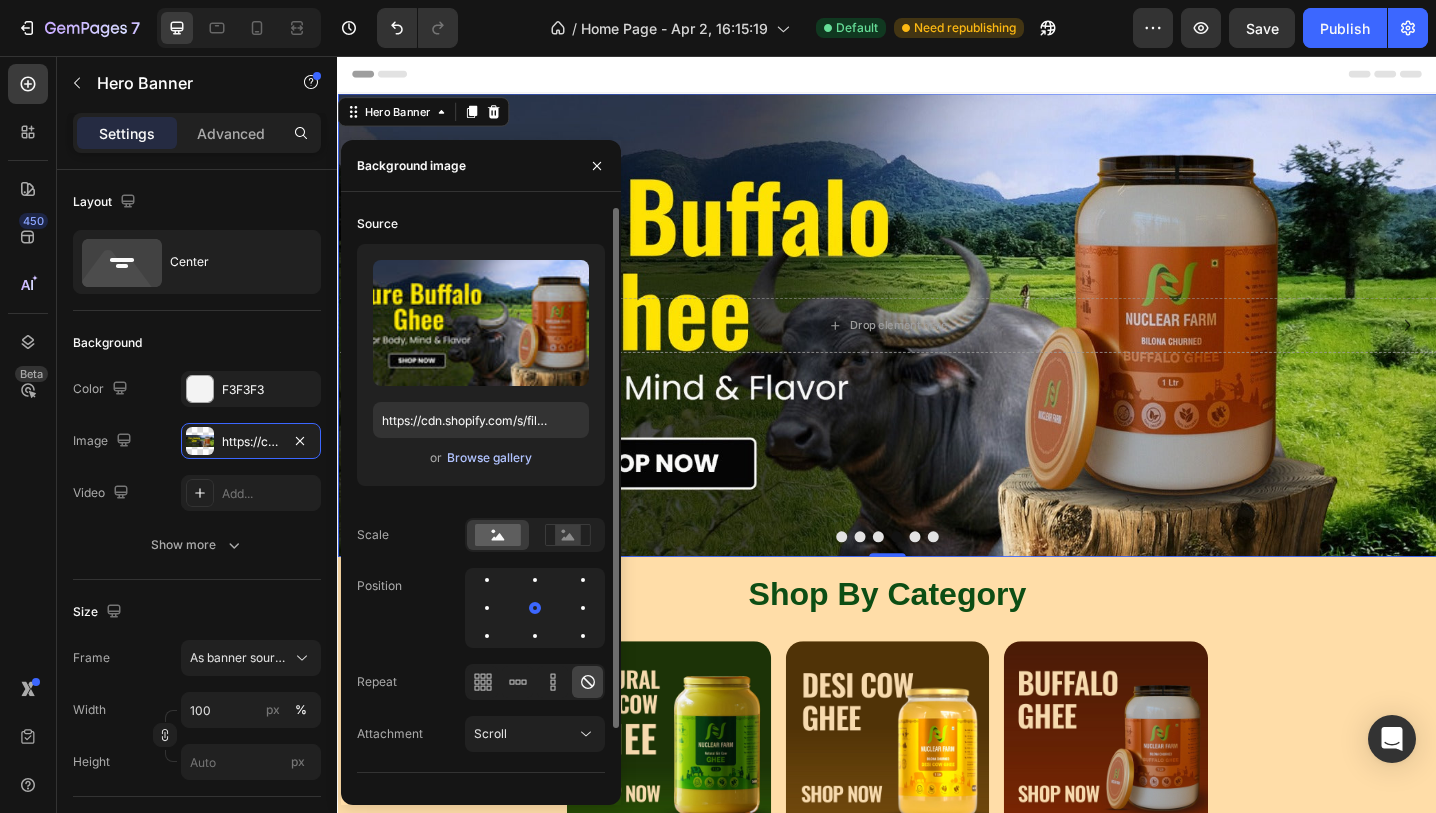 click on "Browse gallery" at bounding box center [489, 458] 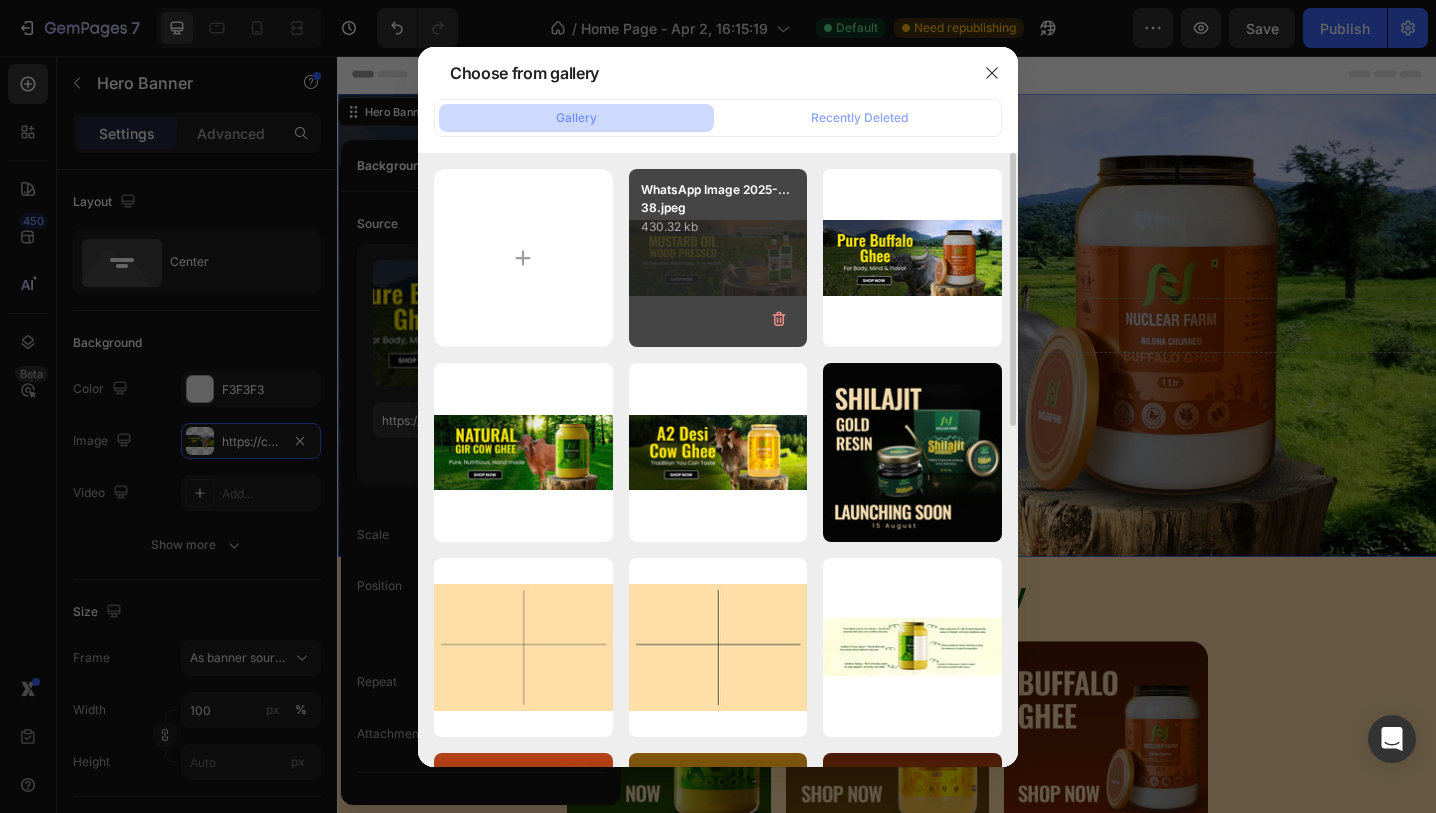 click on "WhatsApp Image 2025-...38.jpeg 430.32 kb" at bounding box center (718, 258) 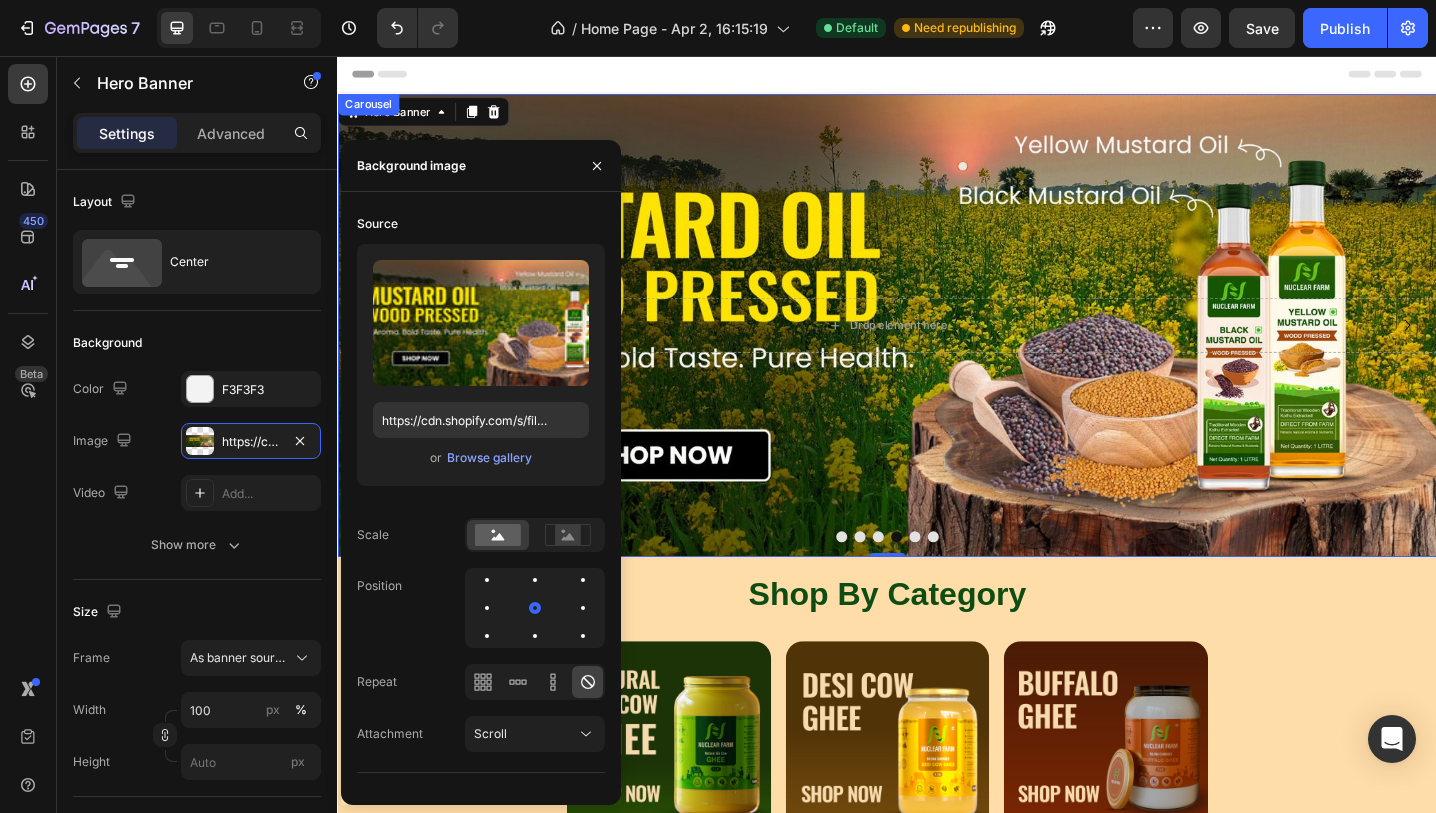 click at bounding box center [967, 581] 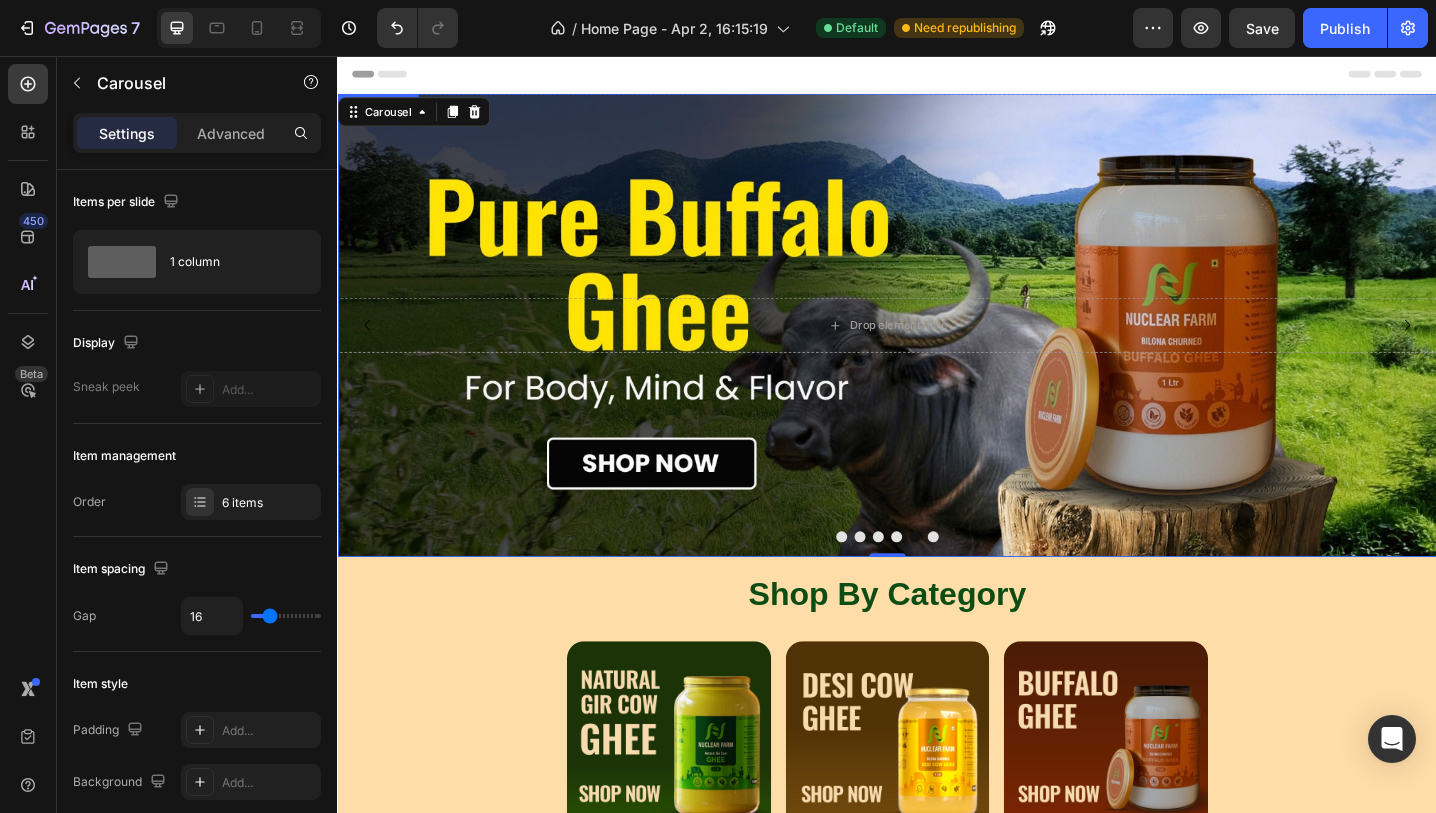 click at bounding box center [937, 350] 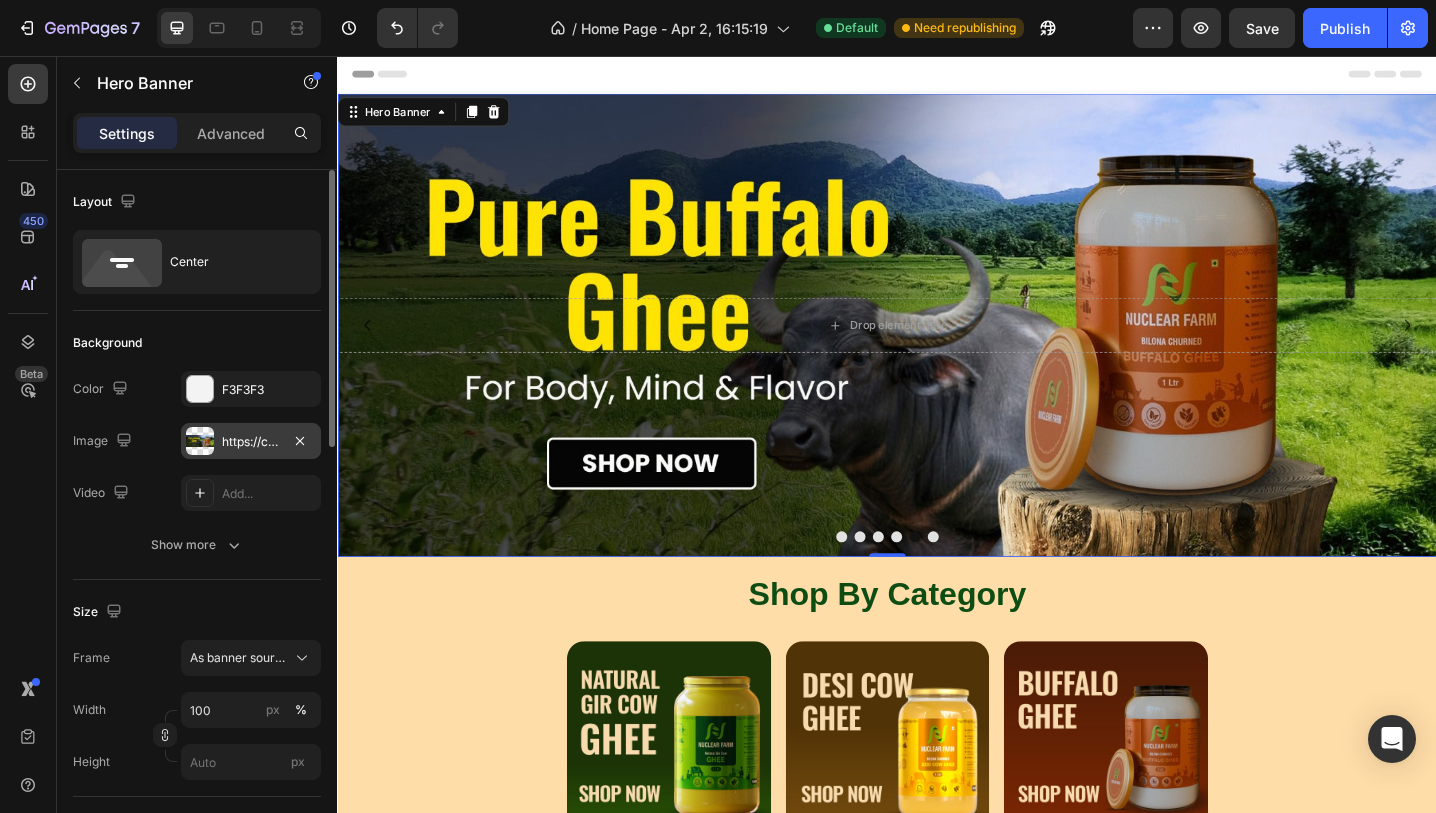 click on "https://cdn.shopify.com/s/files/1/0716/4130/1250/files/gempages_560460804789371760-4aab21de-ef00-45c0-8ff6-0820e2be14e2.jpg" at bounding box center (251, 442) 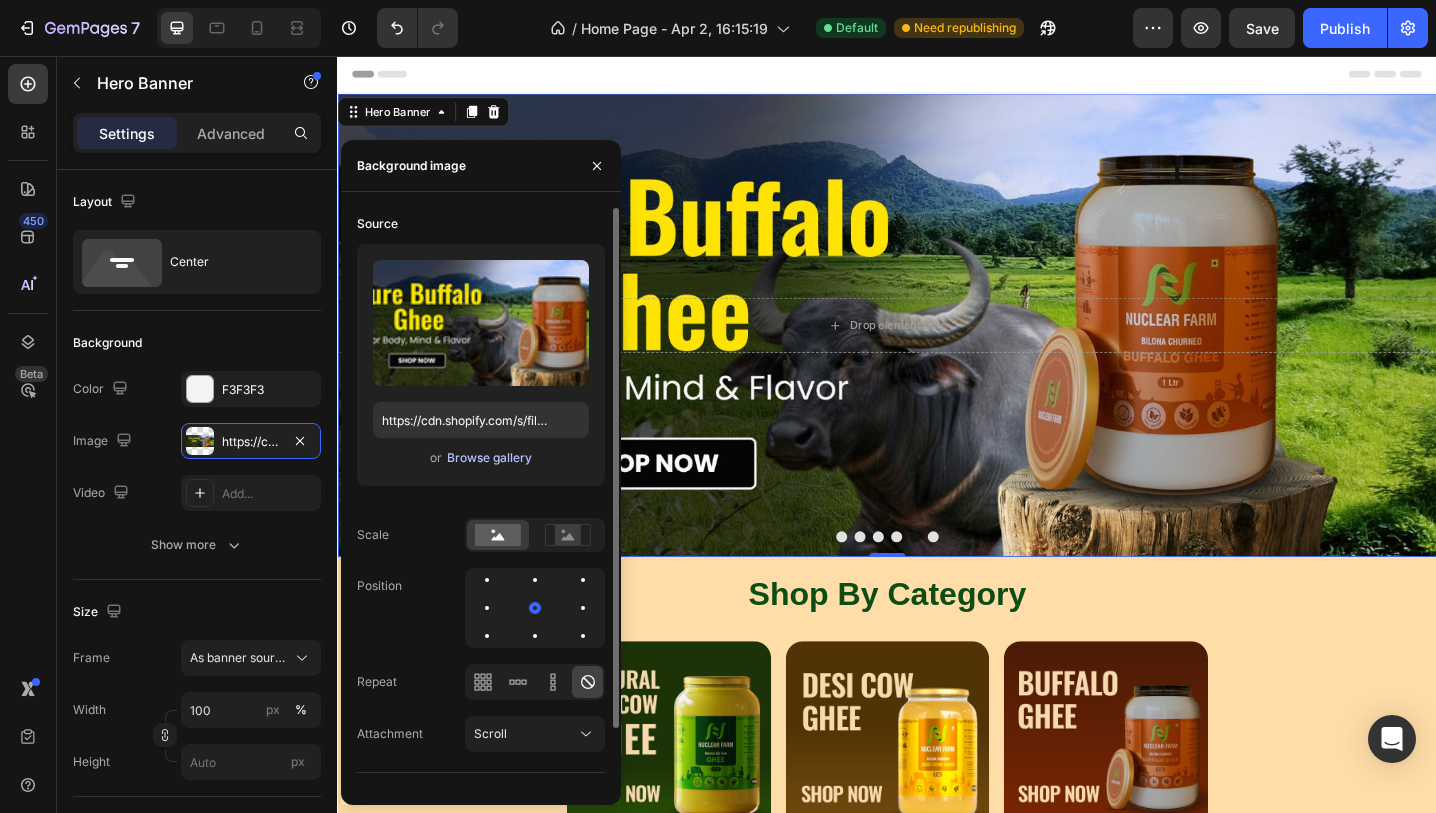 click on "Browse gallery" at bounding box center [489, 458] 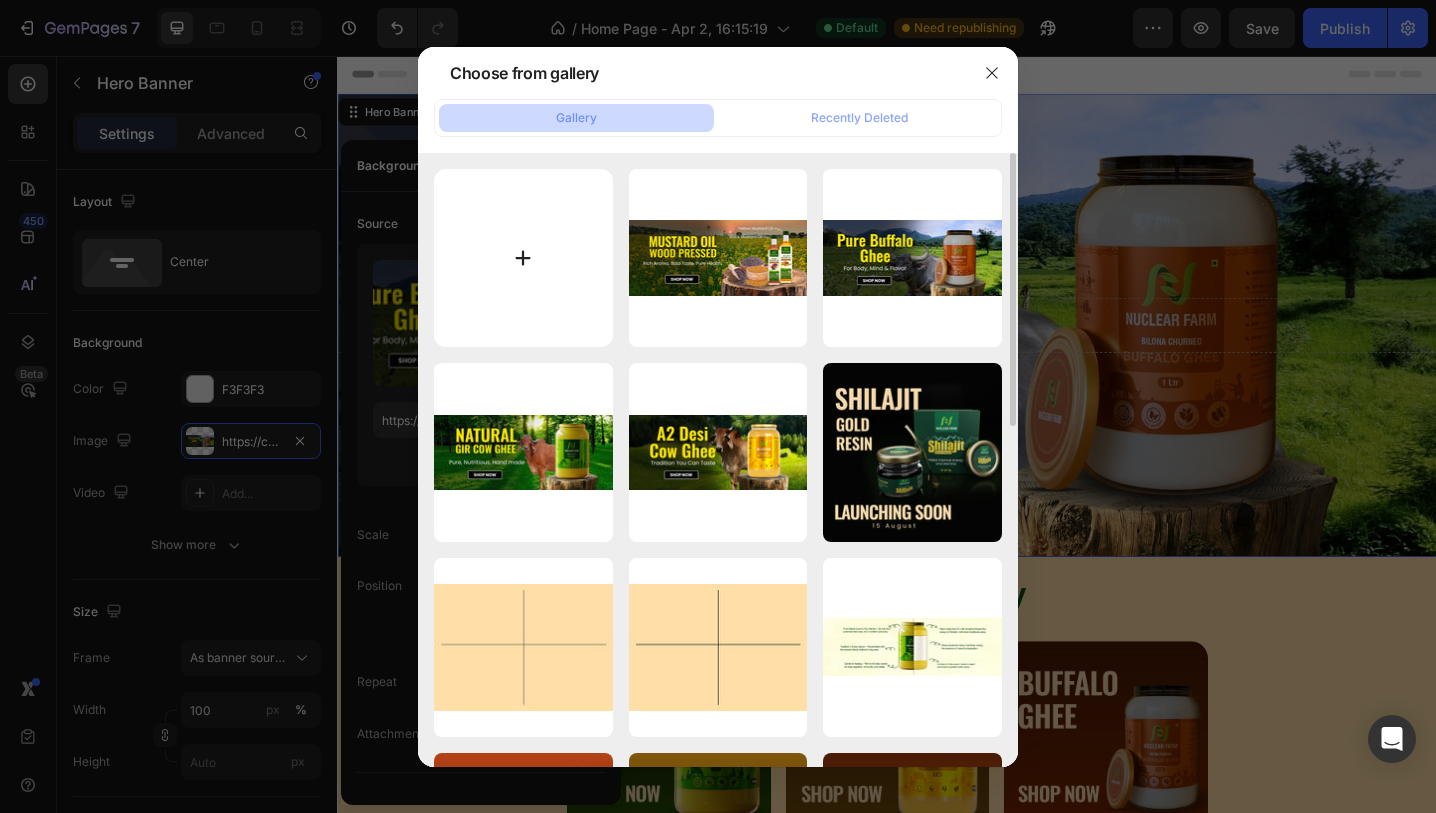 click at bounding box center (523, 258) 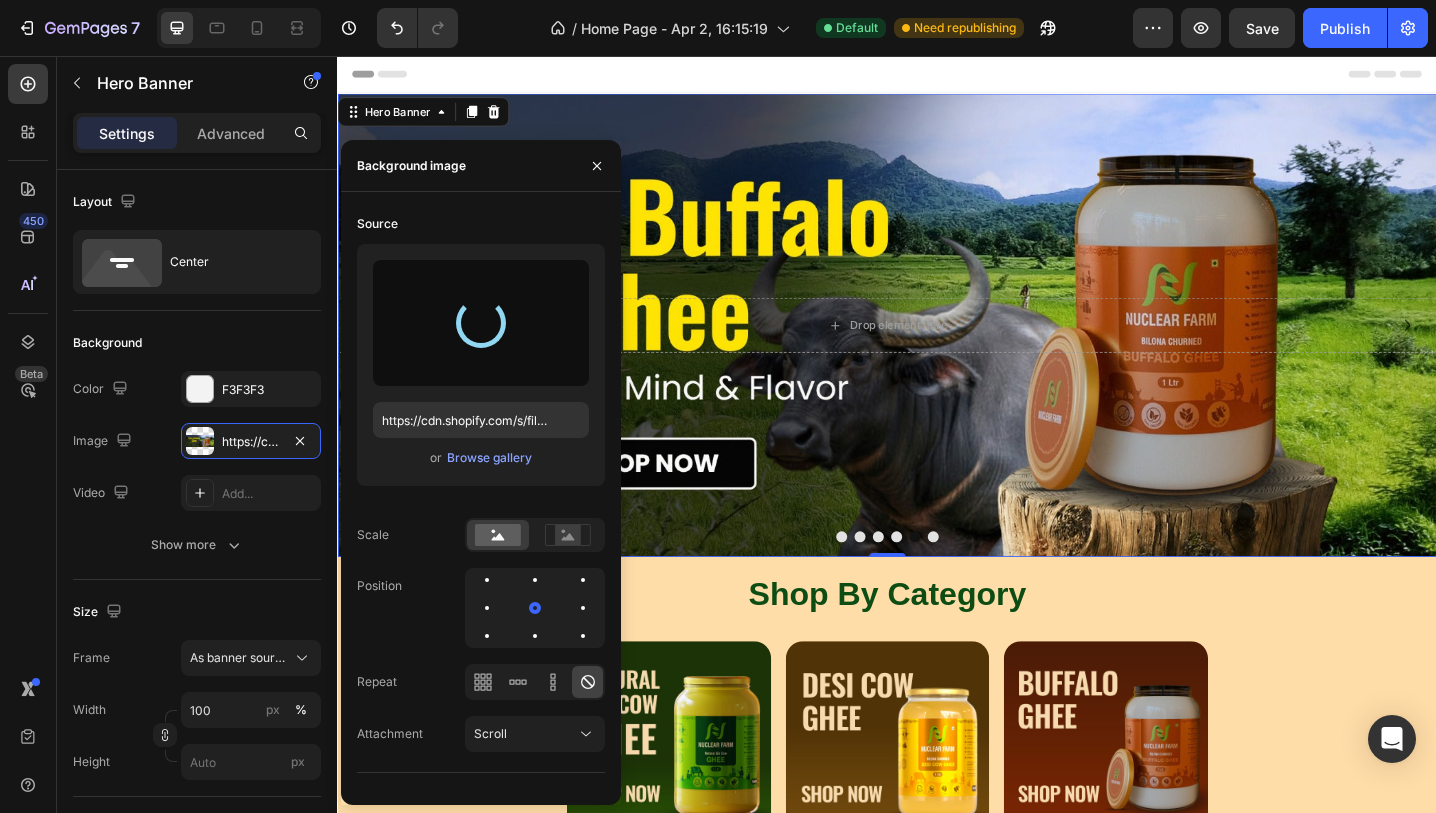 type on "https://cdn.shopify.com/s/files/1/0716/4130/1250/files/gempages_560460804789371760-4257a7ab-92dc-4a12-bd22-fae90e2526c9.jpg" 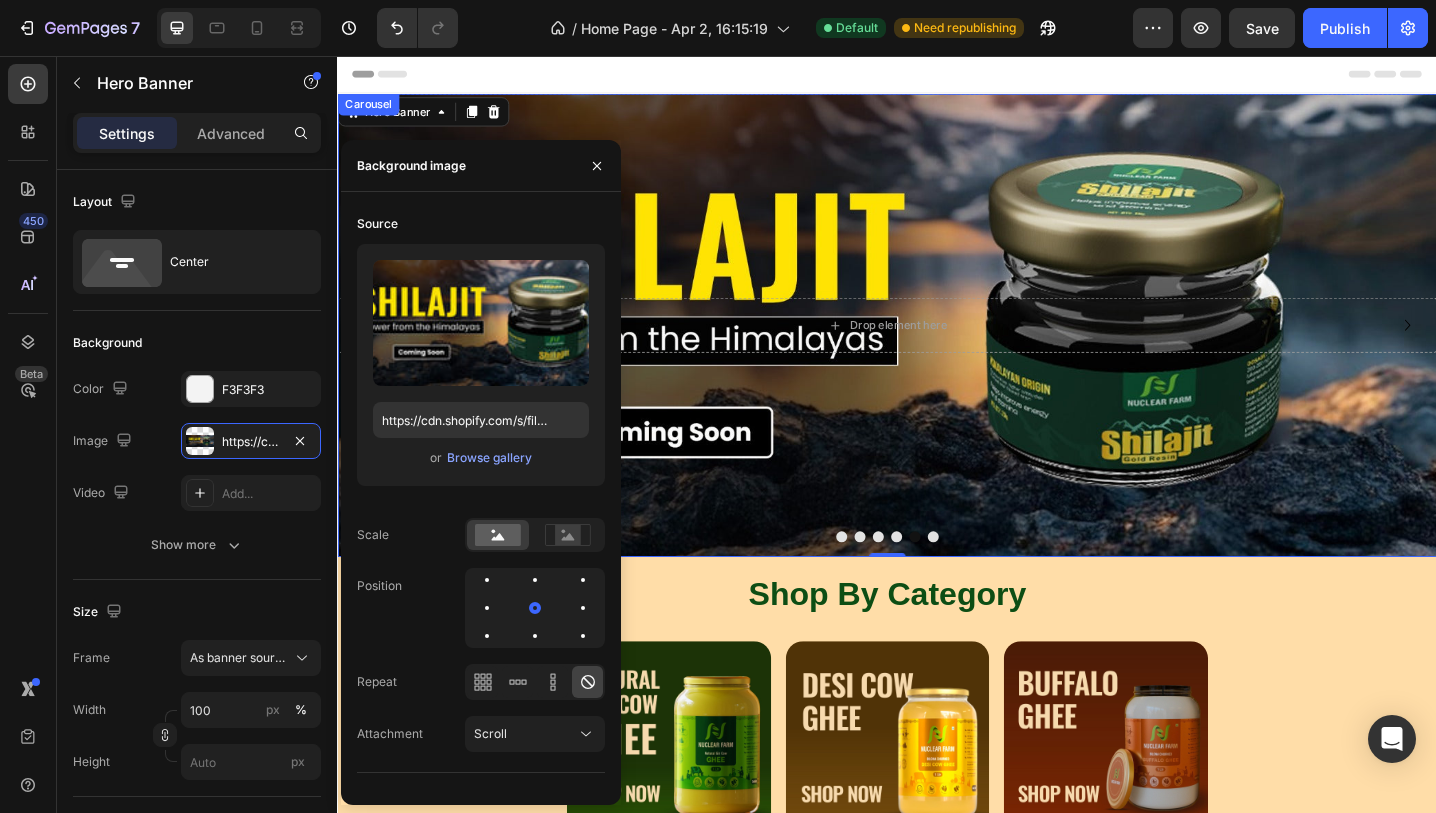 click at bounding box center (987, 581) 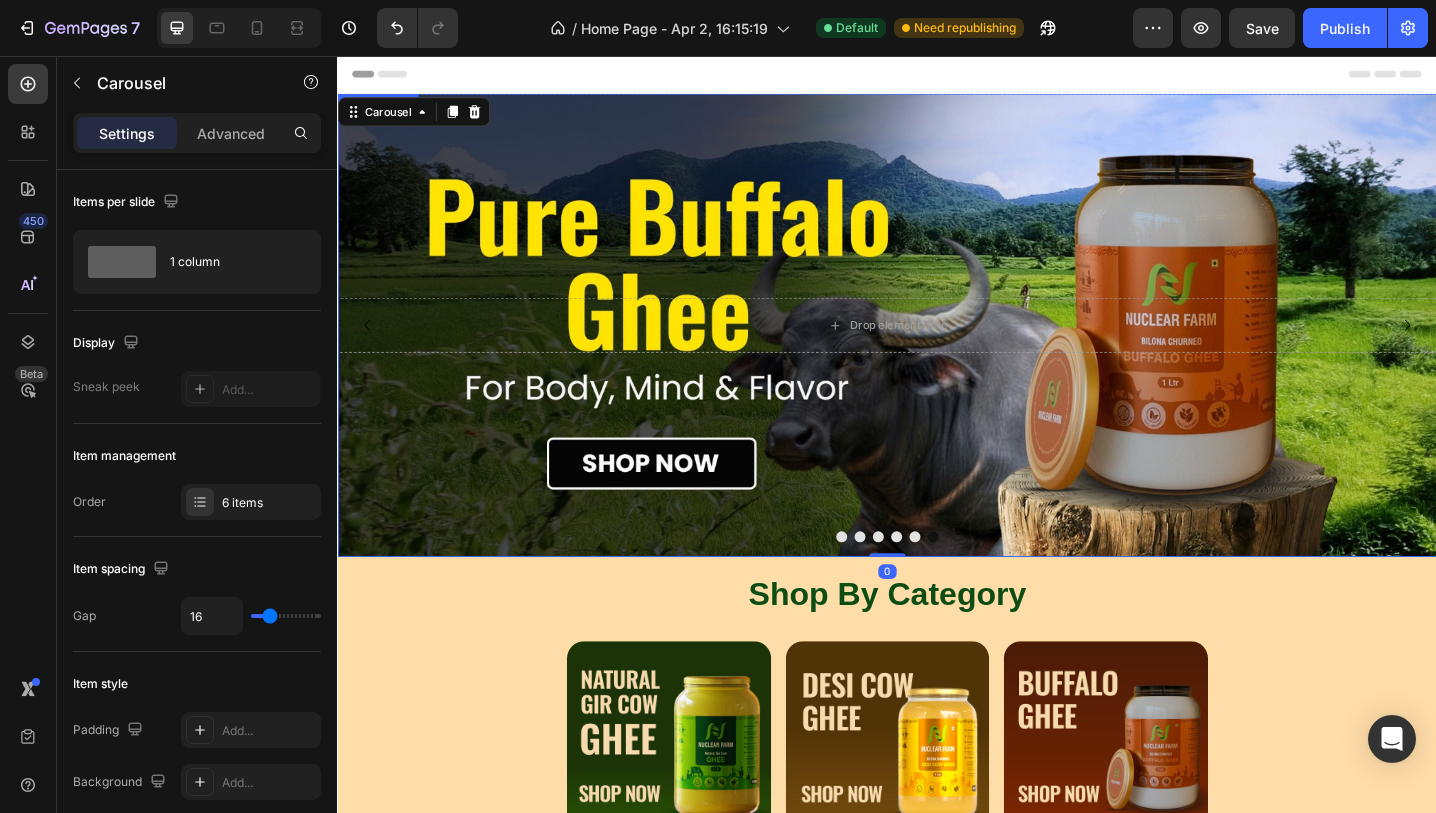 click at bounding box center (937, 350) 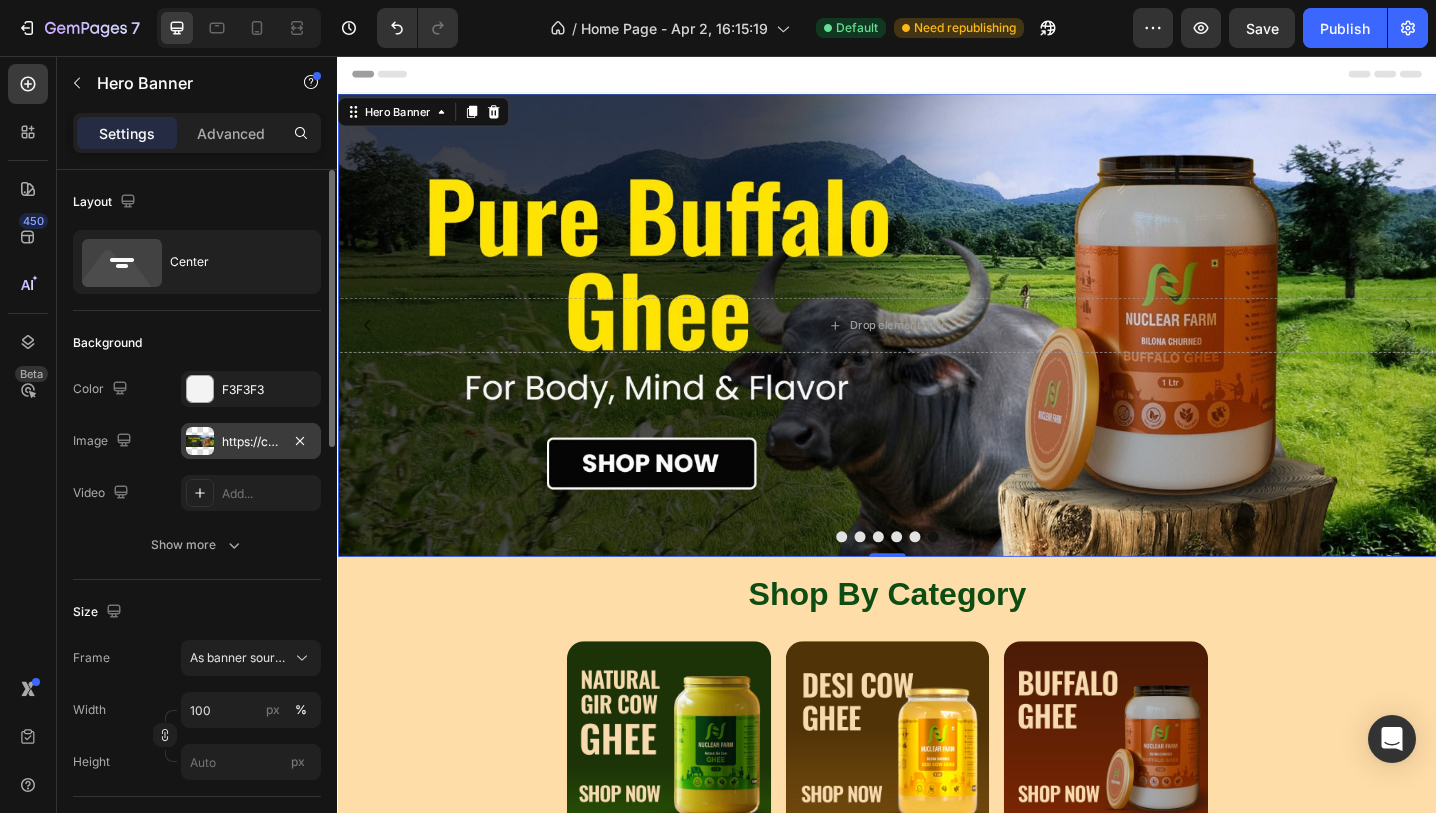 click on "https://cdn.shopify.com/s/files/1/0716/4130/1250/files/gempages_560460804789371760-4aab21de-ef00-45c0-8ff6-0820e2be14e2.jpg" at bounding box center [251, 442] 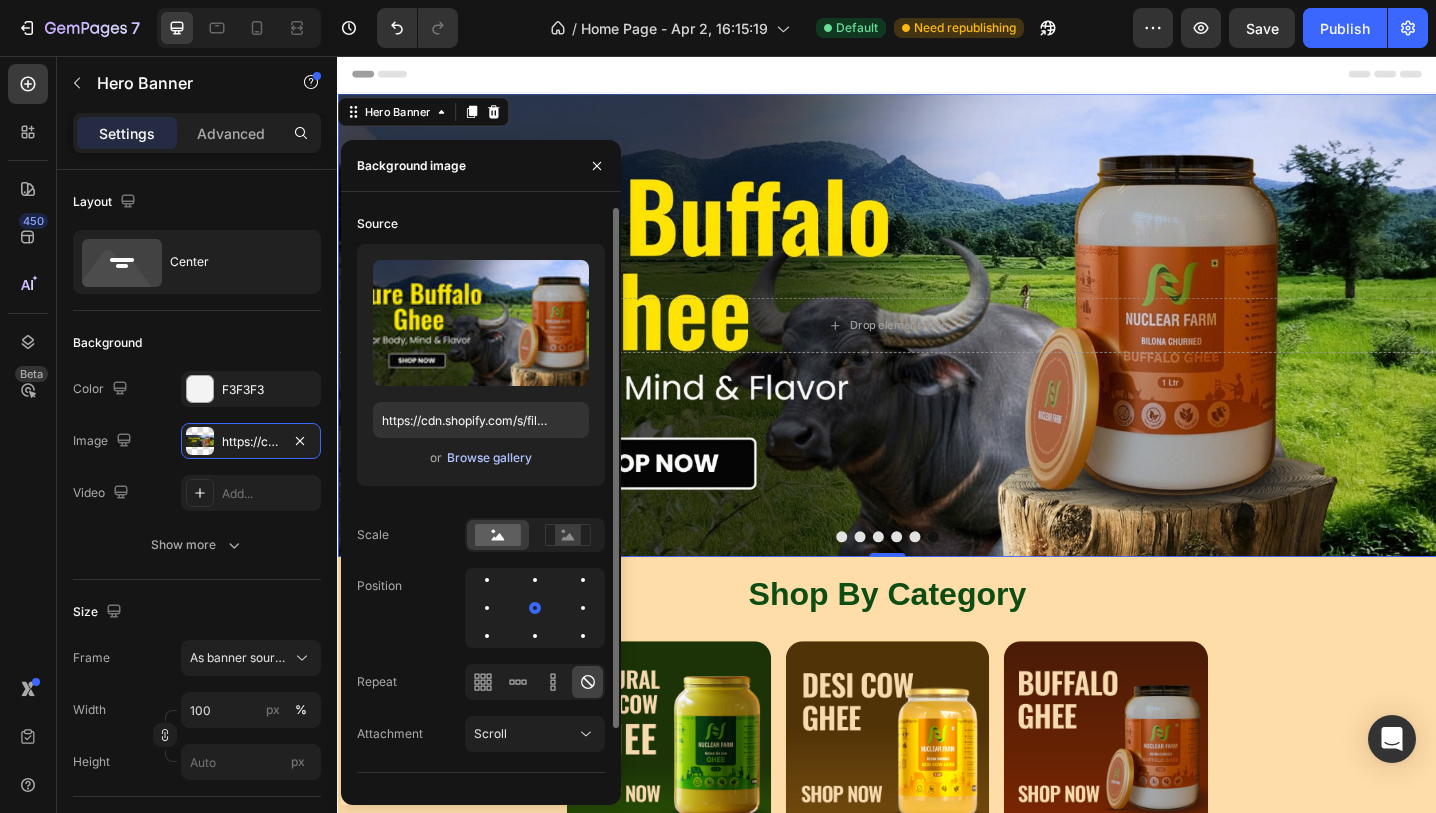 click on "Browse gallery" at bounding box center (489, 458) 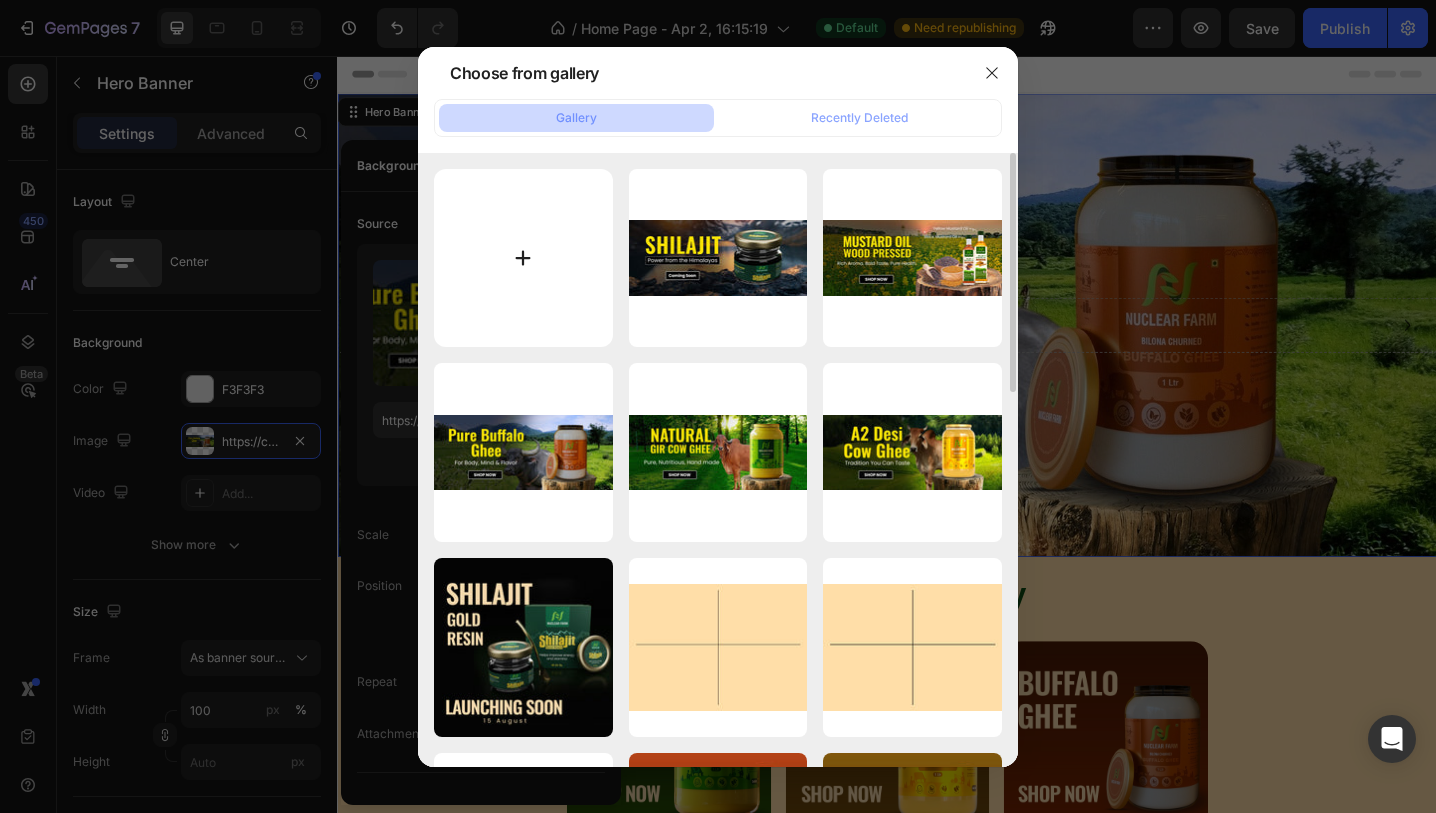 click at bounding box center (523, 258) 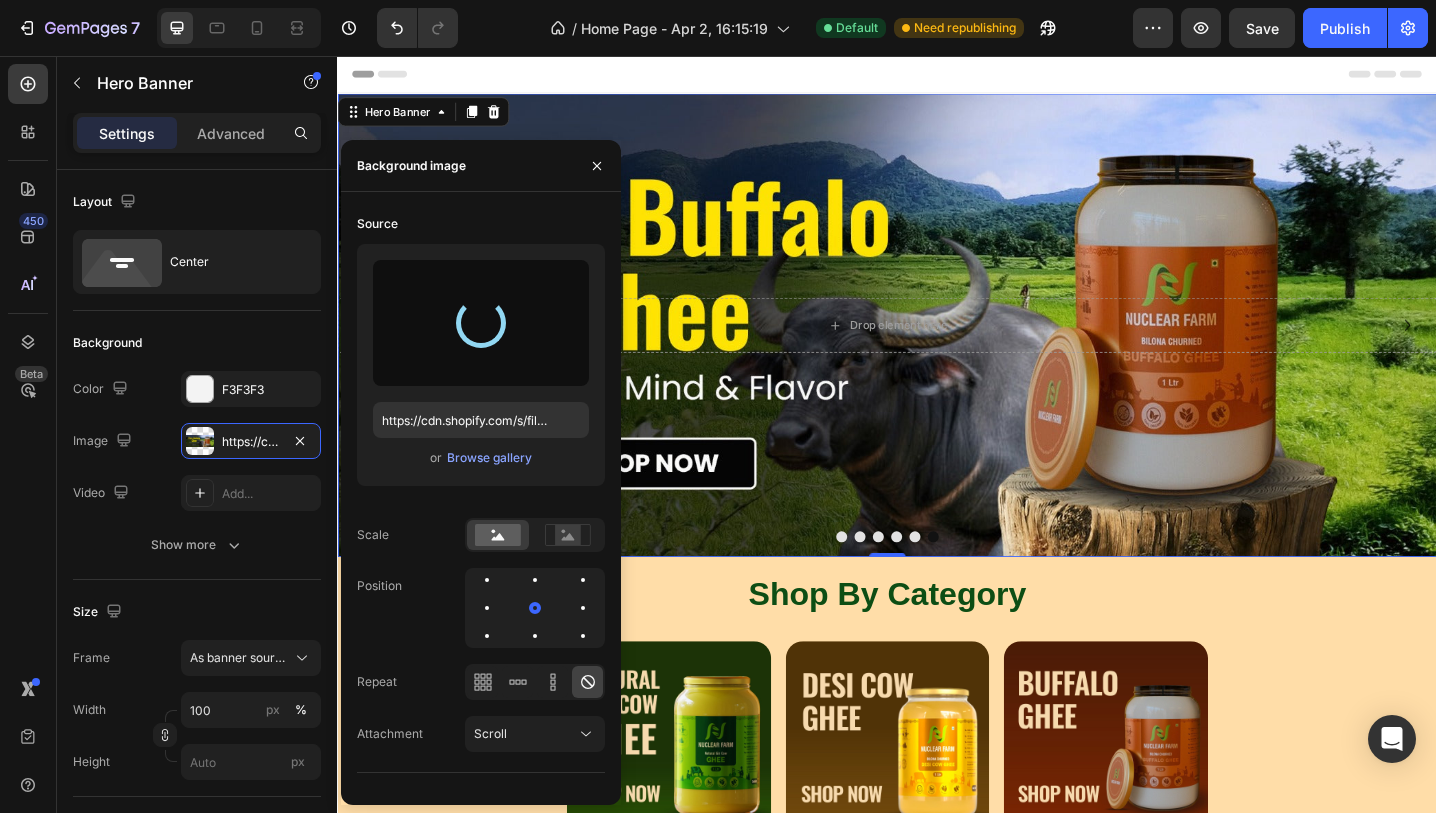 type on "https://cdn.shopify.com/s/files/1/0716/4130/1250/files/gempages_560460804789371760-ab84cd84-5718-46b3-b699-34f19e4cd9f1.jpg" 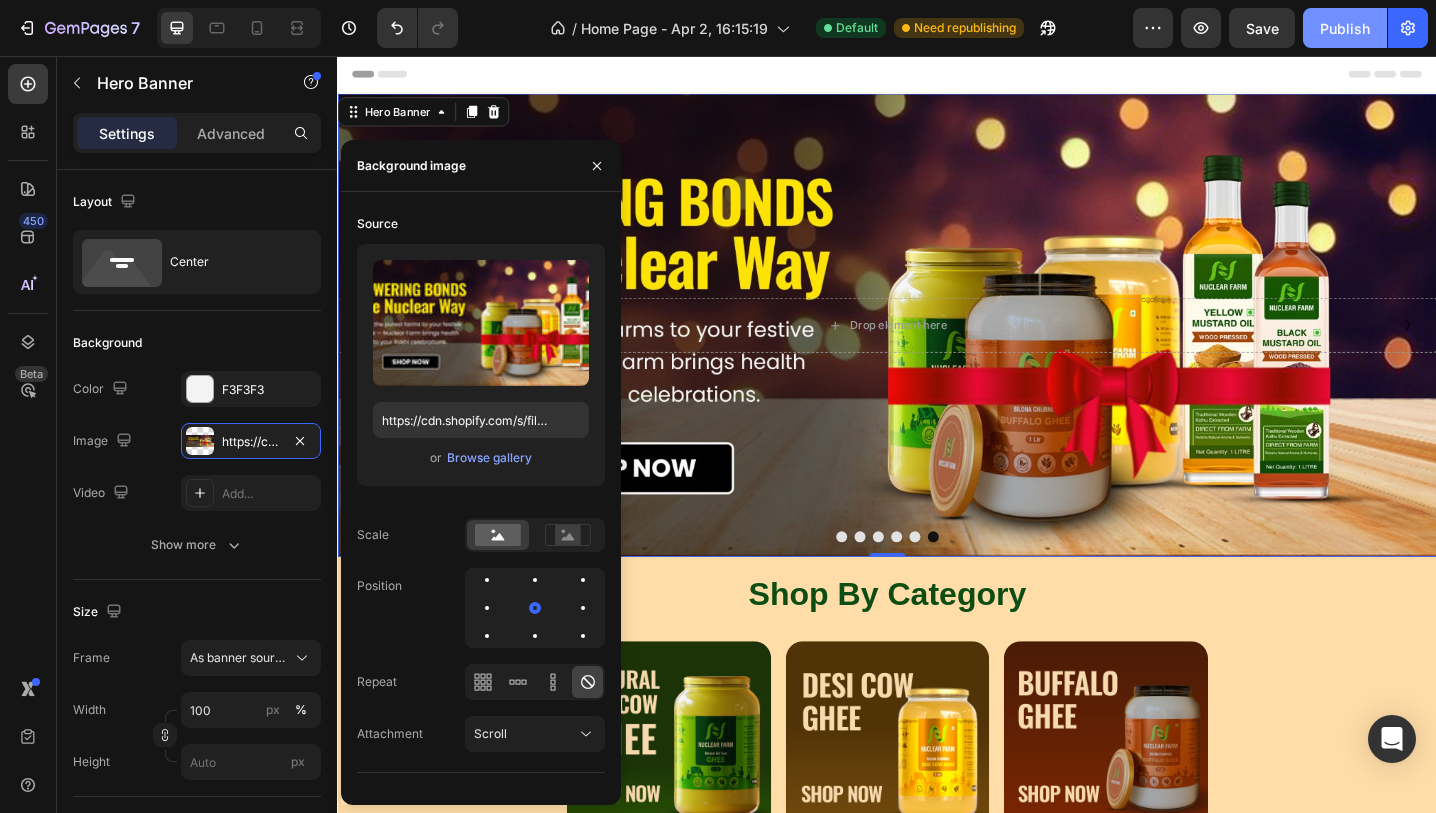 click on "Publish" at bounding box center [1345, 28] 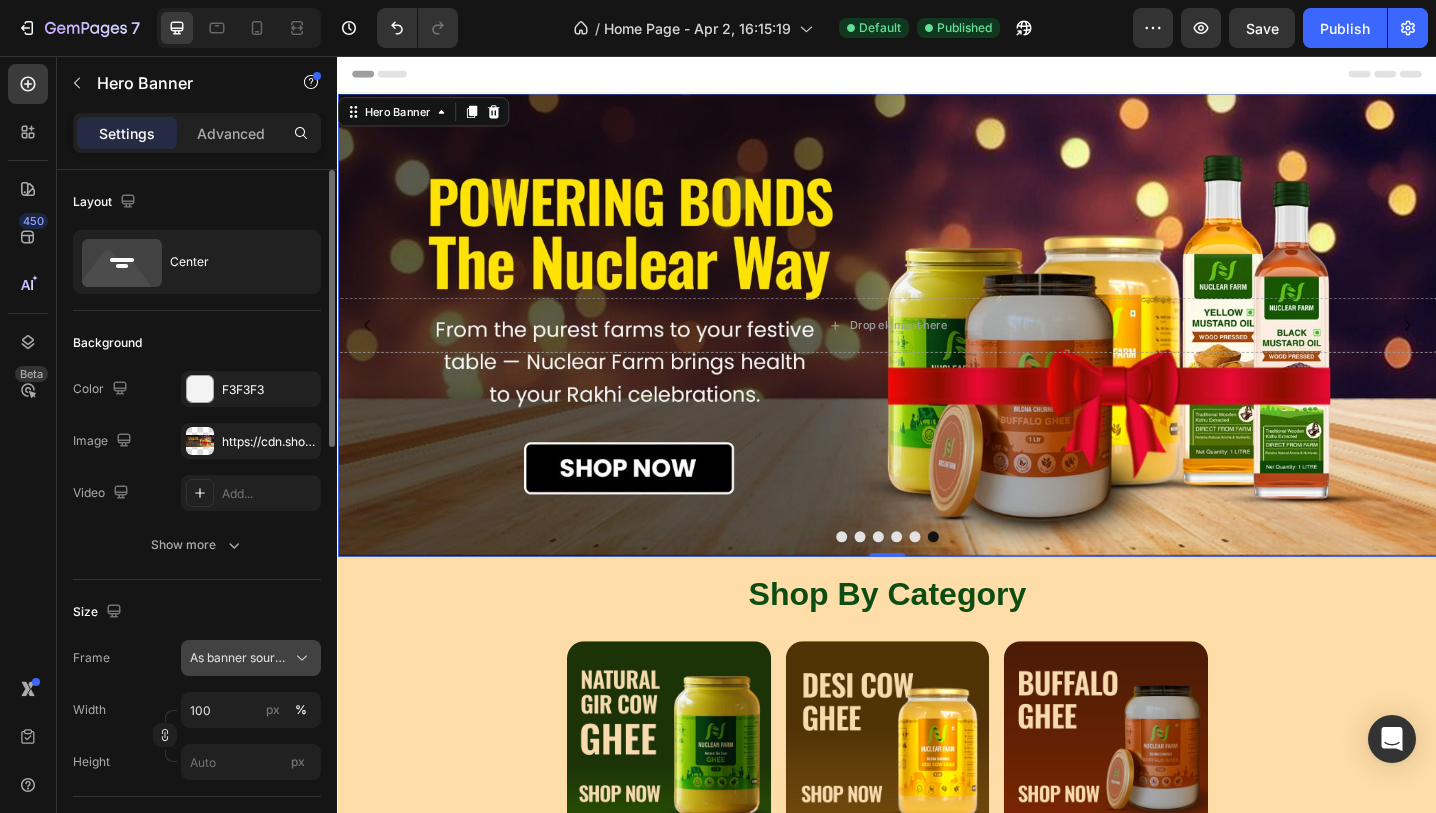 click on "As banner source" at bounding box center (251, 658) 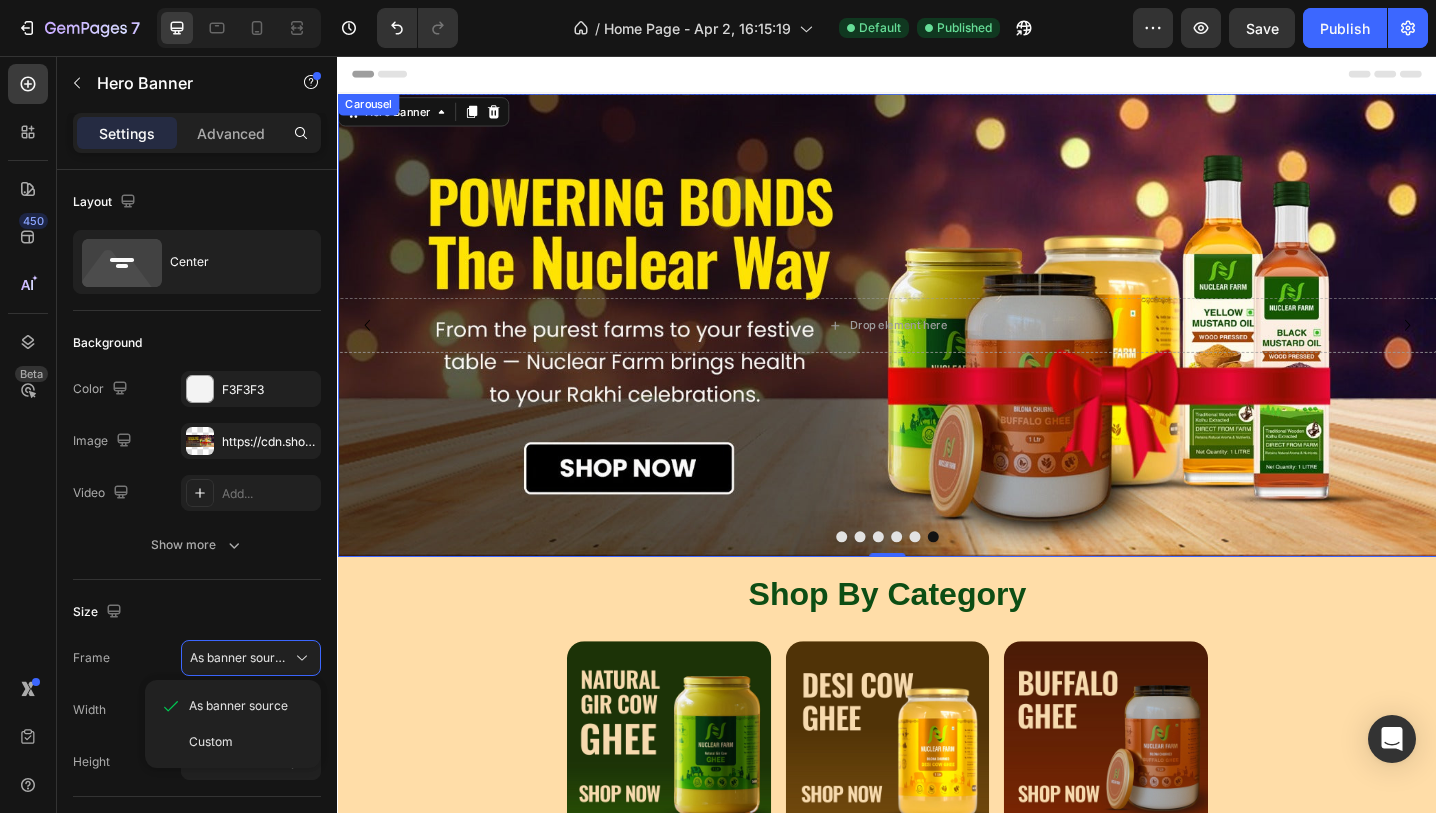 click at bounding box center [927, 581] 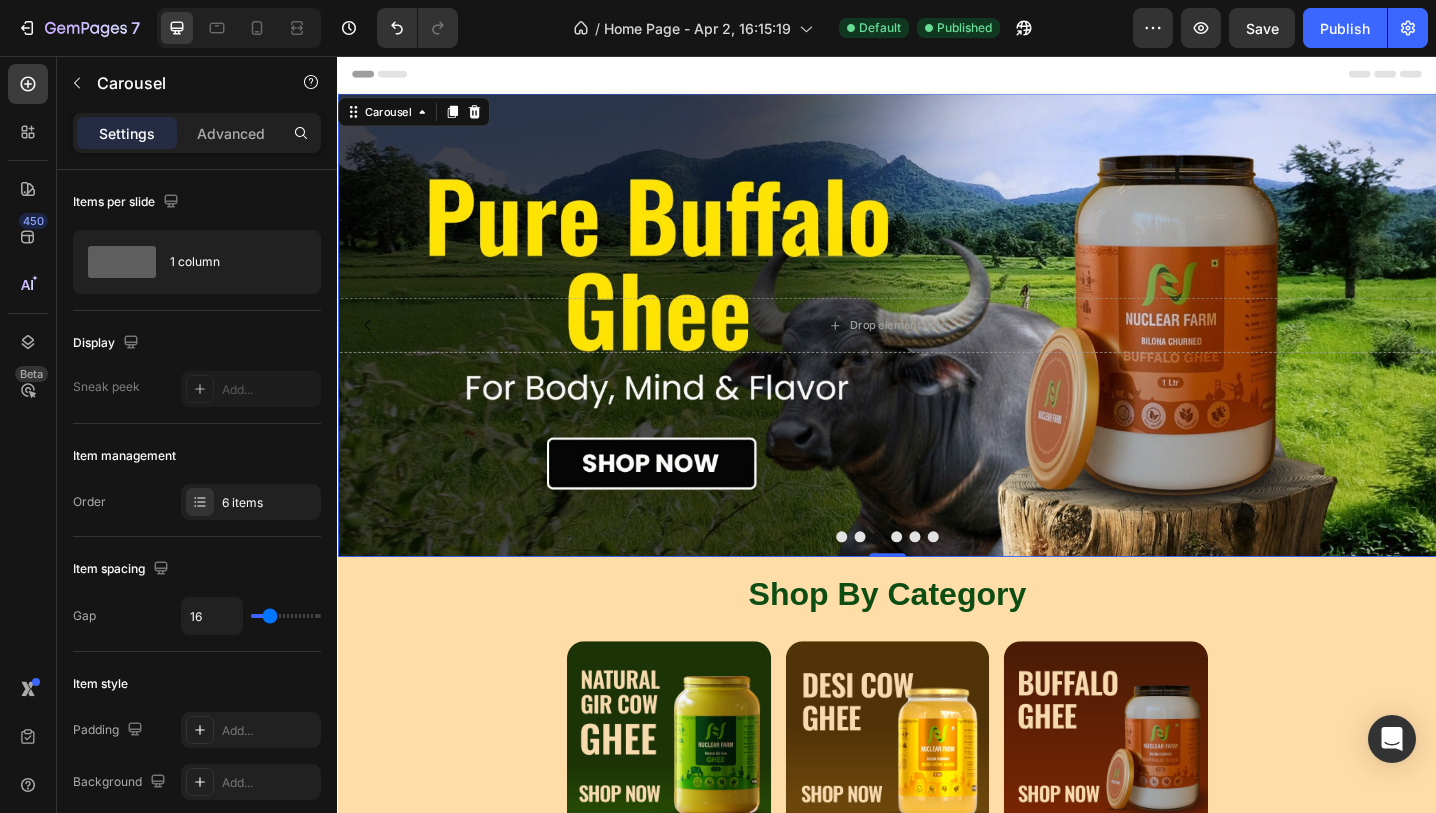click at bounding box center (937, 581) 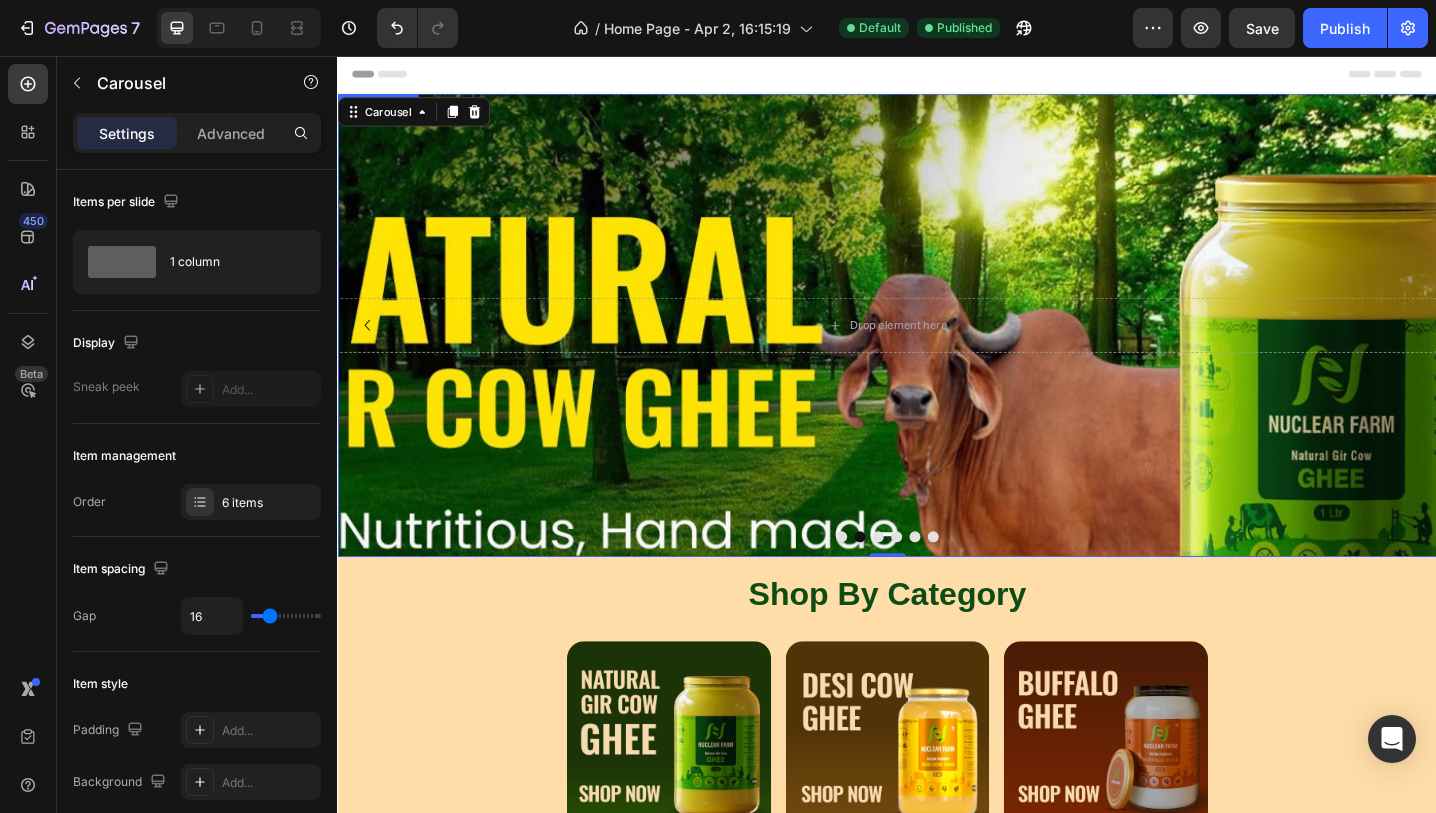 click at bounding box center (937, 476) 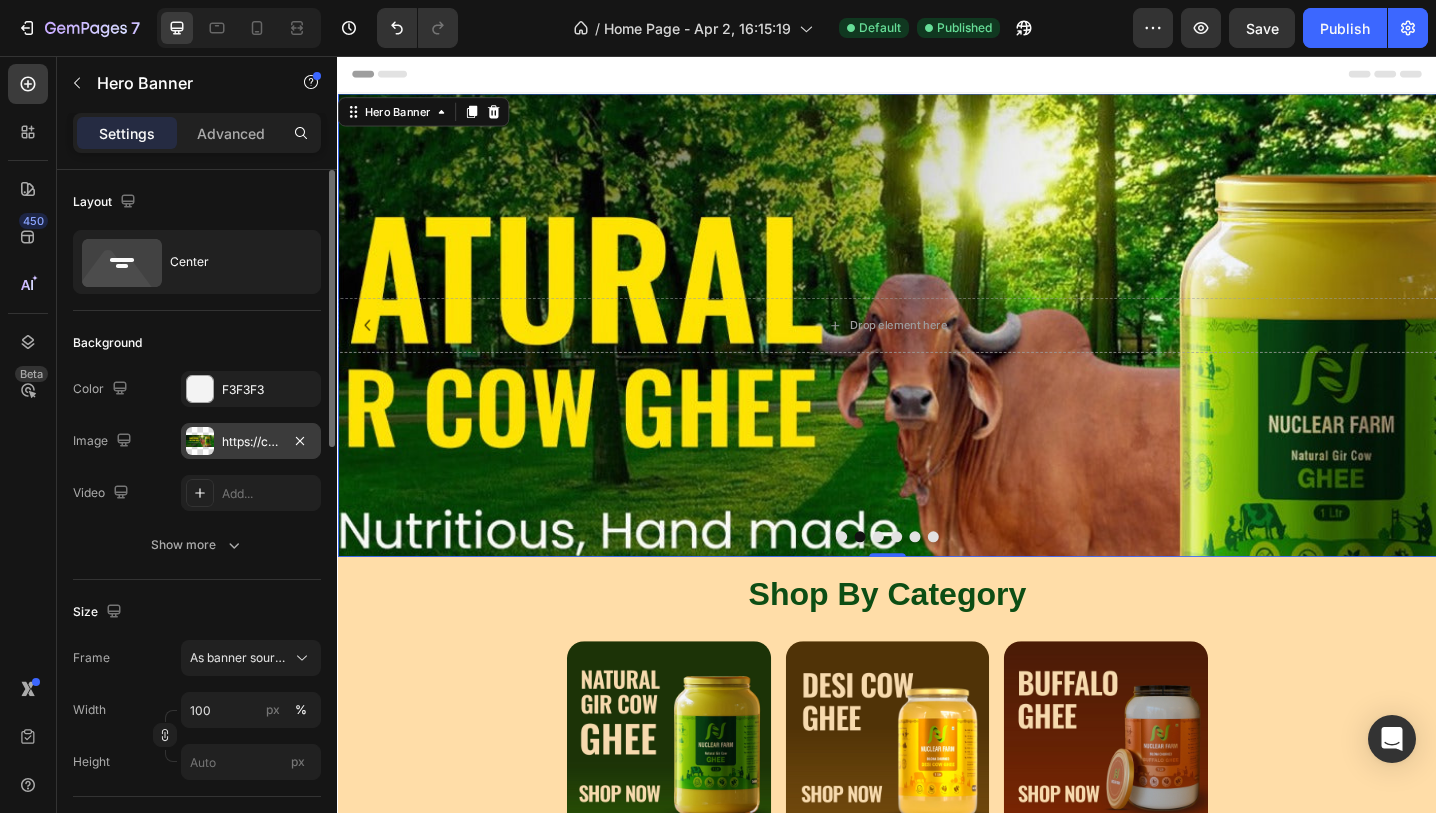 click on "https://cdn.shopify.com/s/files/1/0716/4130/1250/files/gempages_560460804789371760-c4878f5e-8225-4da9-9c9b-38c122a14f07.jpg" at bounding box center (251, 442) 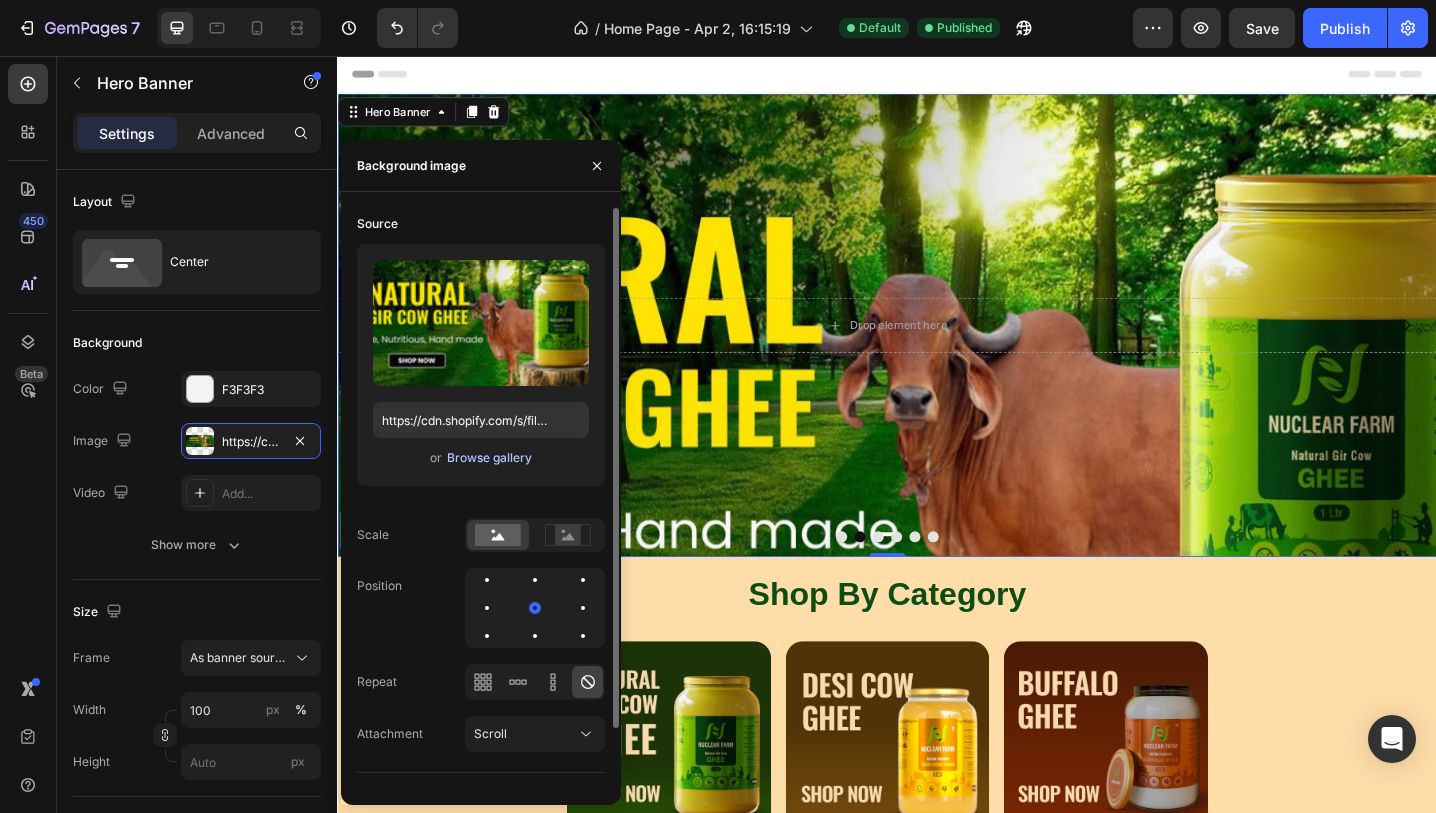 click on "Browse gallery" at bounding box center (489, 458) 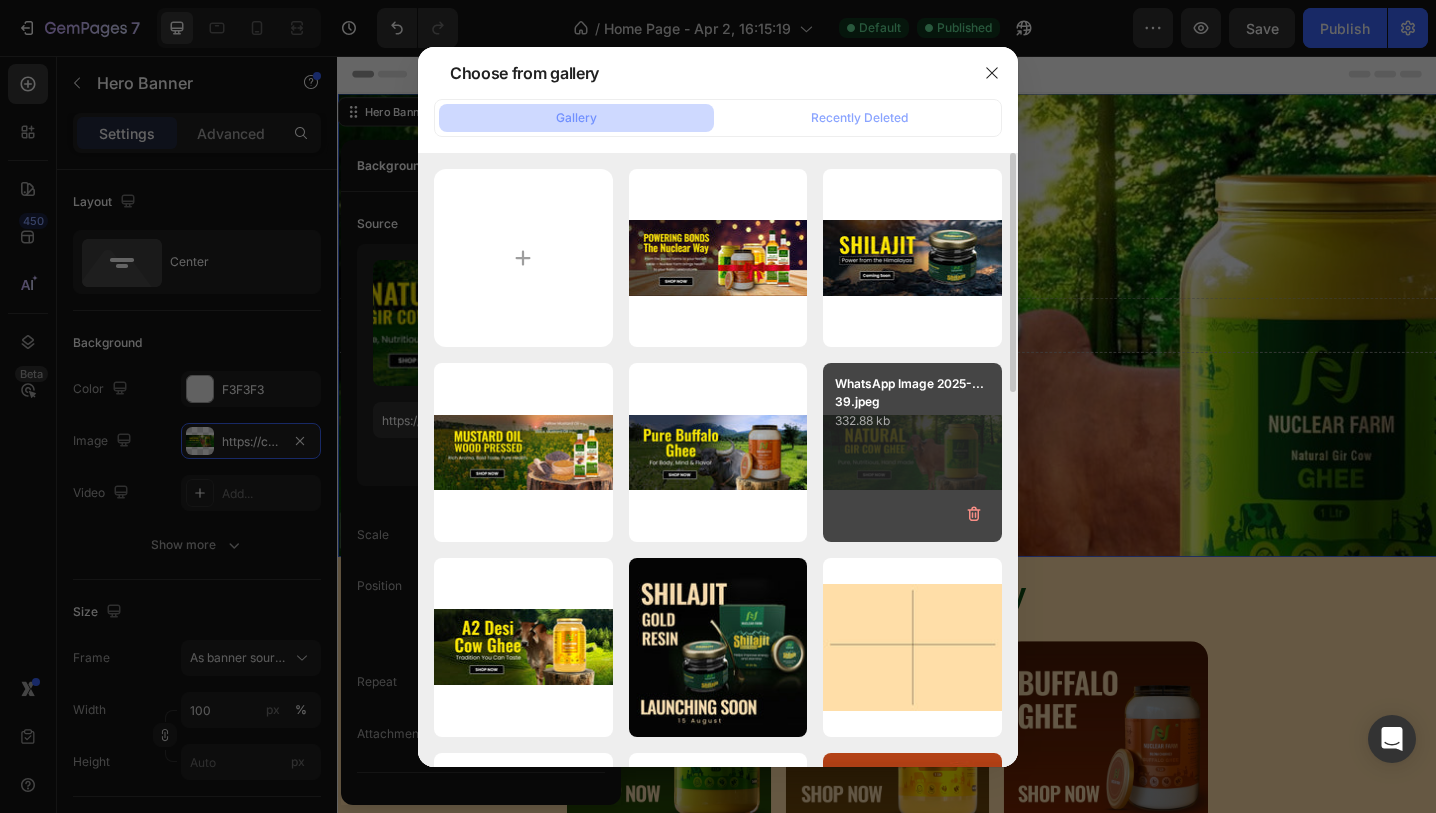 click on "WhatsApp Image 2025-...39.jpeg 332.88 kb" at bounding box center [912, 452] 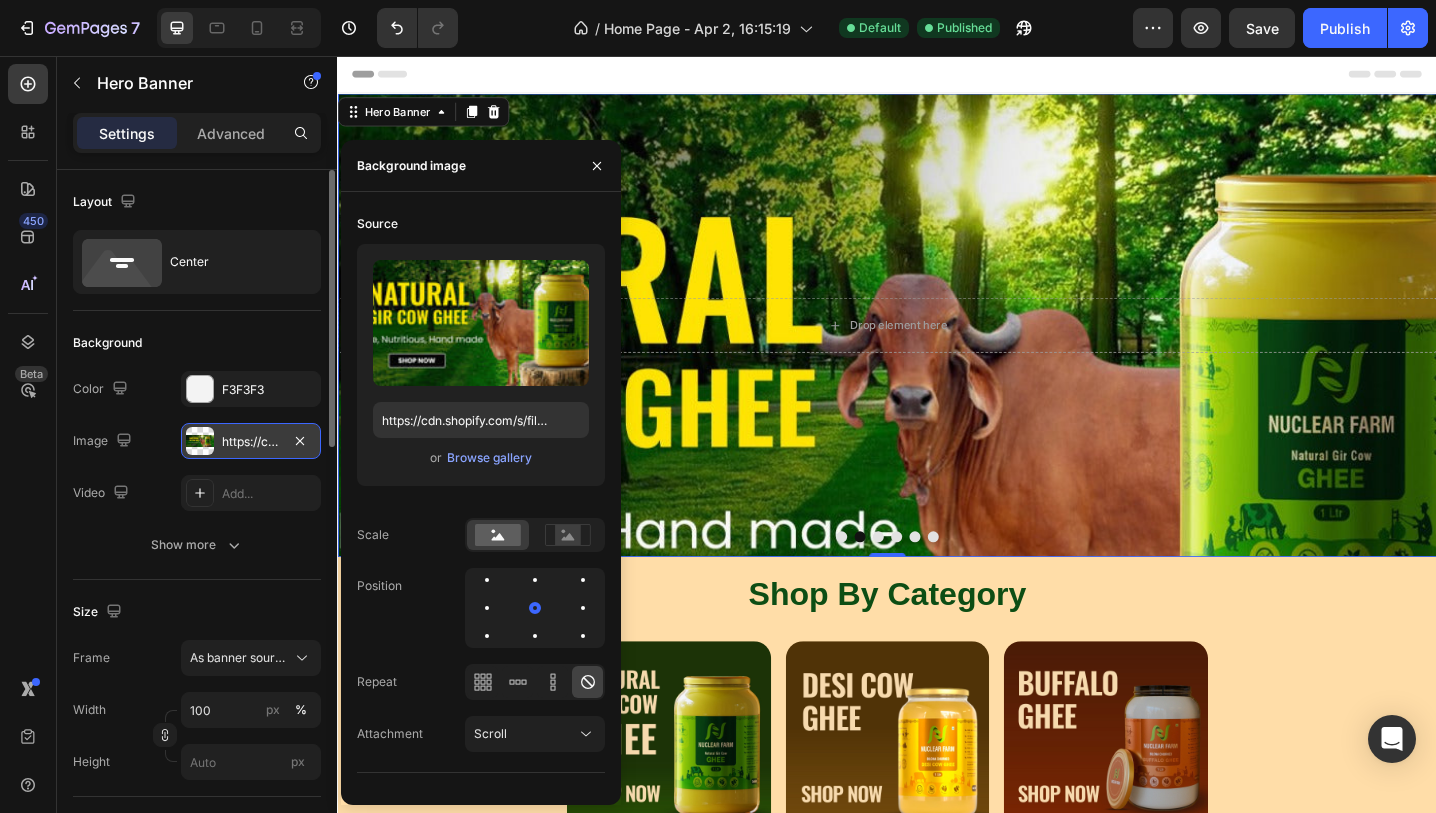 click on "https://cdn.shopify.com/s/files/1/0716/4130/1250/files/gempages_560460804789371760-c4878f5e-8225-4da9-9c9b-38c122a14f07.jpg" at bounding box center (251, 442) 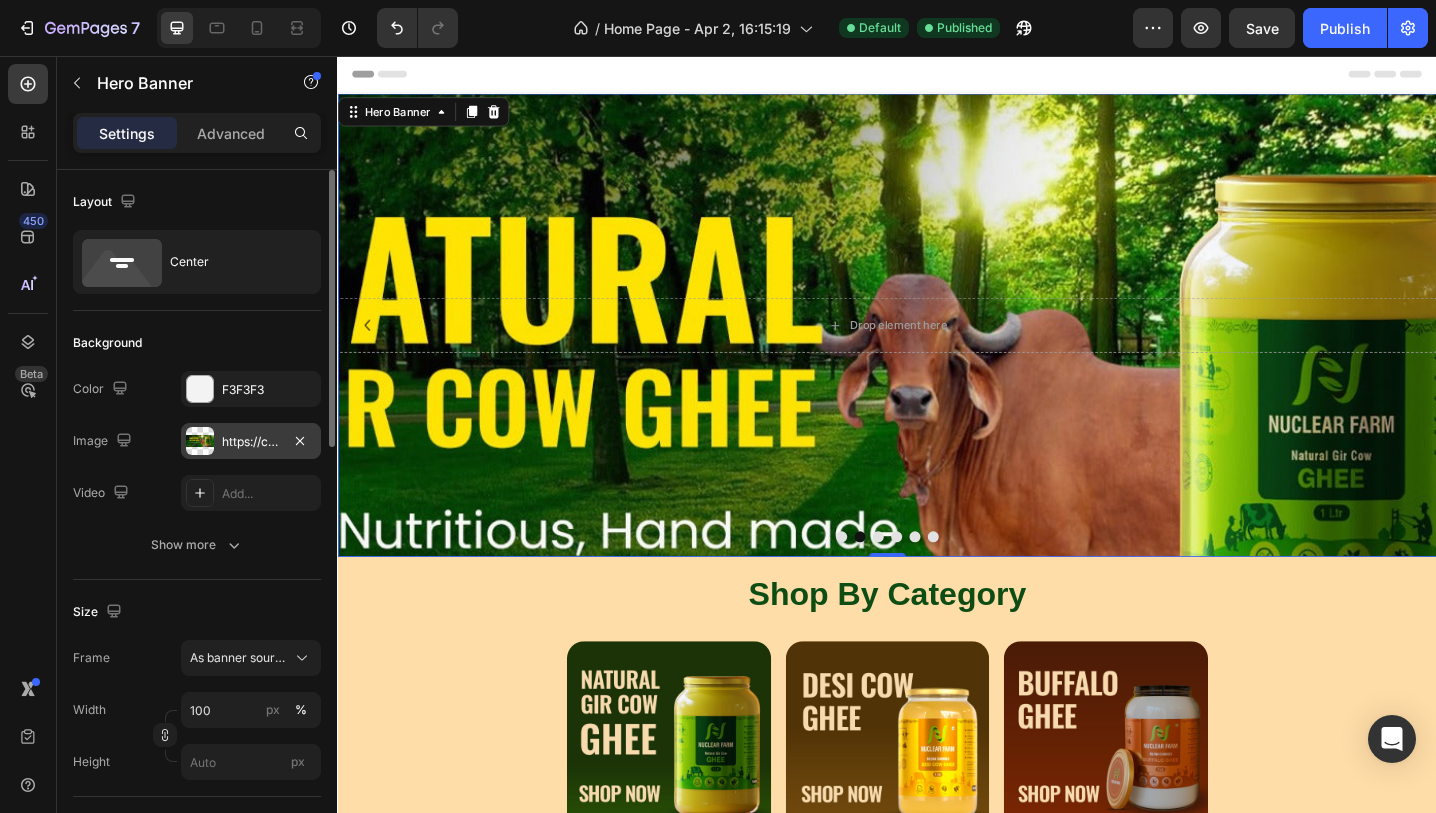 click on "https://cdn.shopify.com/s/files/1/0716/4130/1250/files/gempages_560460804789371760-c4878f5e-8225-4da9-9c9b-38c122a14f07.jpg" at bounding box center (251, 442) 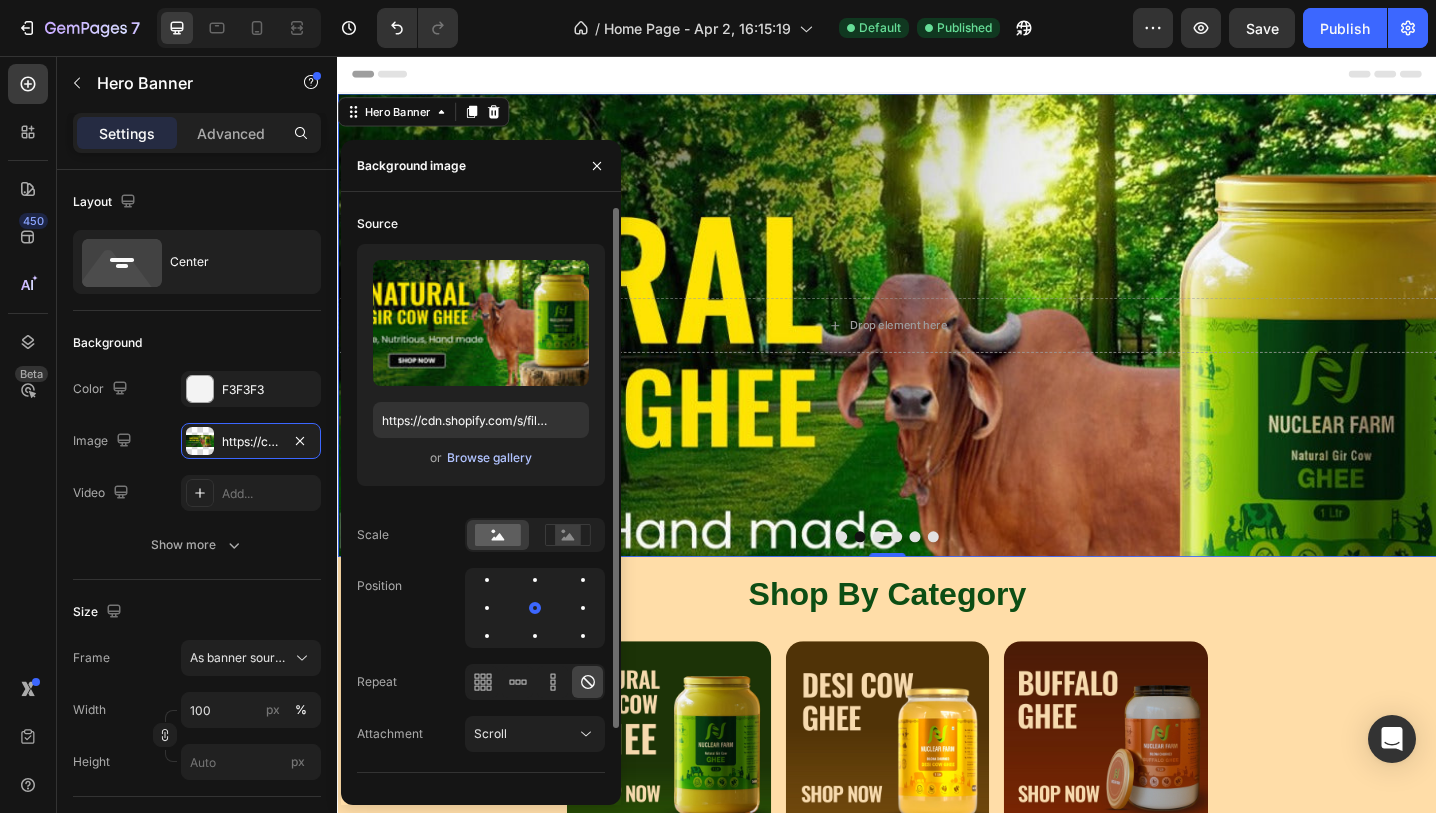 click on "Browse gallery" at bounding box center [489, 458] 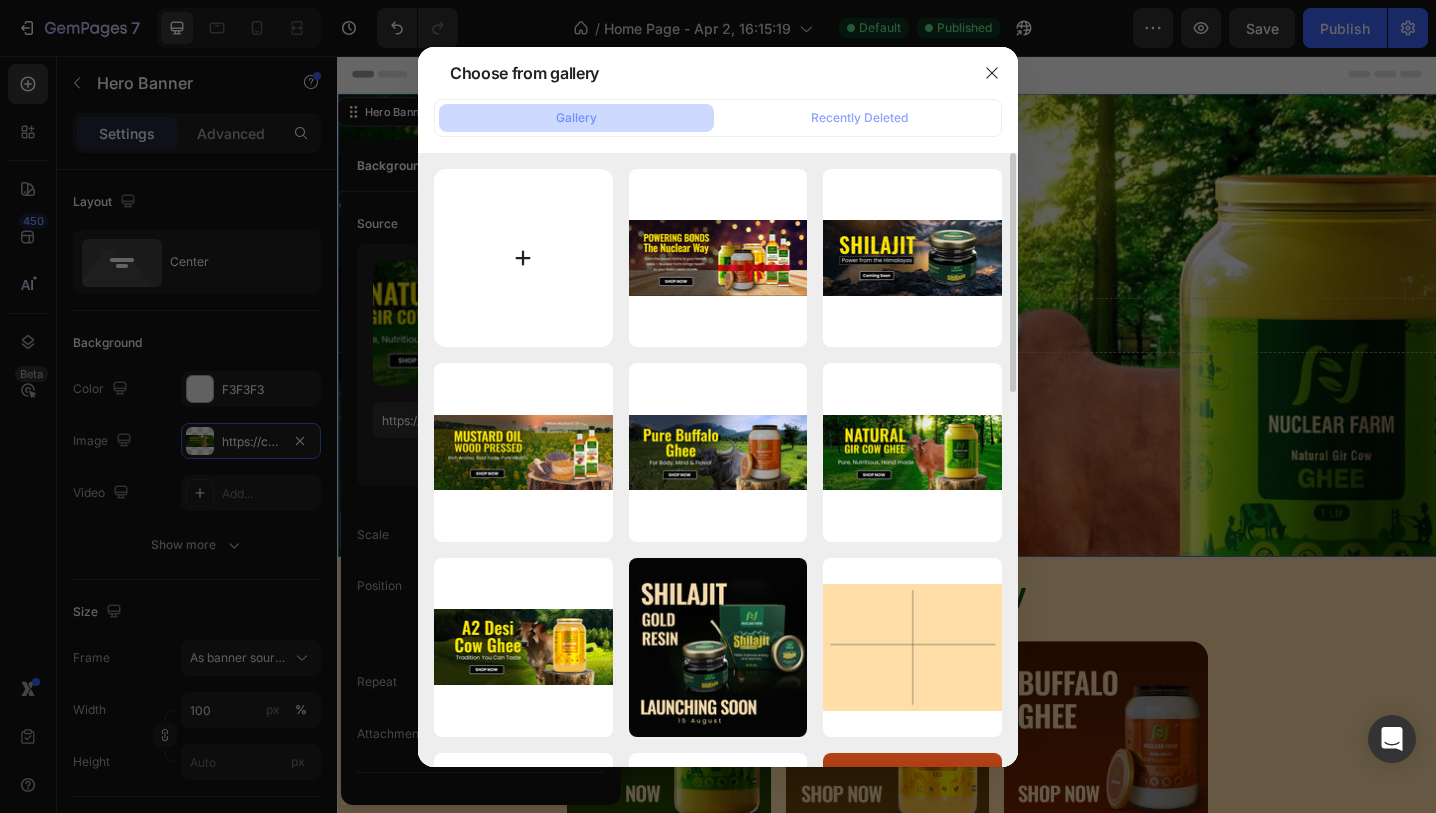 click at bounding box center (523, 258) 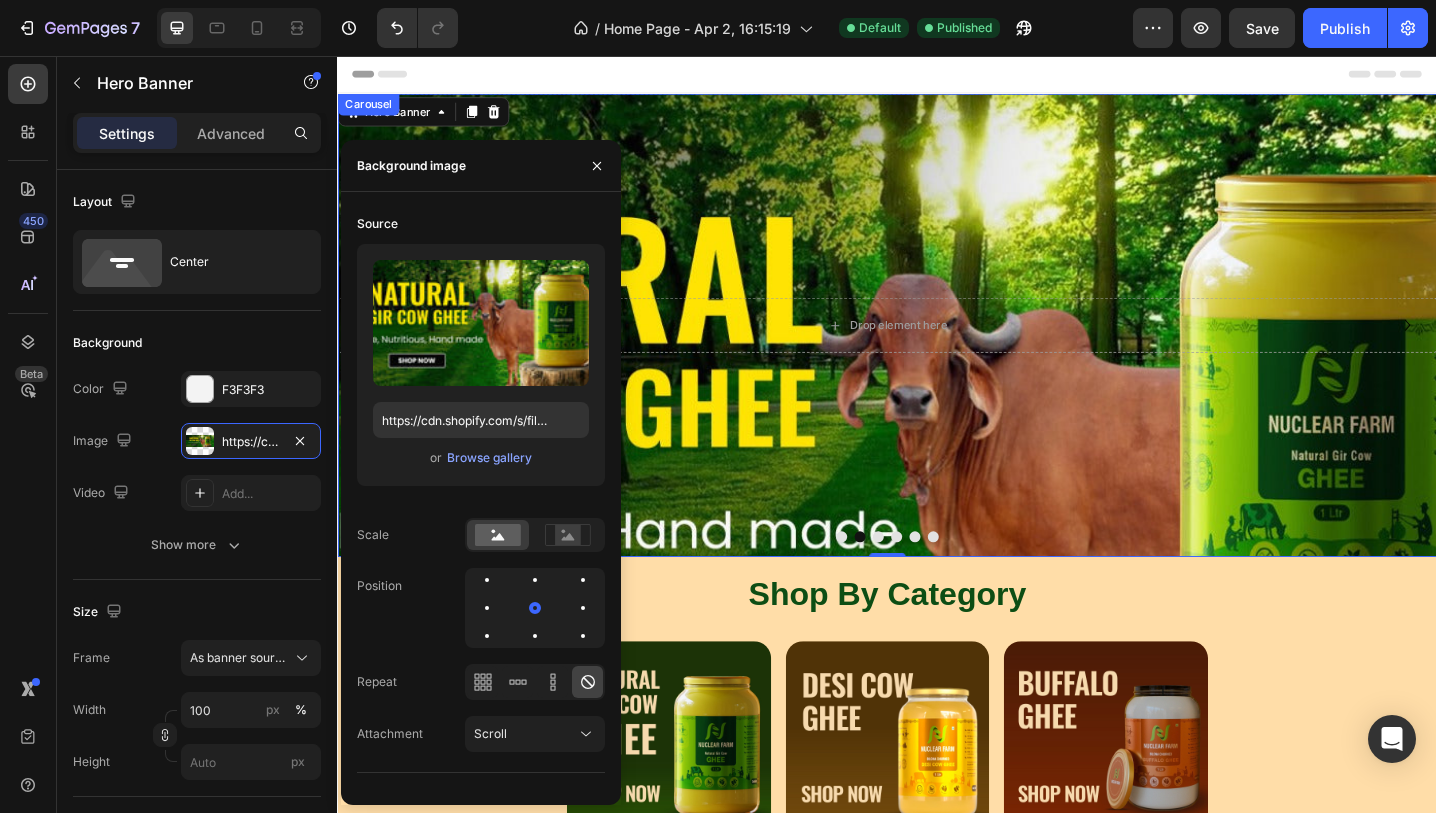 click at bounding box center [887, 581] 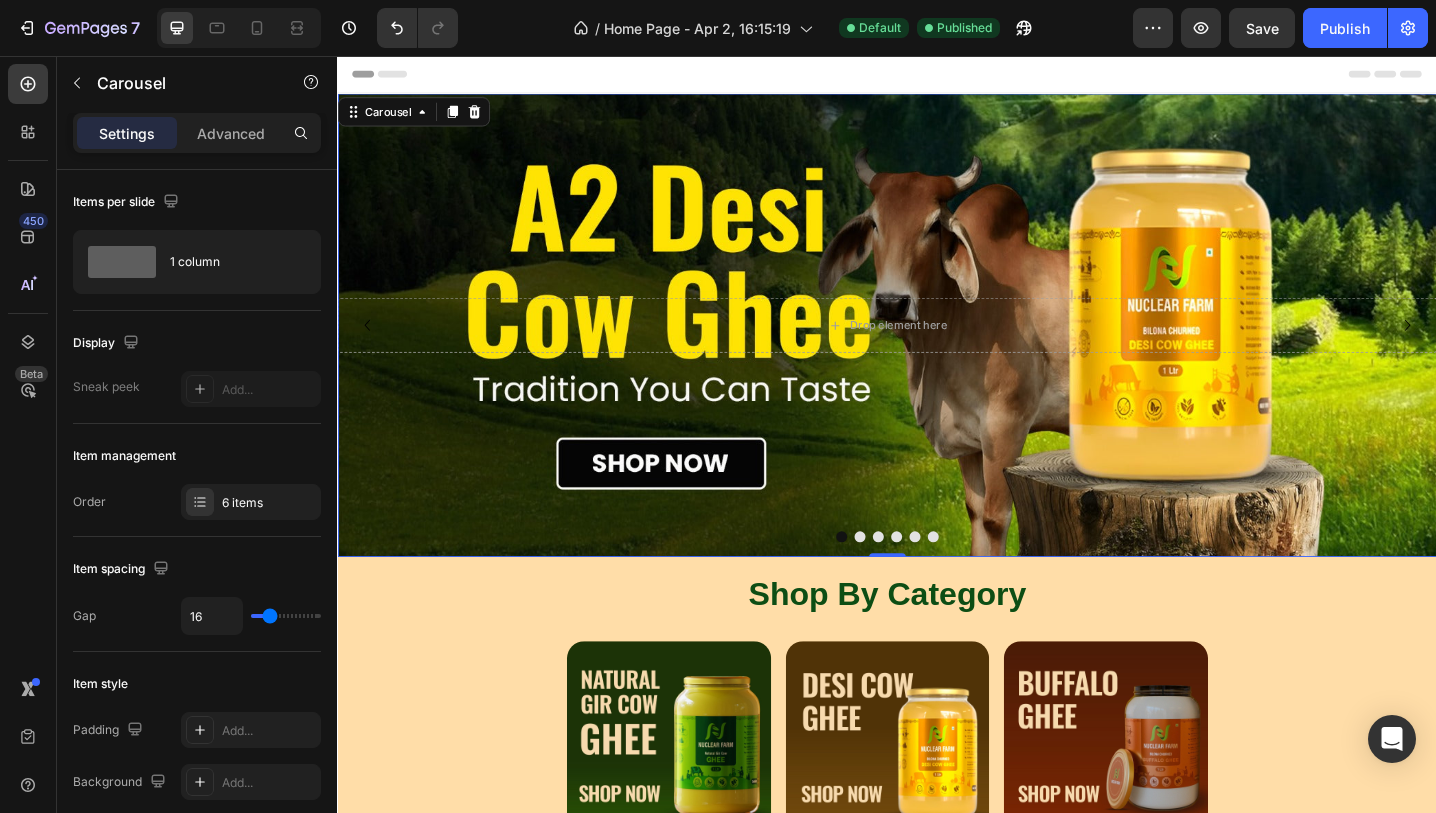click at bounding box center (907, 581) 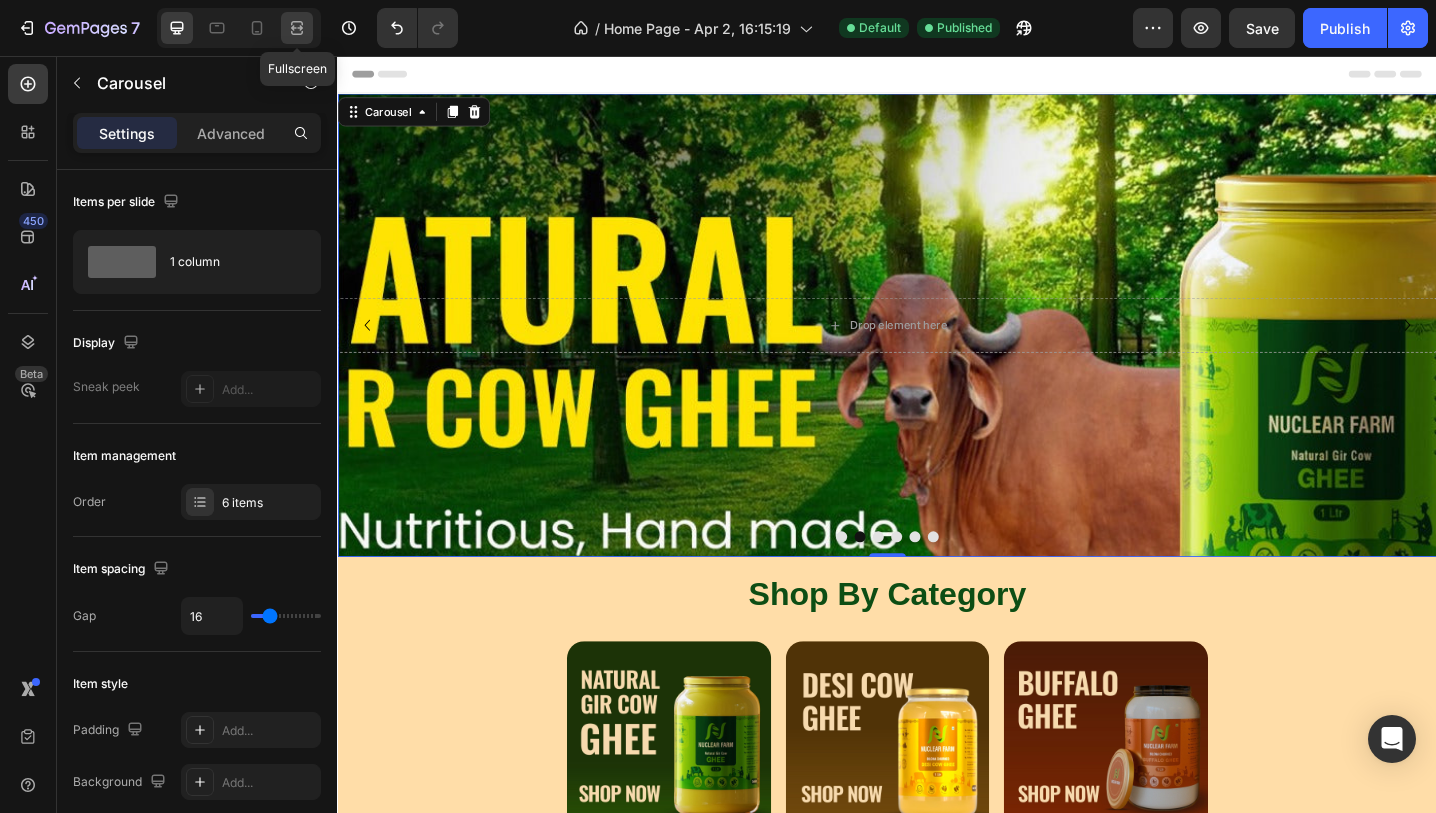 click 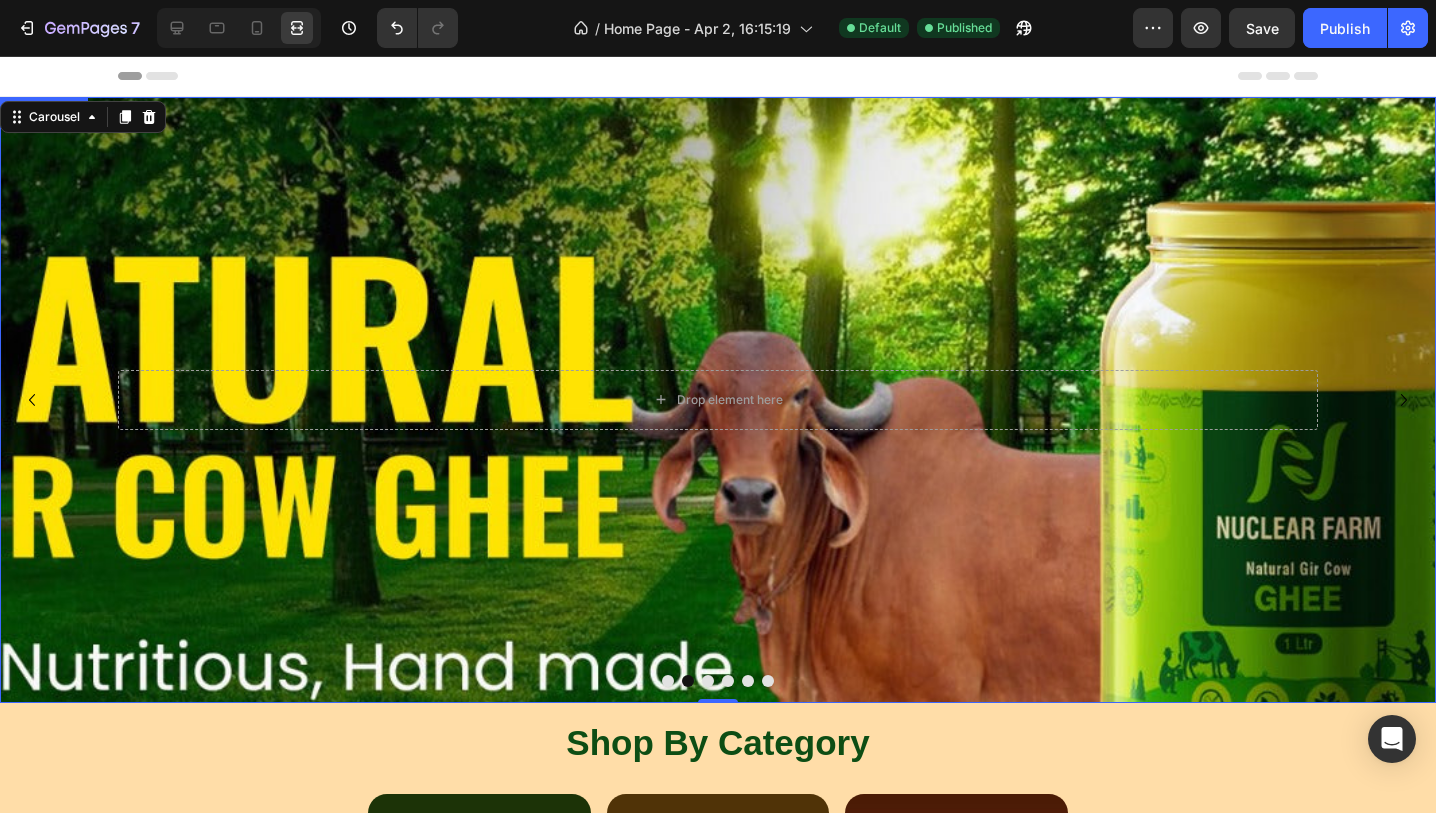 click at bounding box center (718, 549) 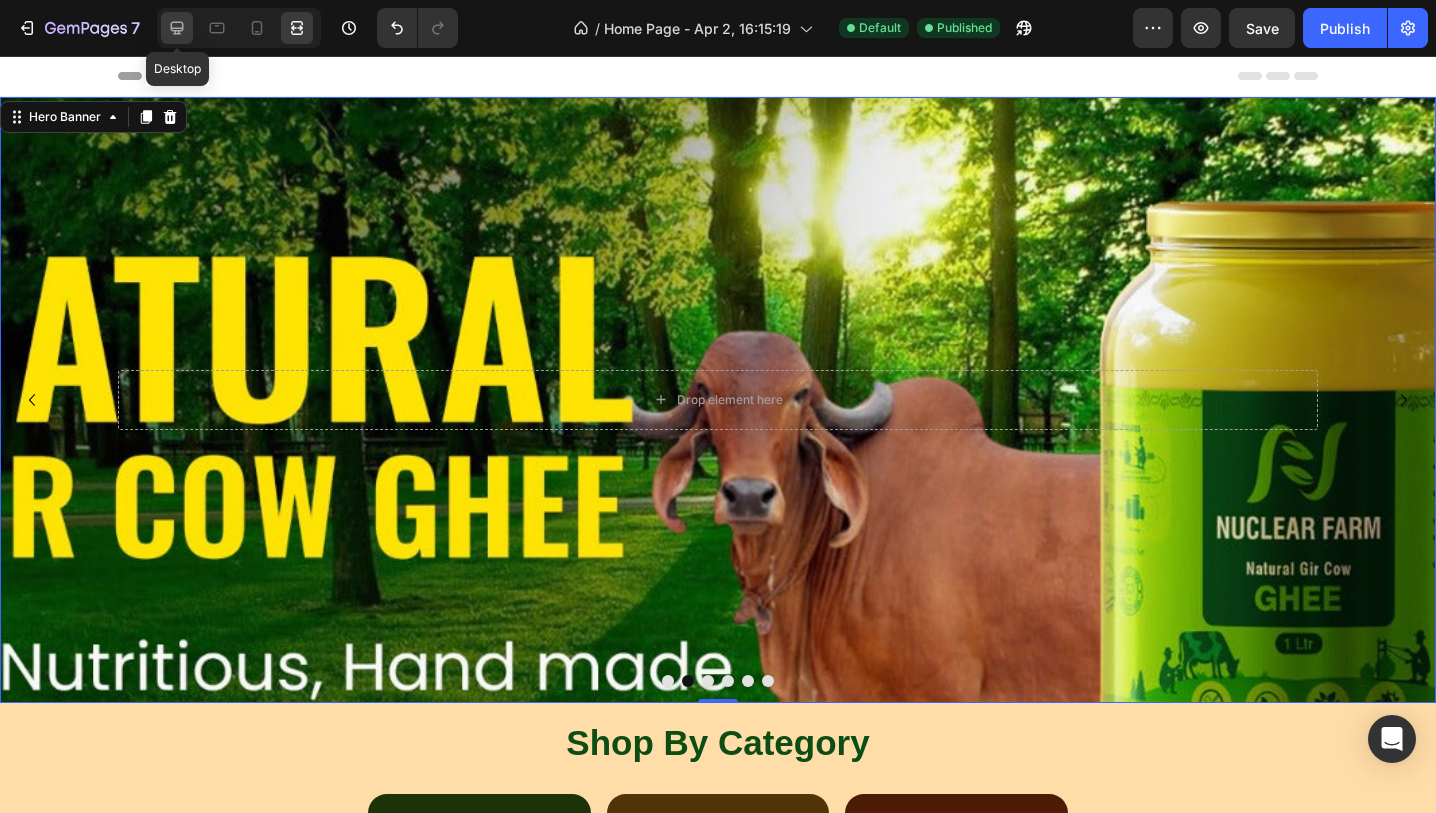 click 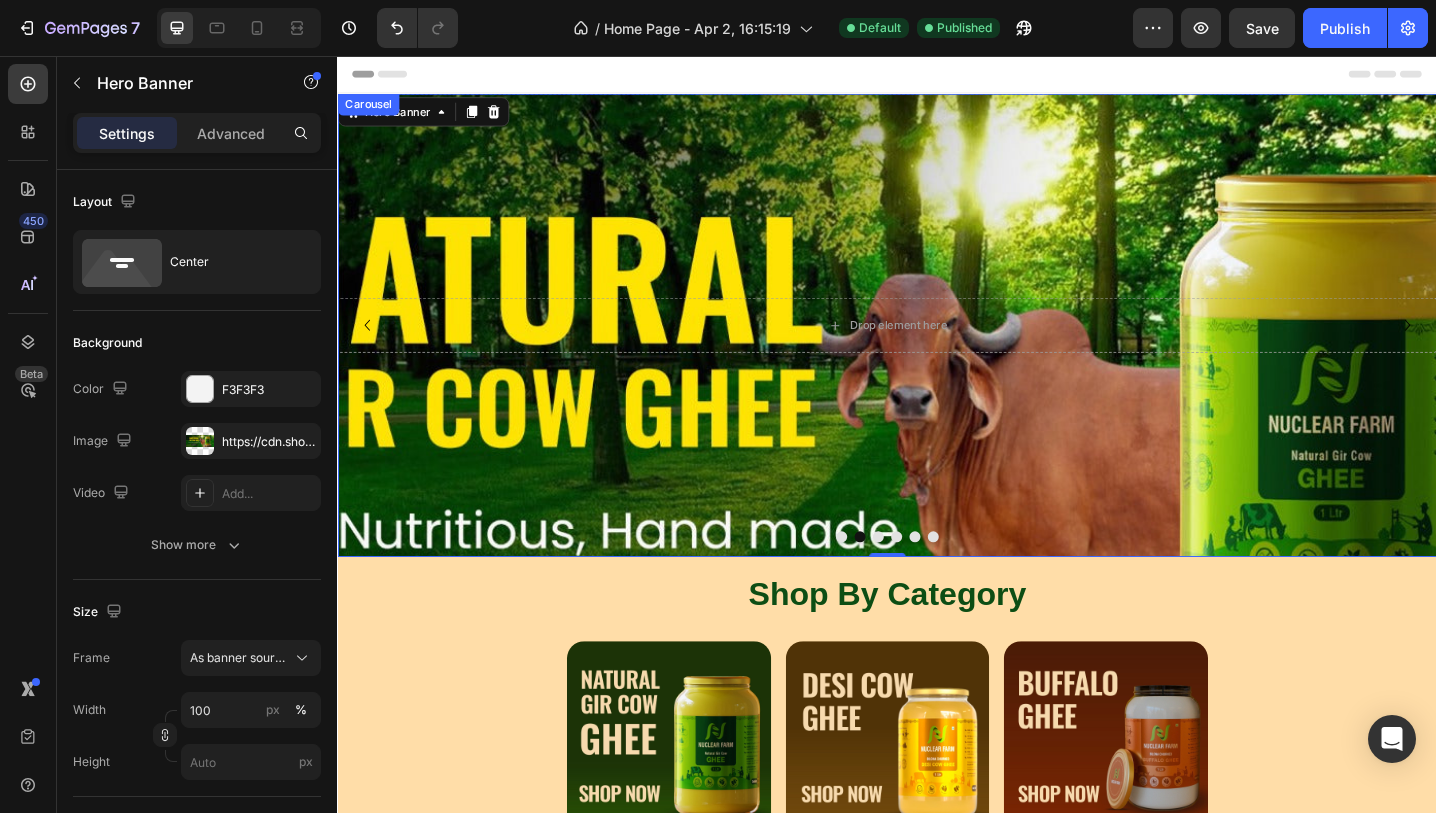 click 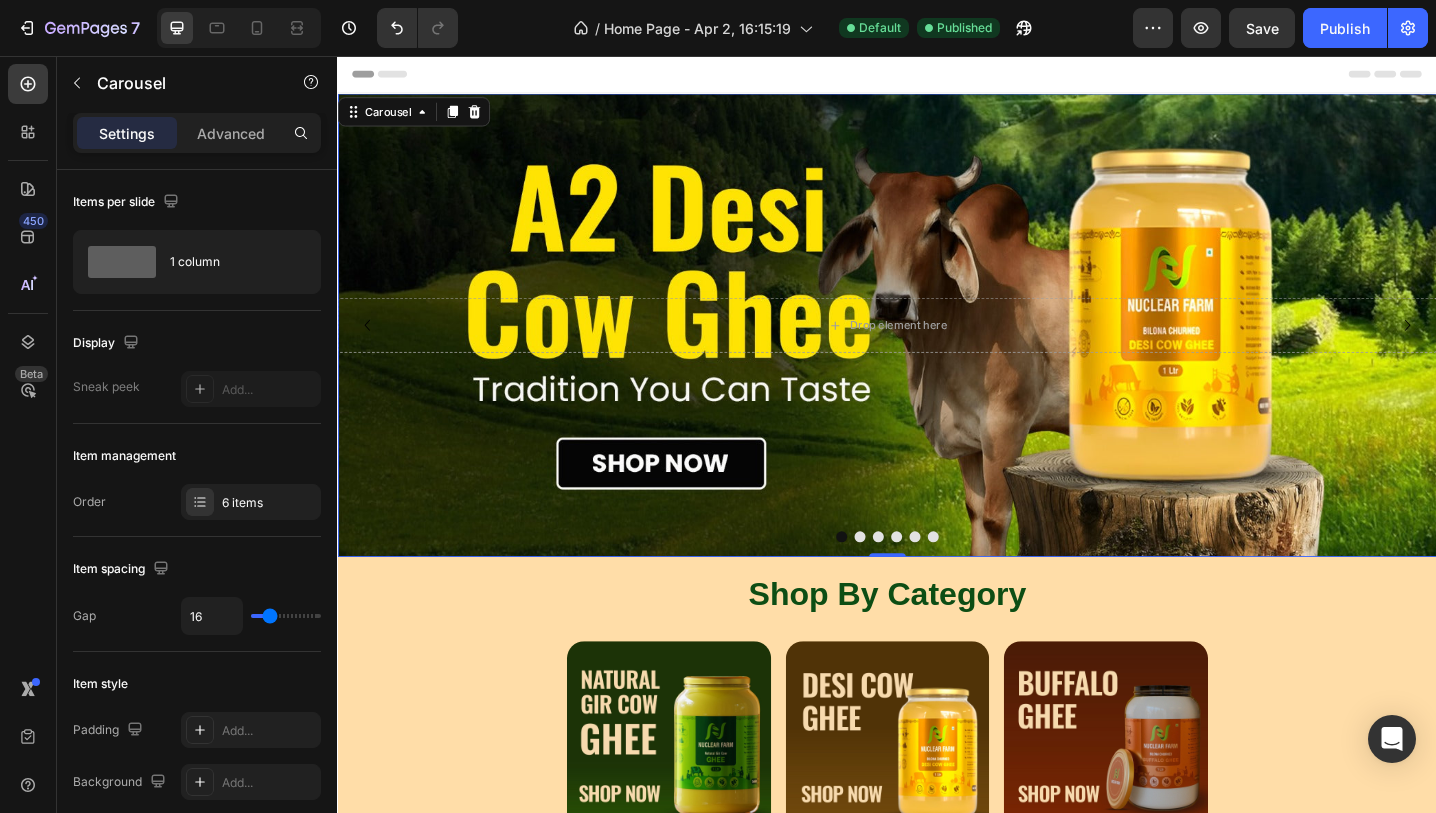 click at bounding box center [907, 581] 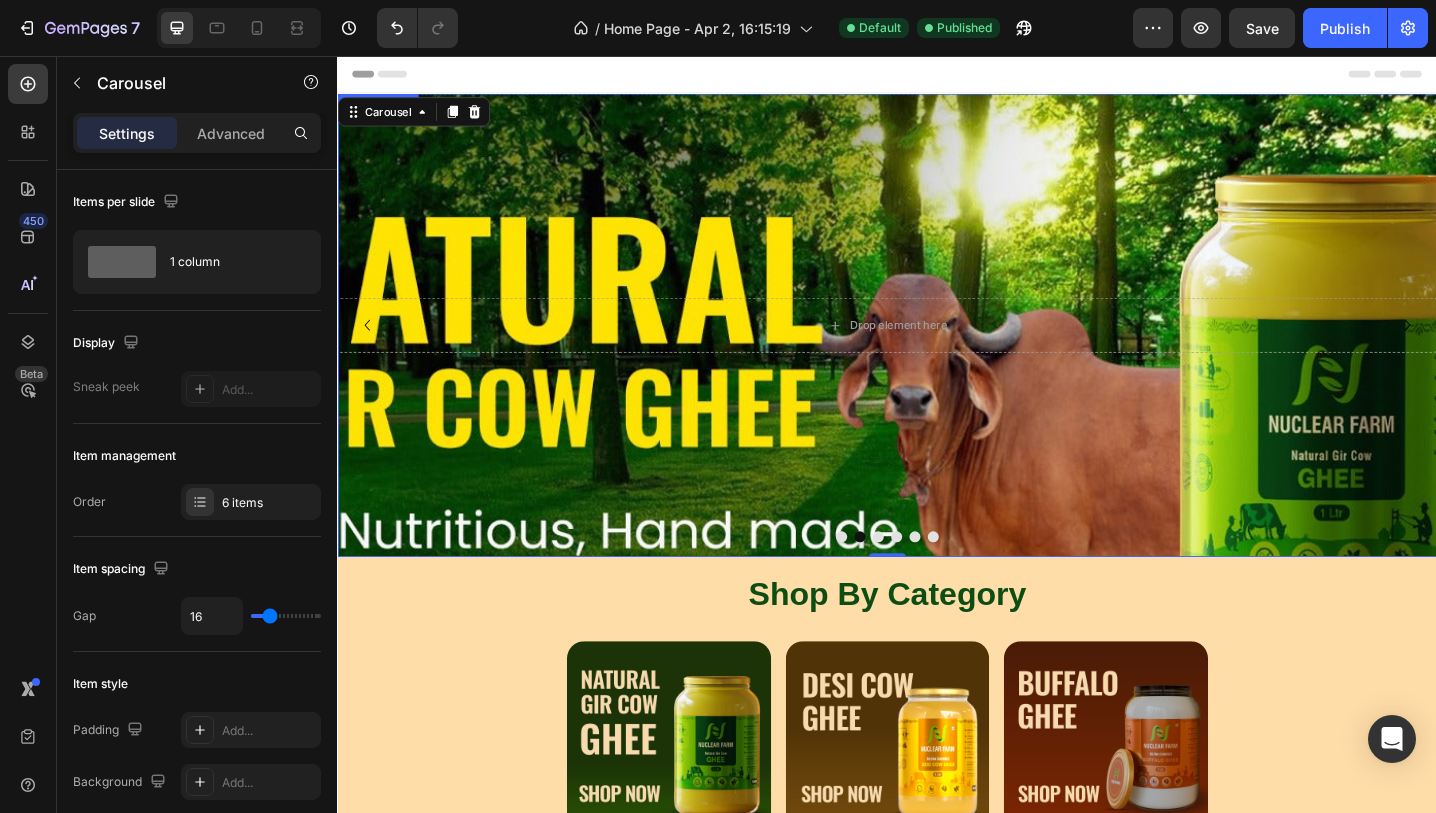 click at bounding box center [937, 476] 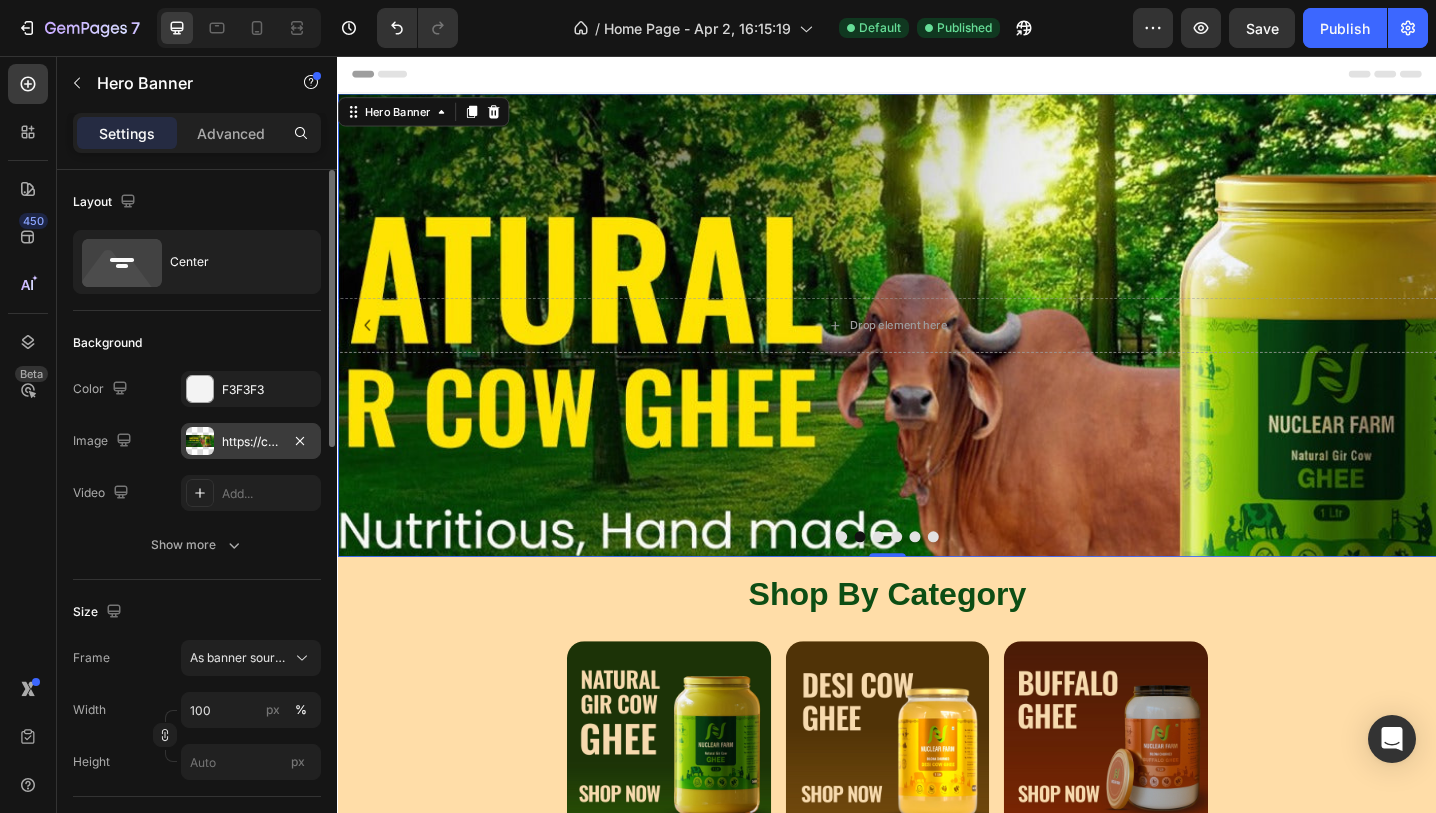 click on "https://cdn.shopify.com/s/files/1/0716/4130/1250/files/gempages_560460804789371760-c4878f5e-8225-4da9-9c9b-38c122a14f07.jpg" at bounding box center [251, 442] 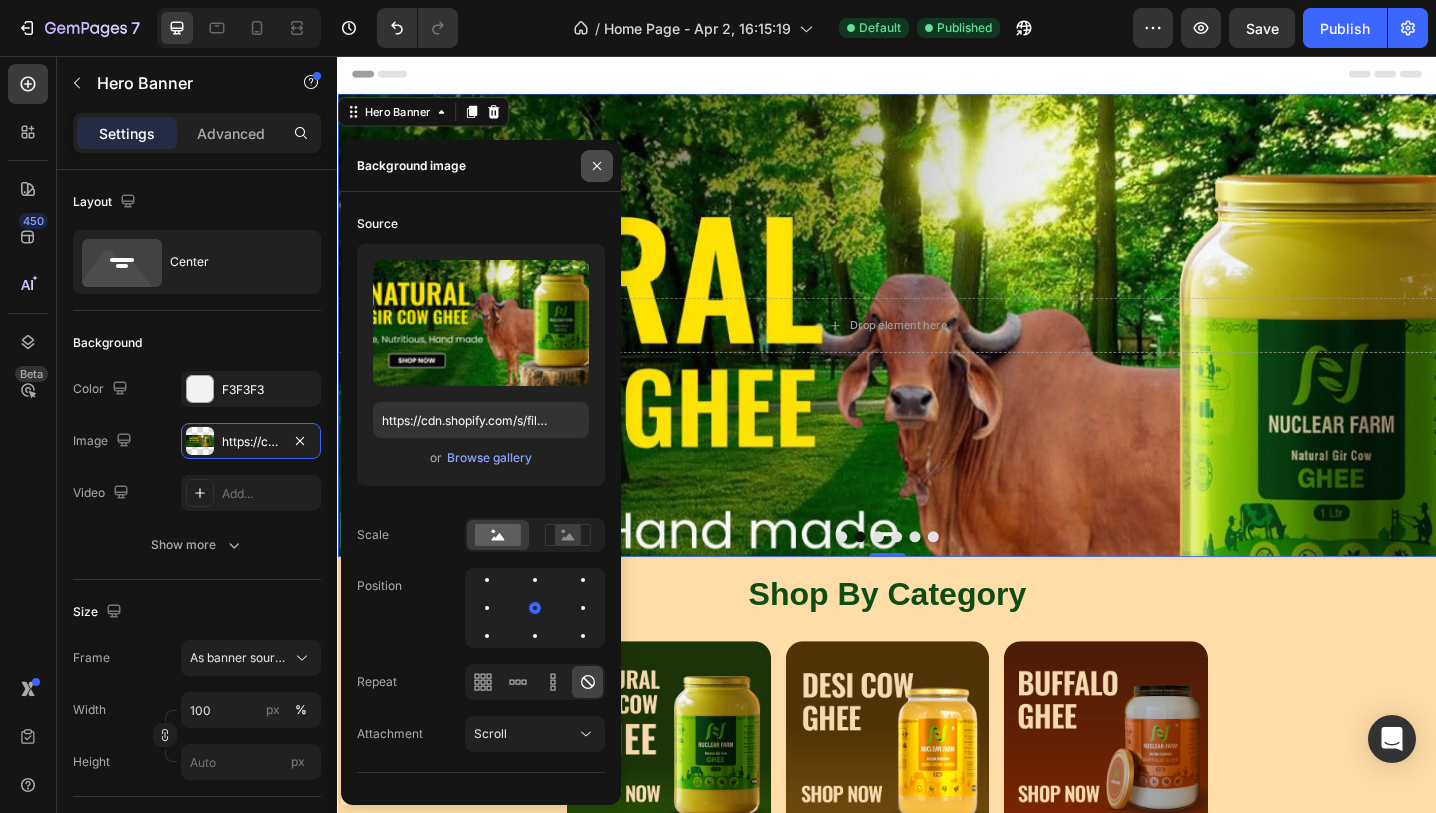 click 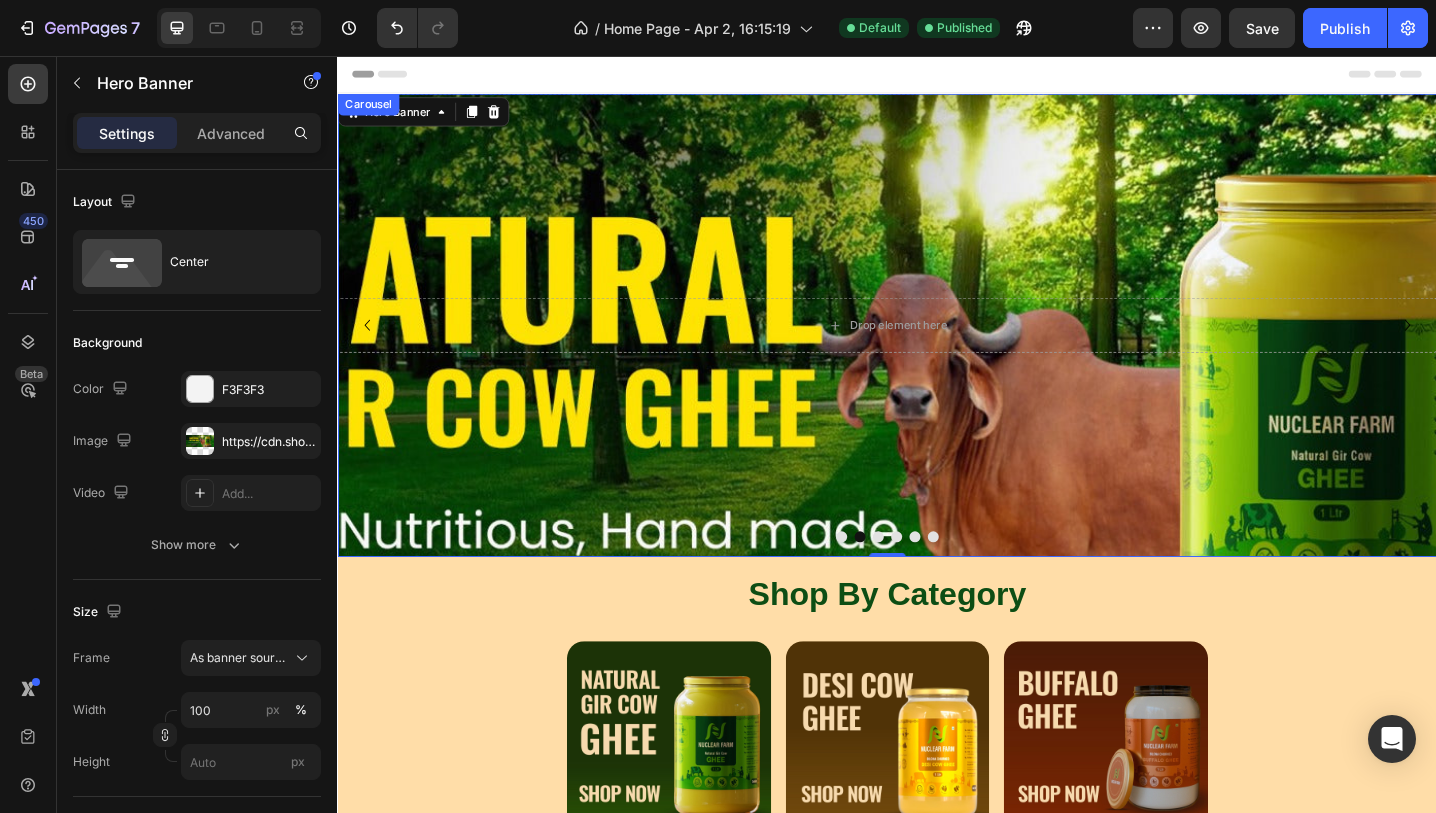 click at bounding box center (887, 581) 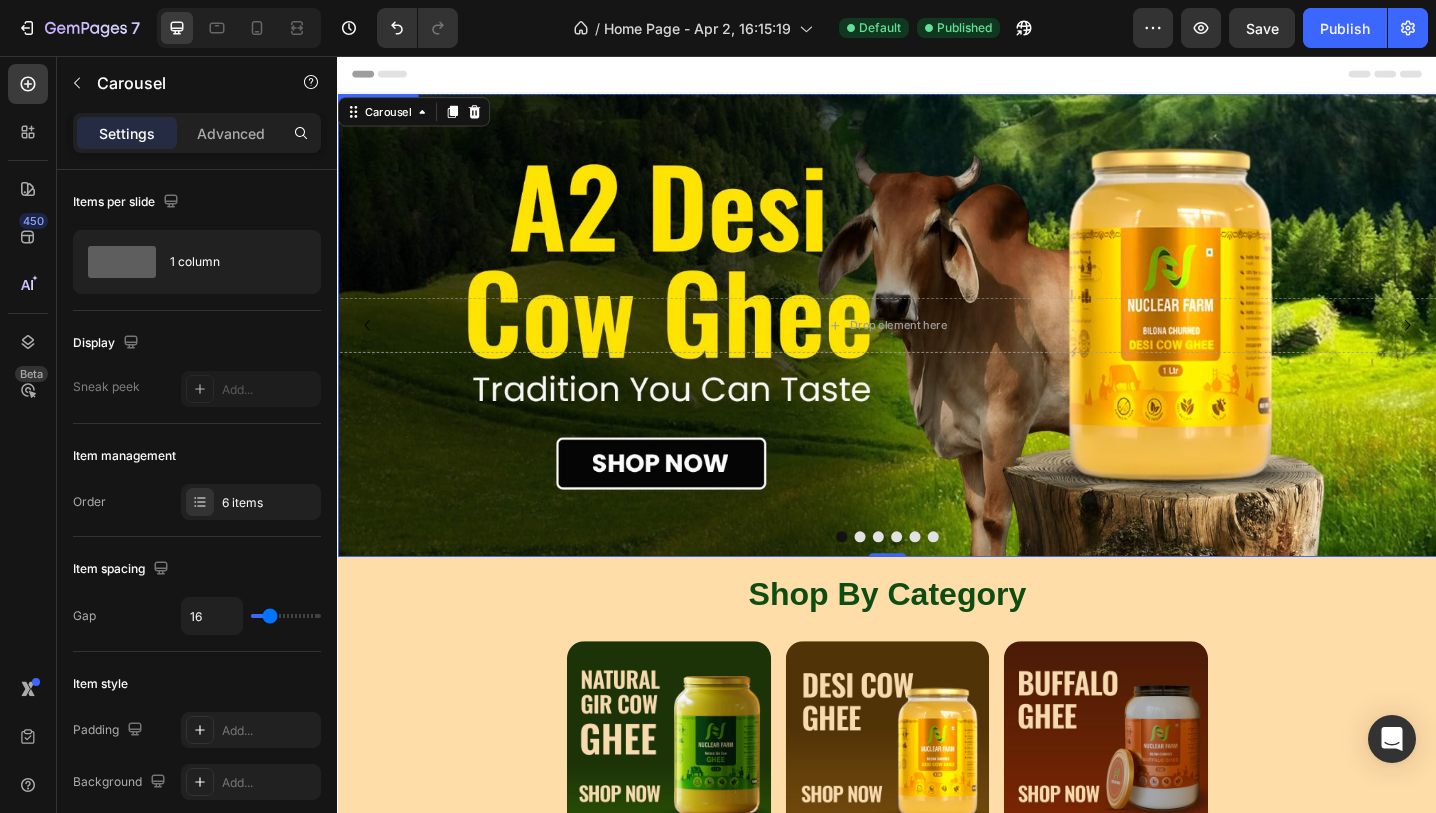click at bounding box center (937, 350) 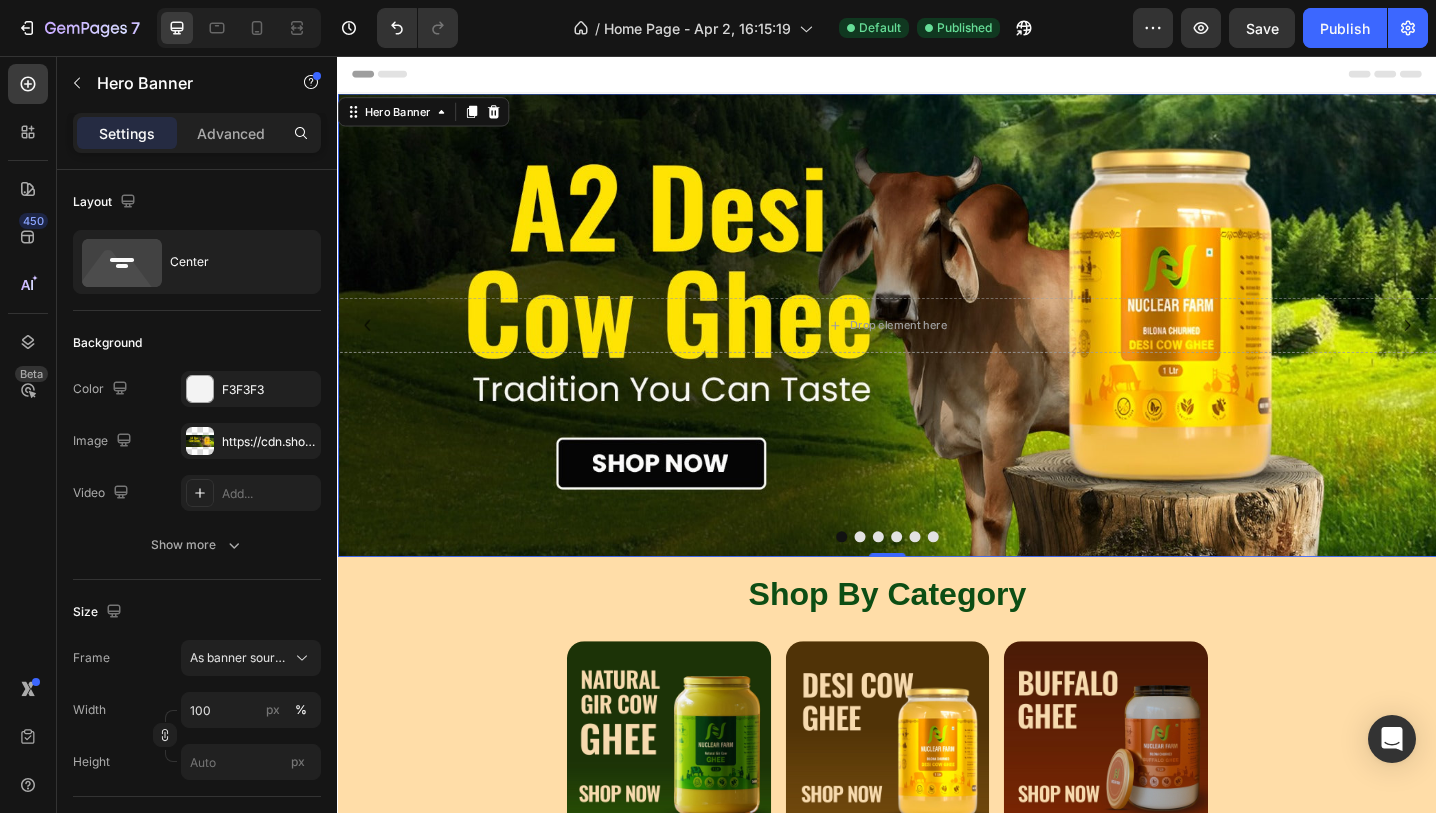 click at bounding box center [937, 350] 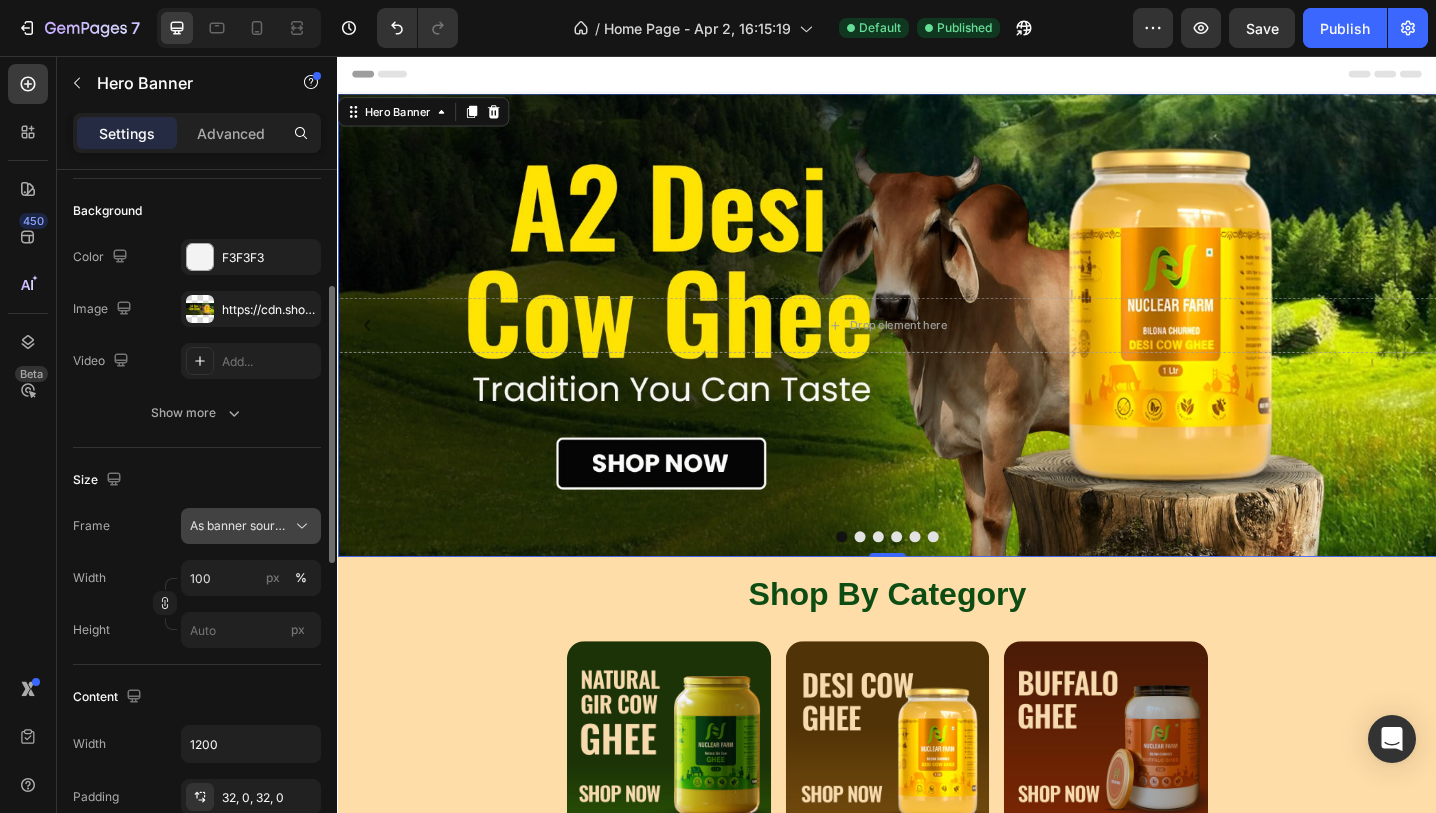 scroll, scrollTop: 0, scrollLeft: 0, axis: both 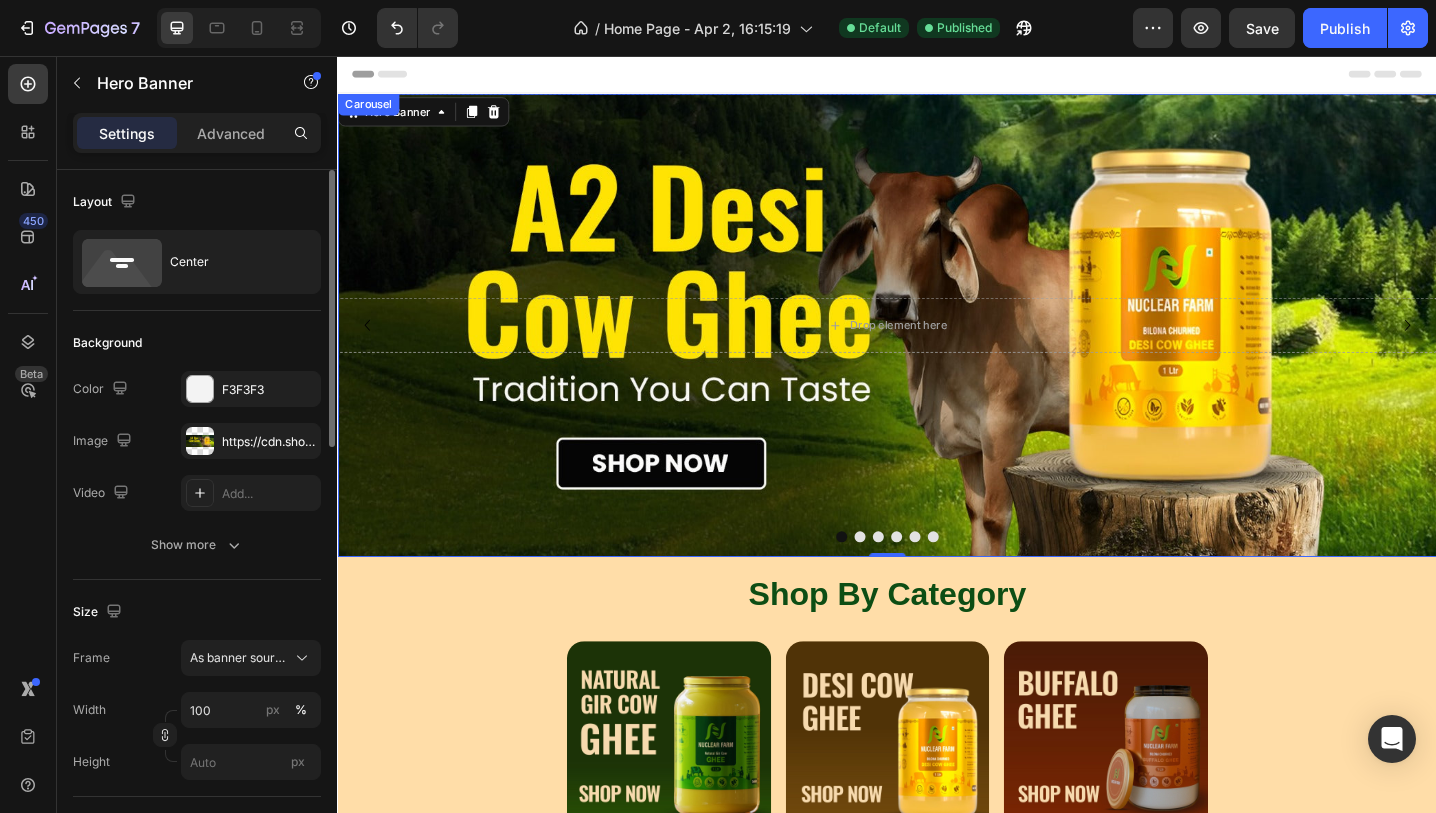 click at bounding box center [937, 350] 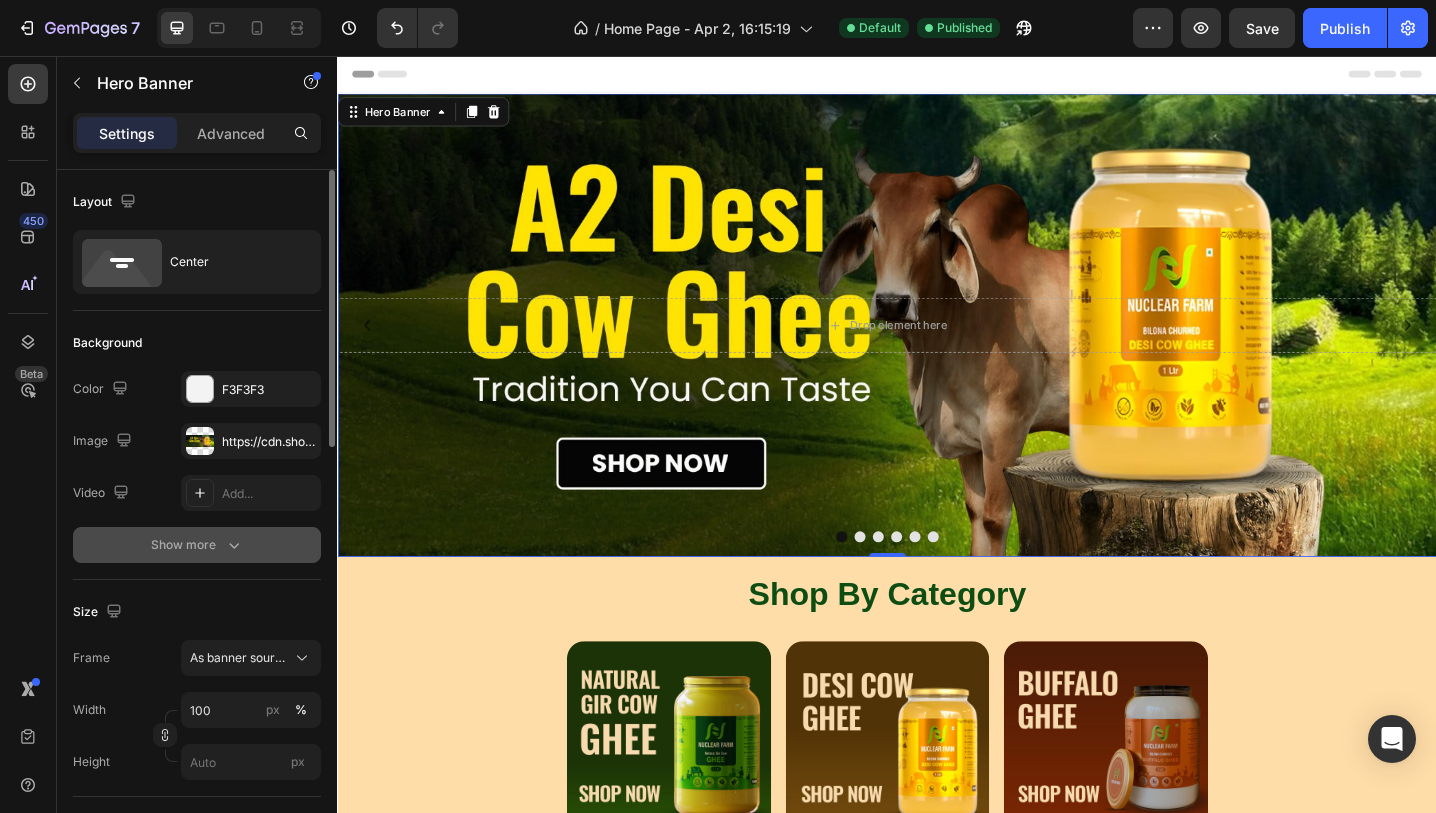 click on "Show more" at bounding box center [197, 545] 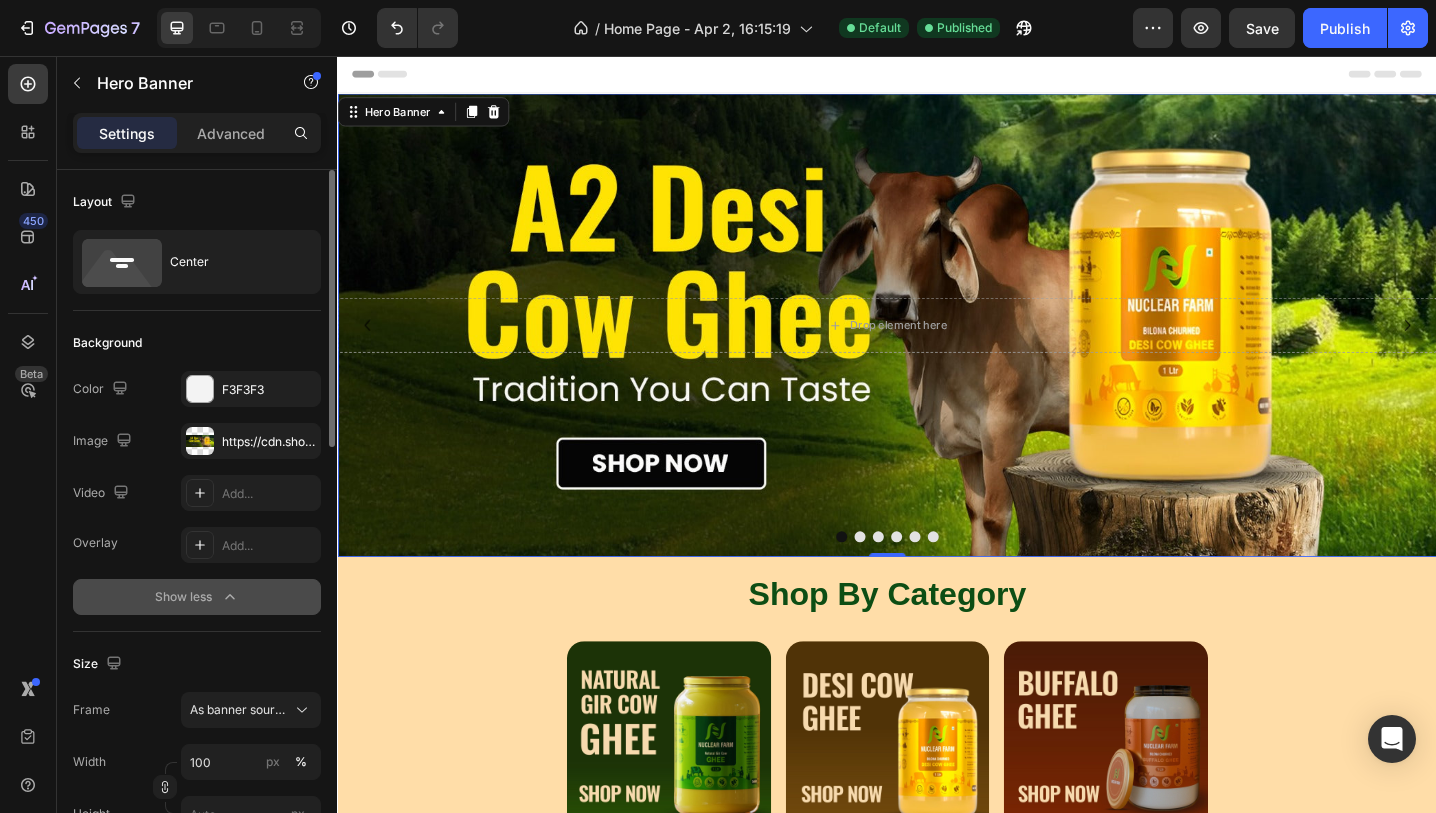 click on "Show less" 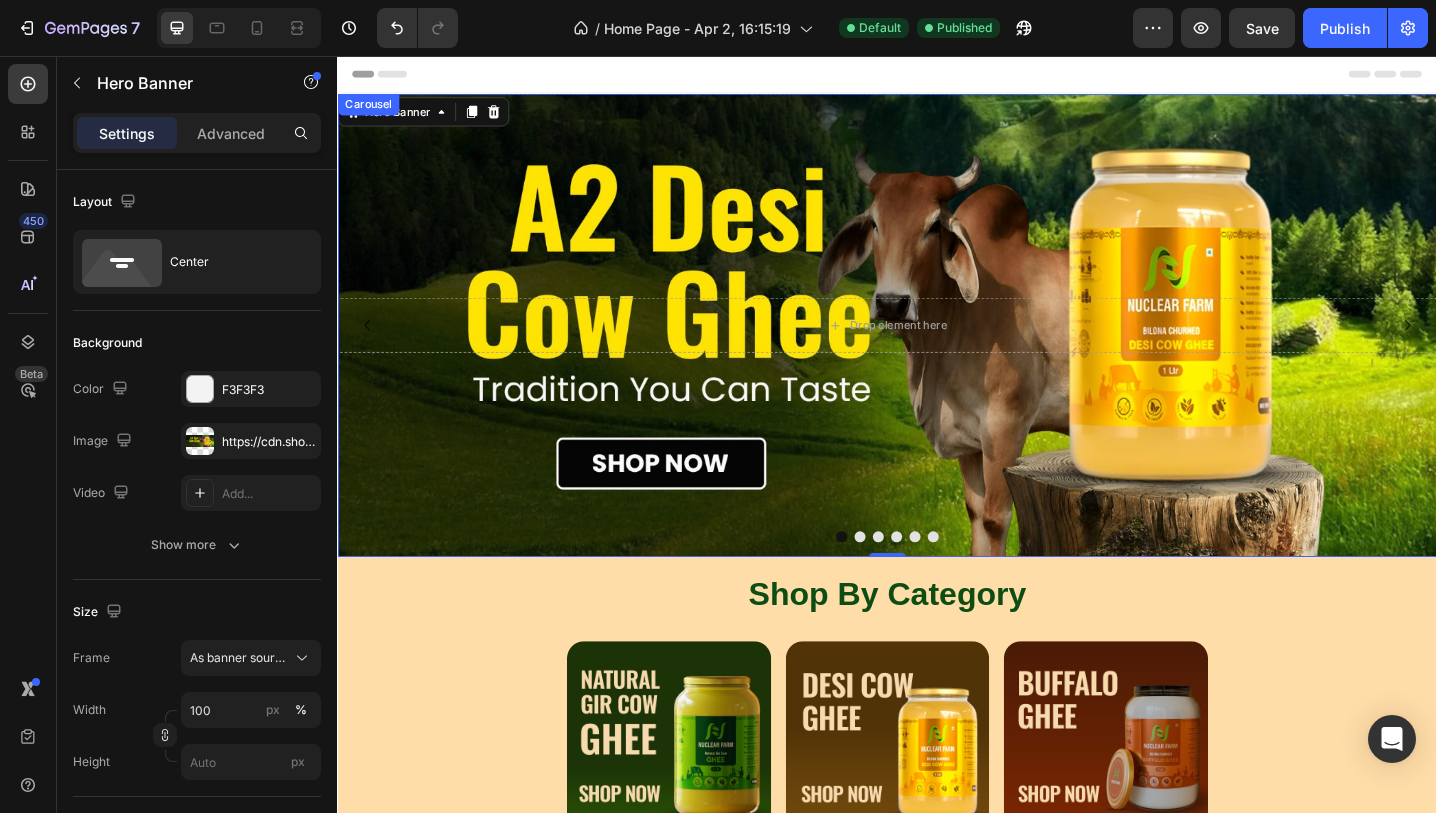 click at bounding box center [937, 581] 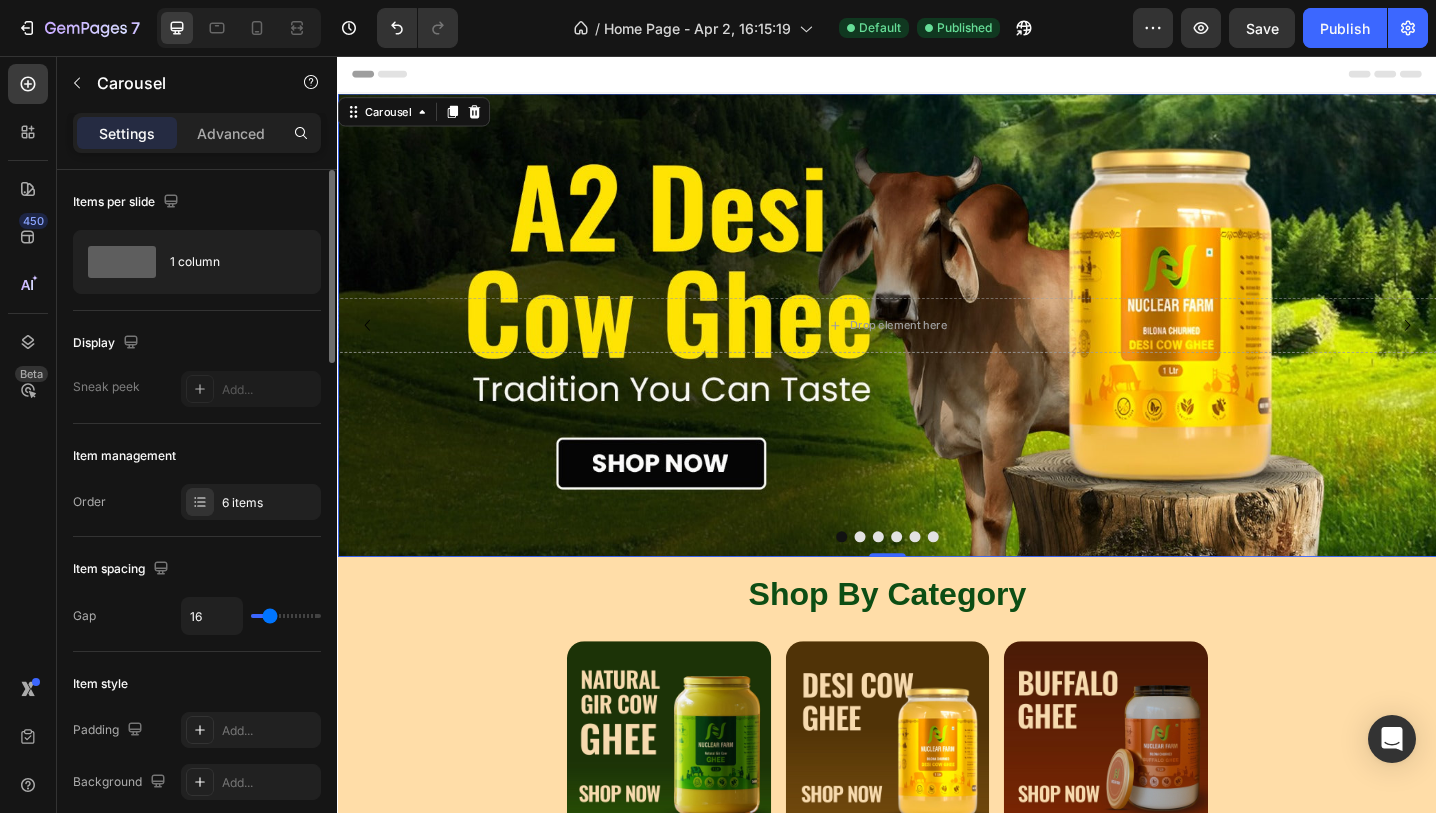 click on "Item management Order 6 items" 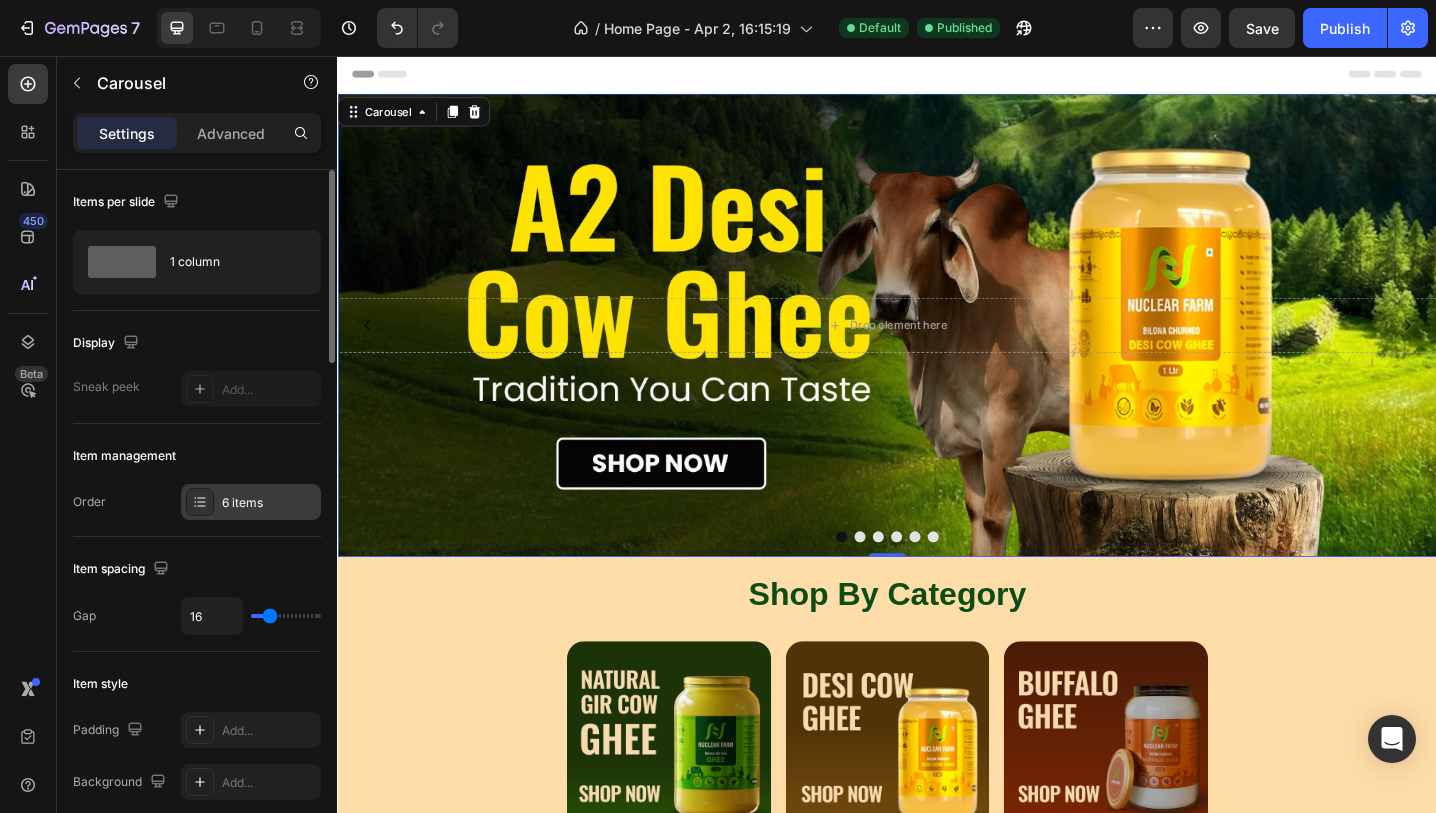 click on "6 items" at bounding box center (251, 502) 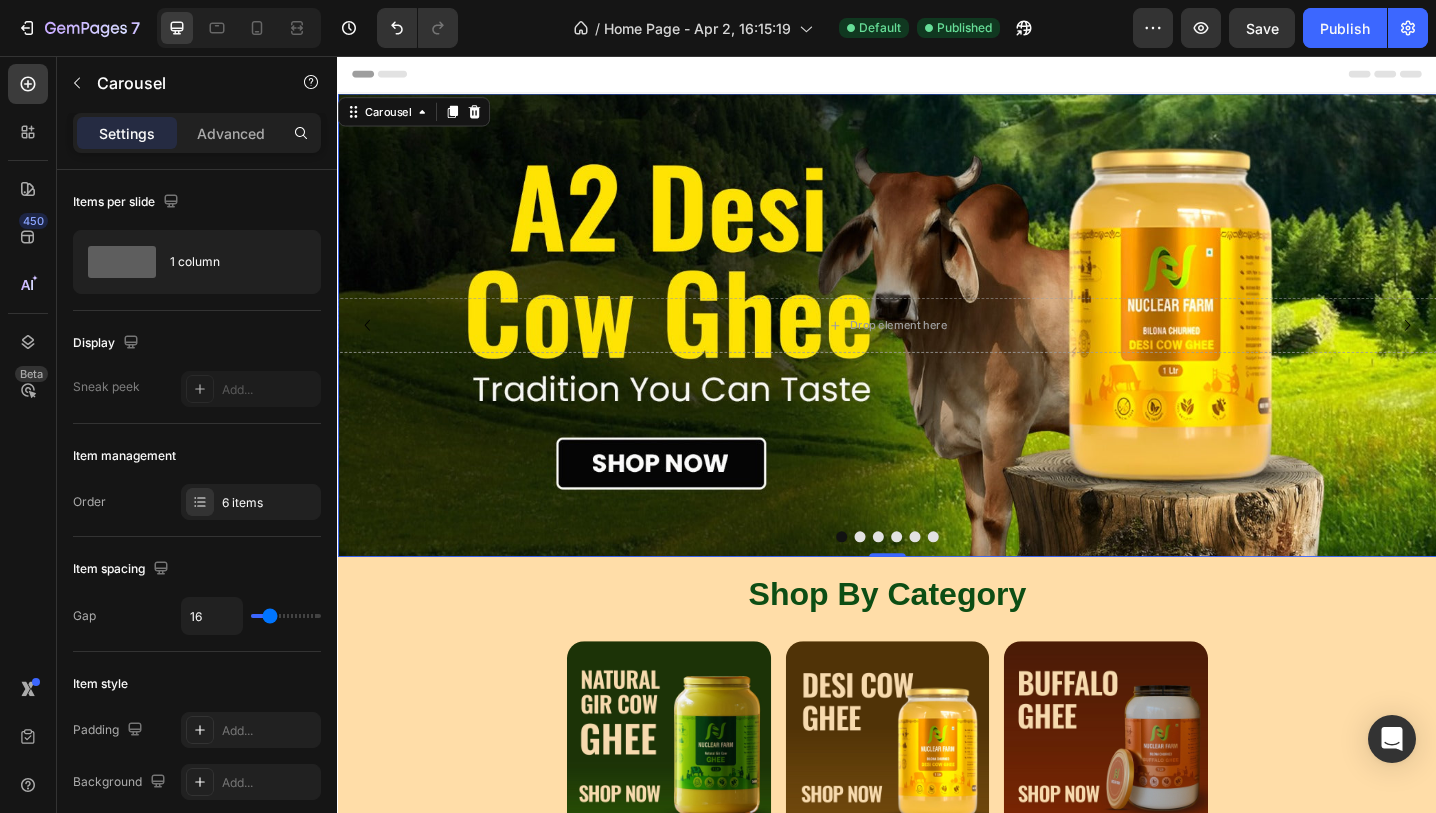 click at bounding box center (907, 581) 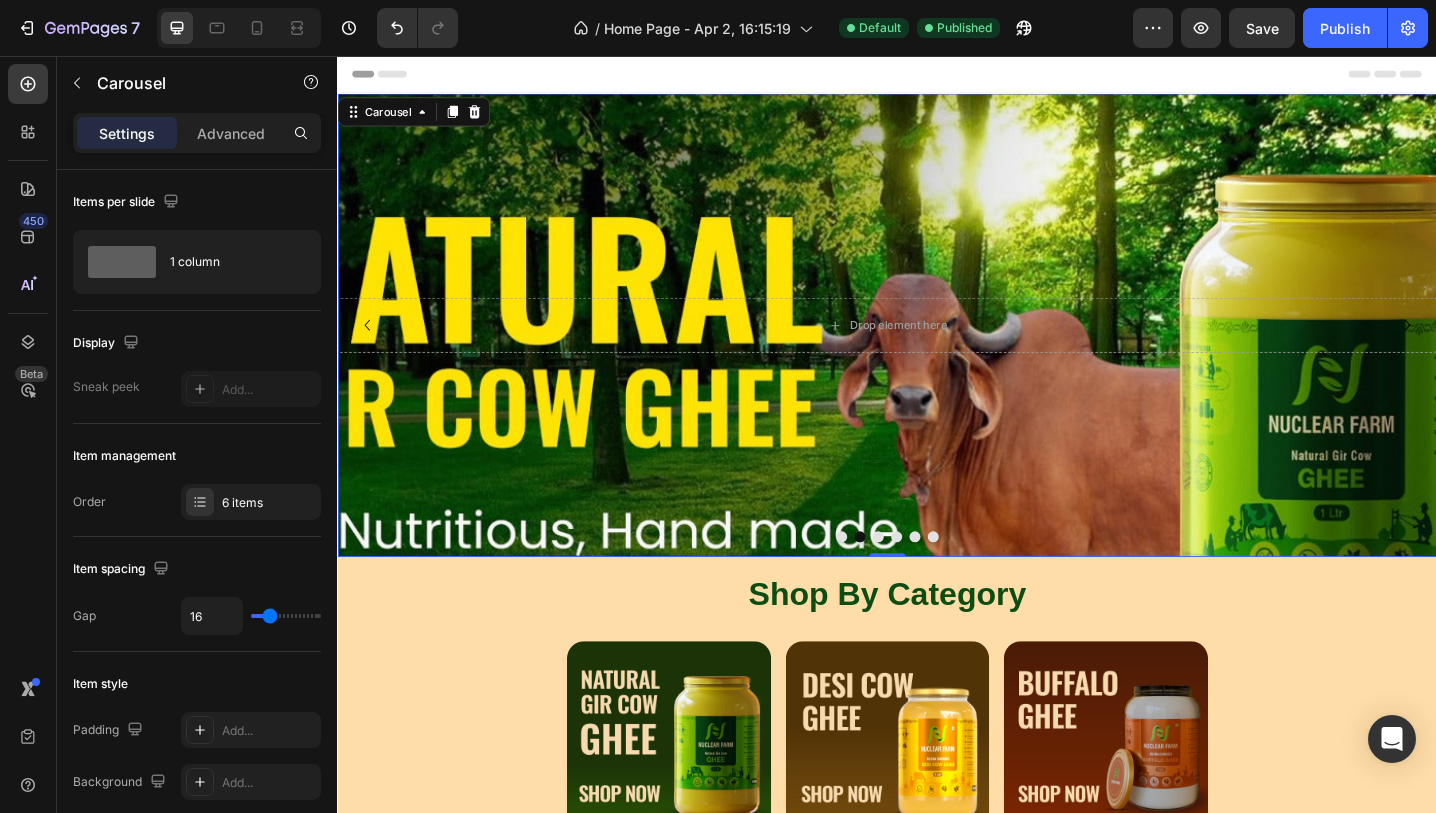 click at bounding box center [947, 581] 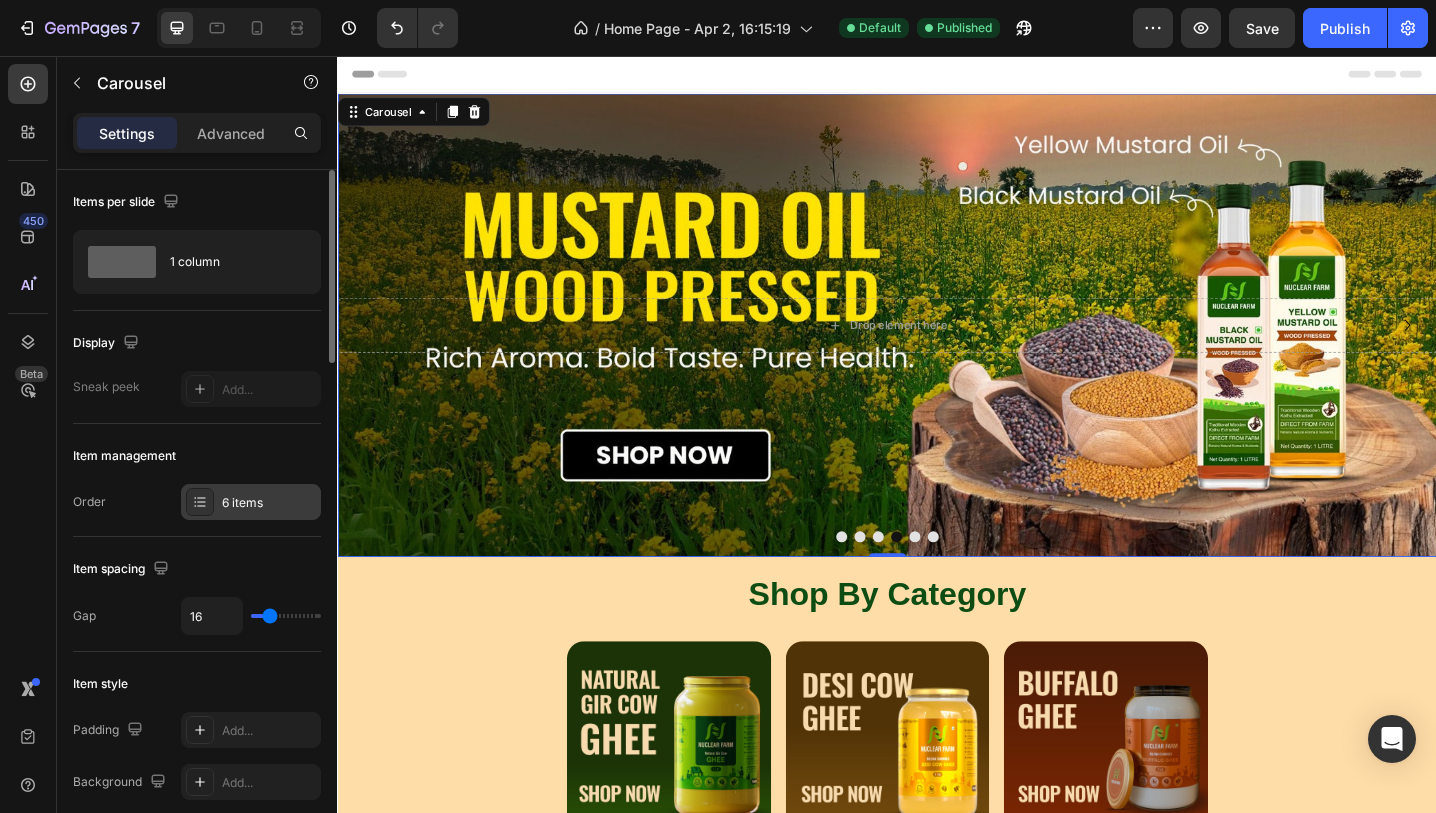 click on "6 items" at bounding box center (269, 503) 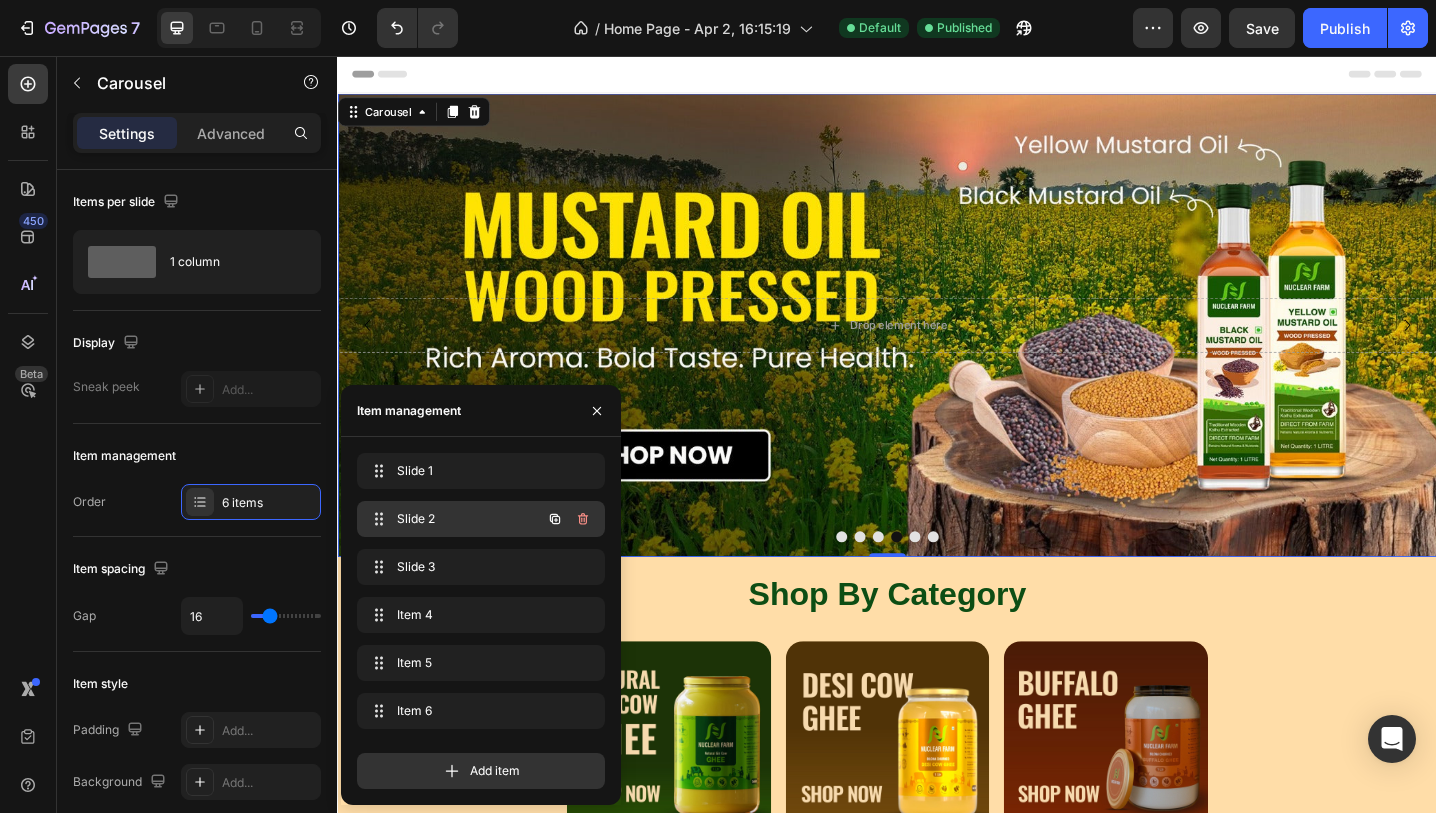click on "Slide 2" at bounding box center (453, 519) 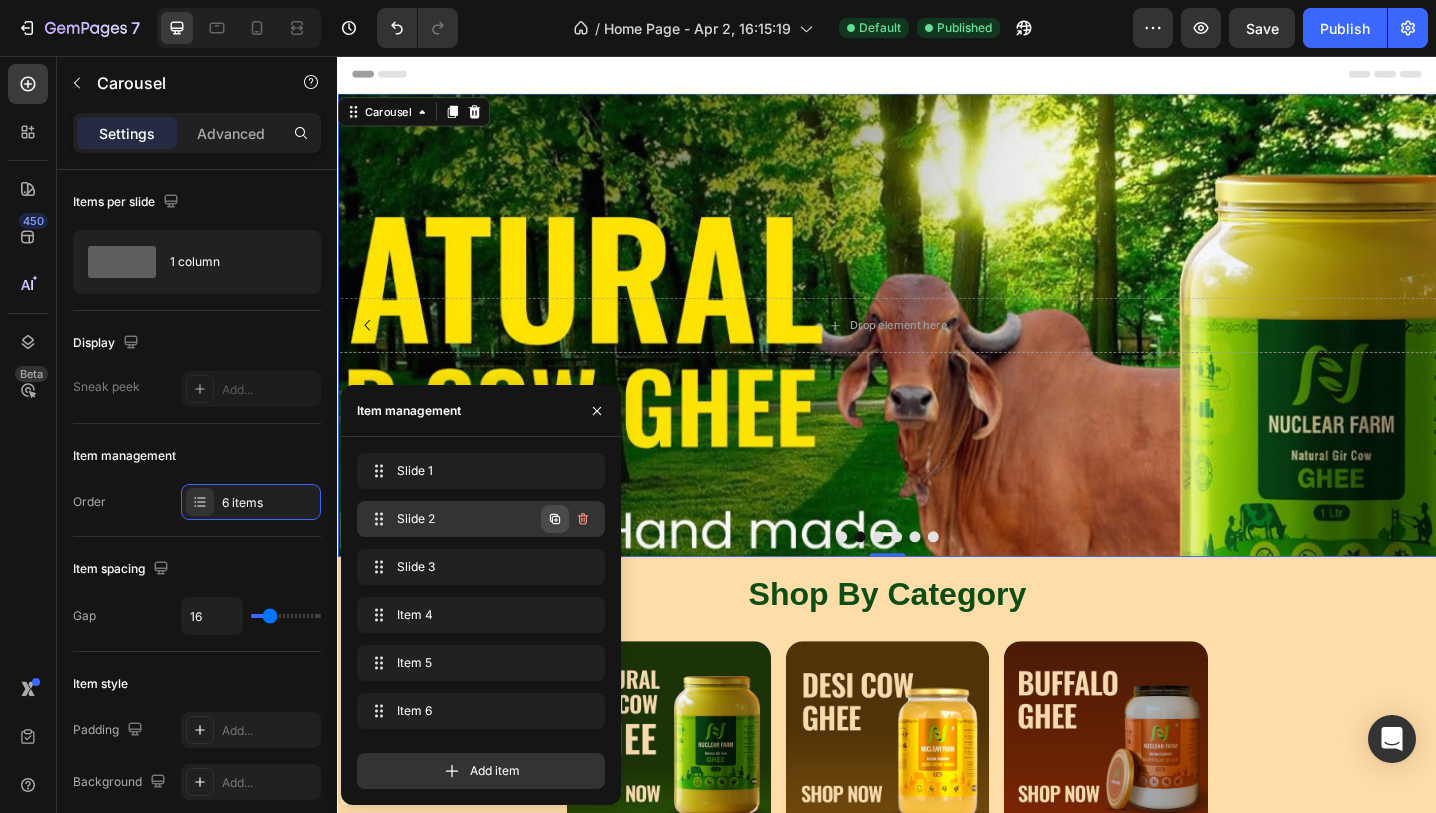 click 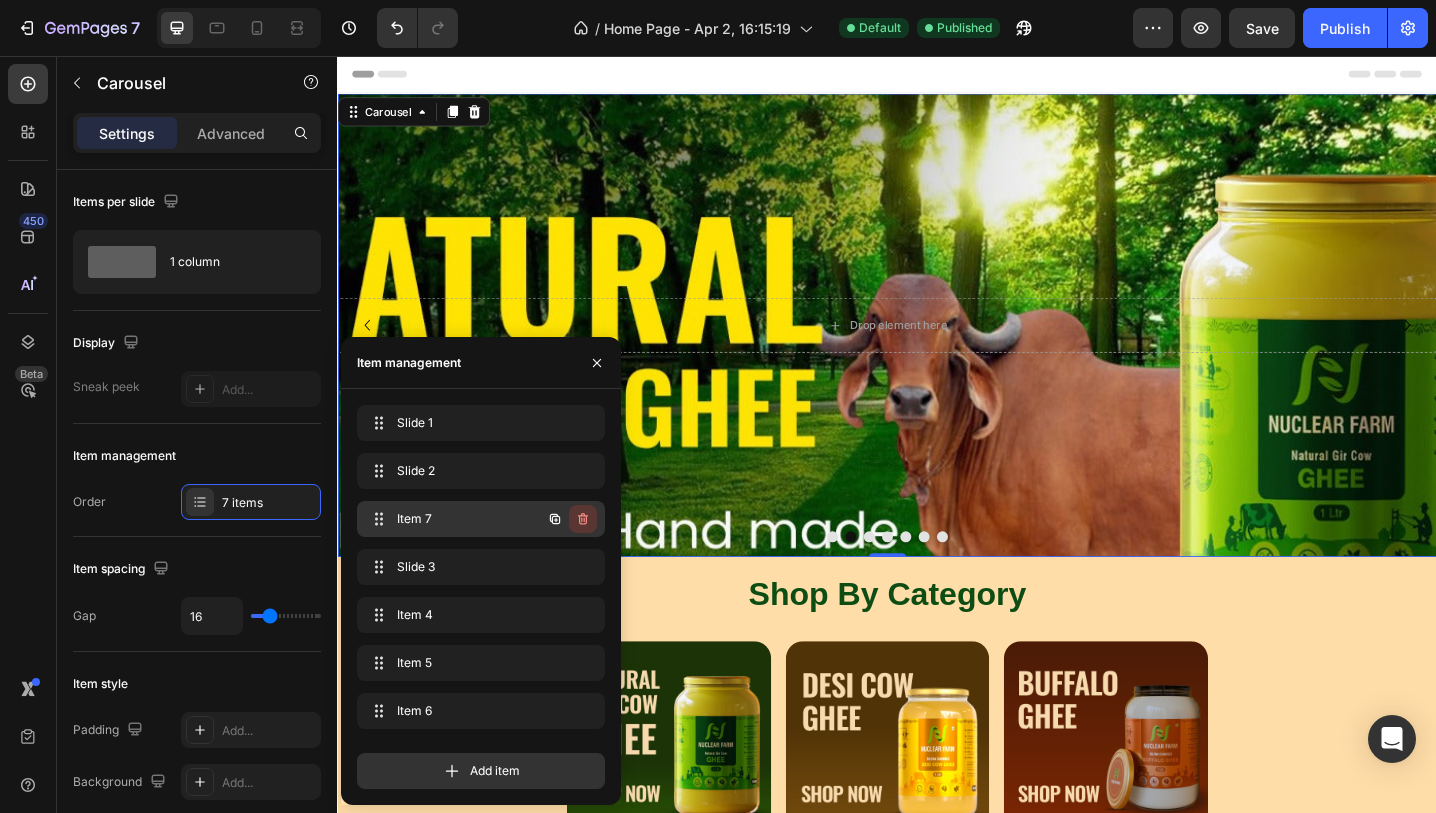 click 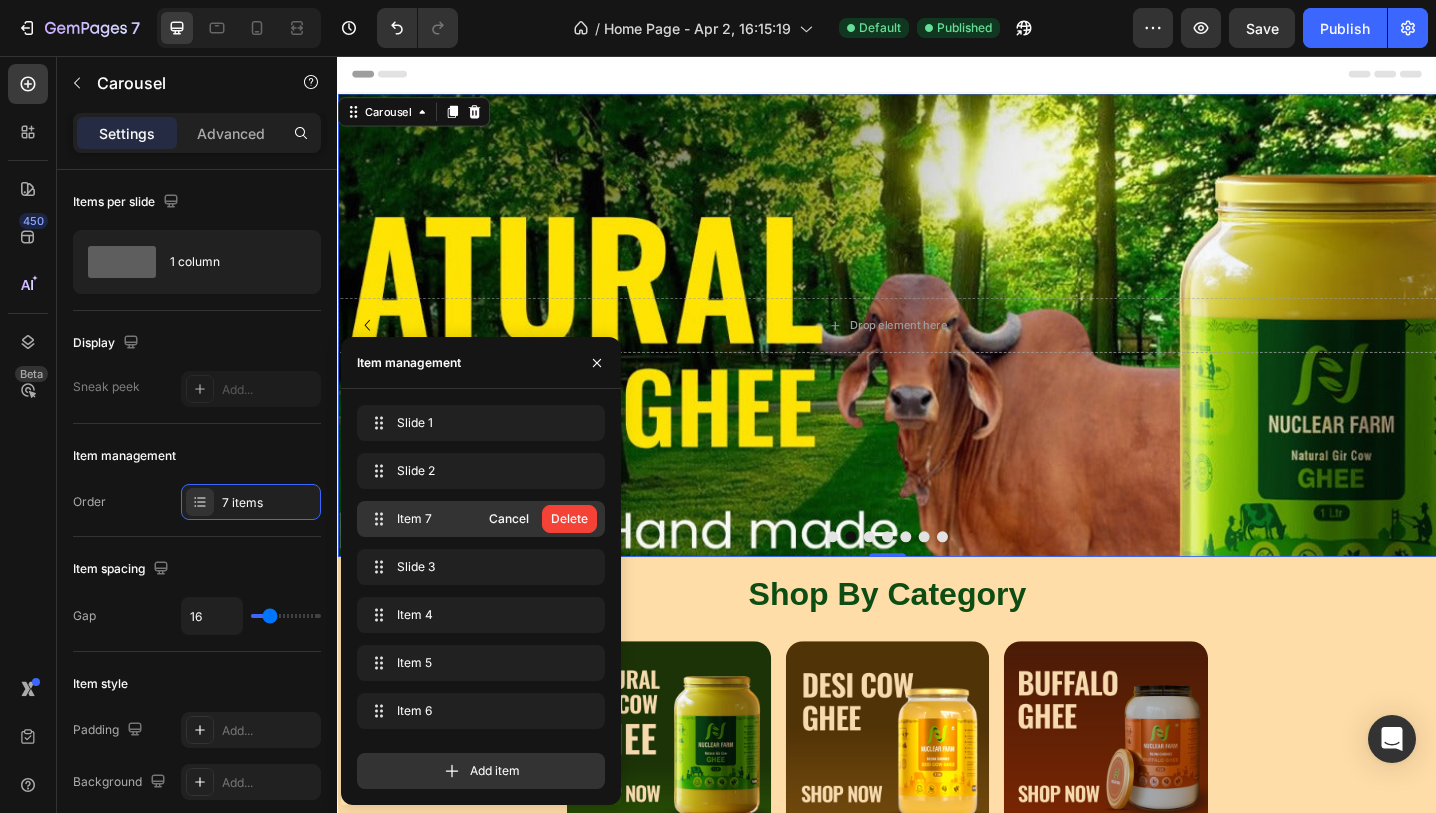 click on "Delete" at bounding box center [569, 519] 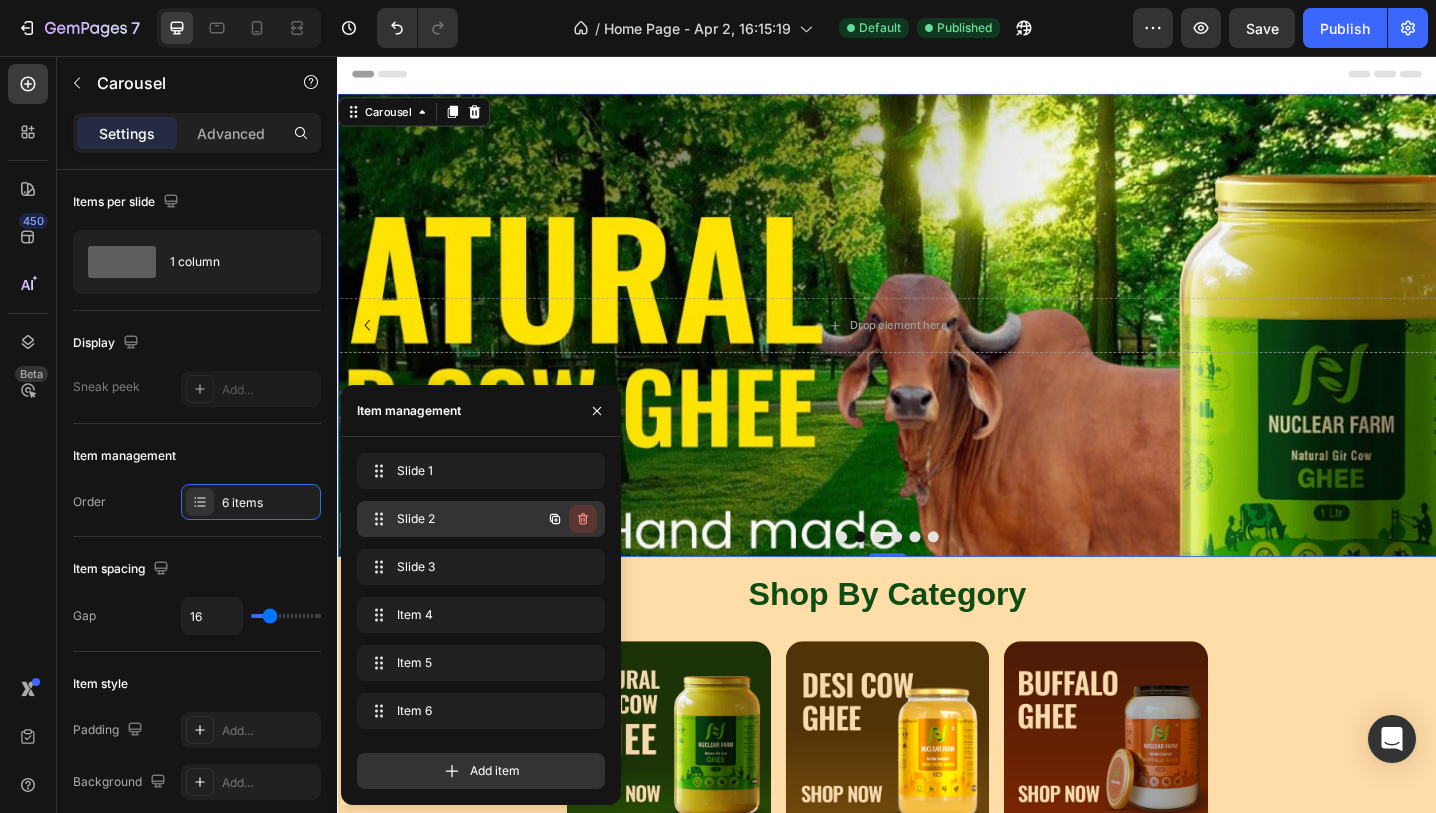 click 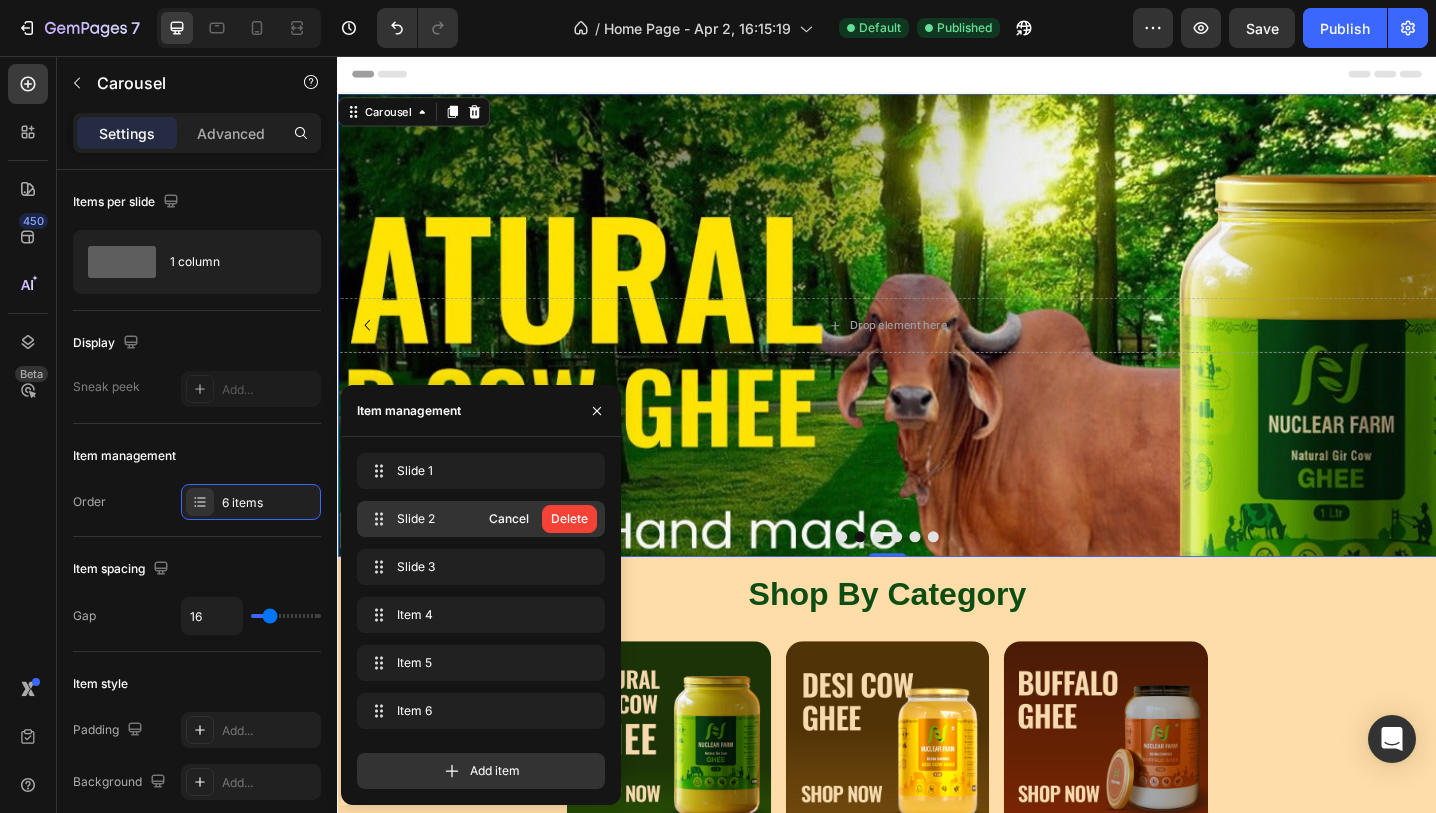 click on "Delete" at bounding box center (569, 519) 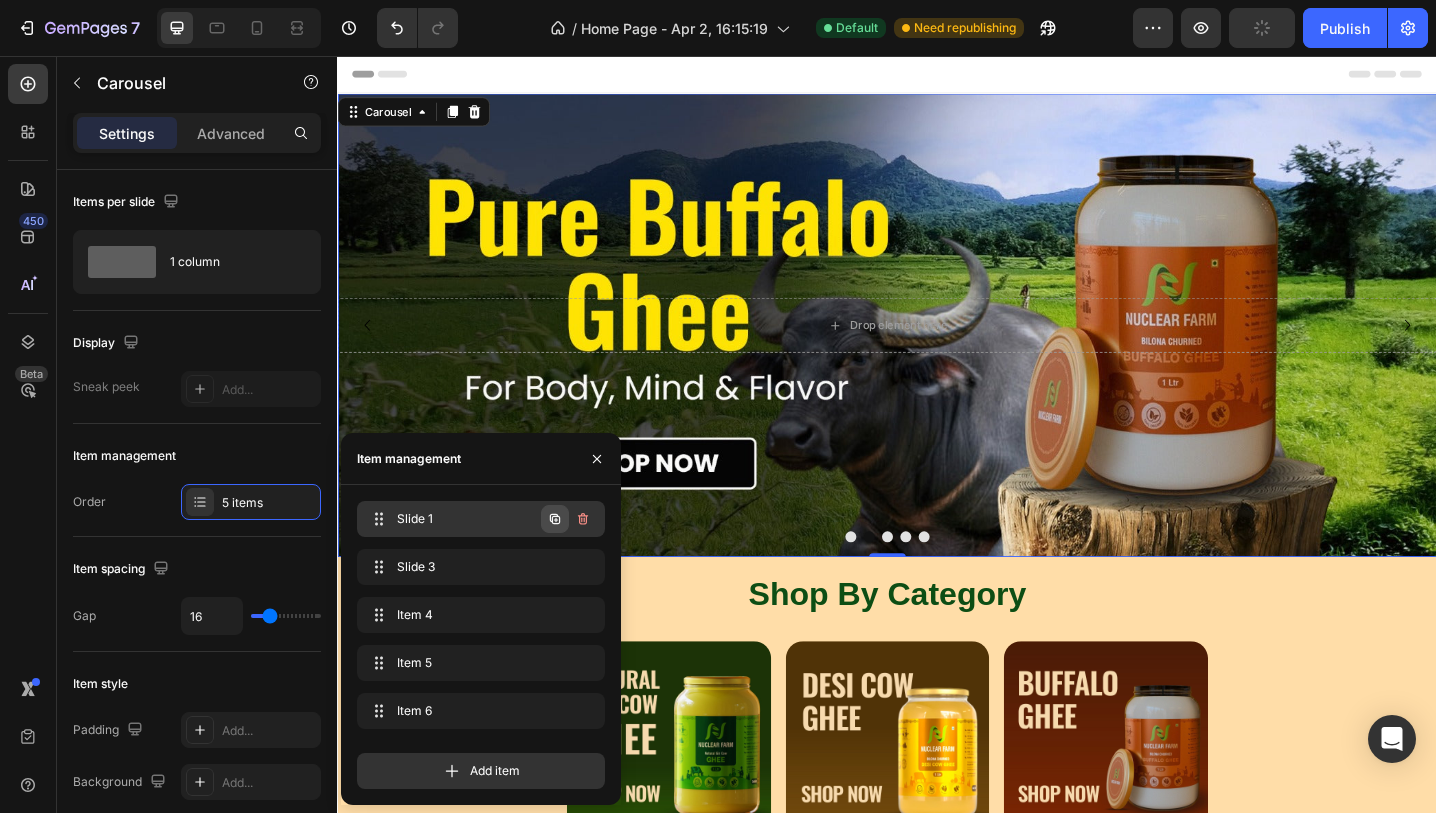 click 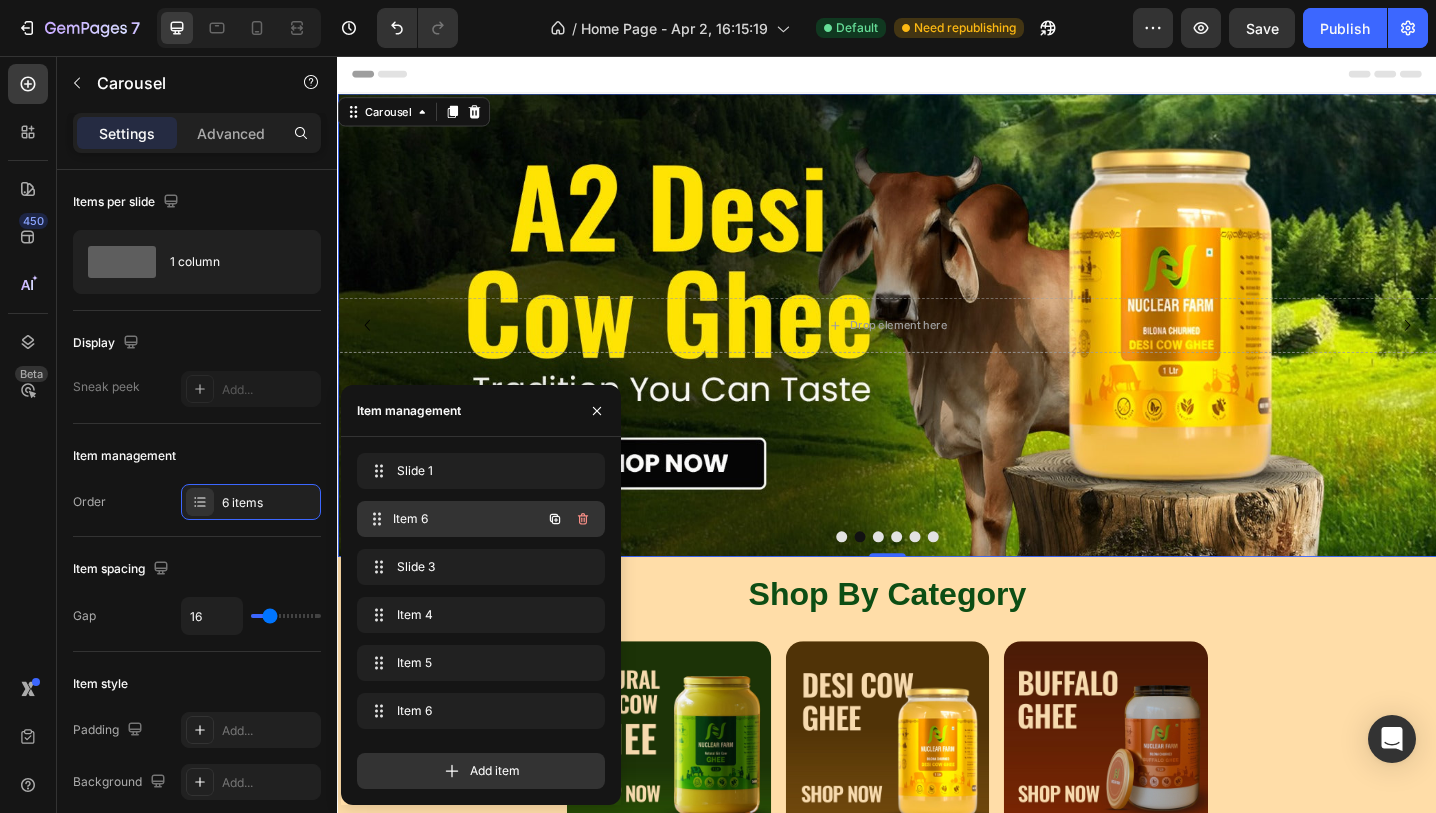 click on "Item 6" at bounding box center (467, 519) 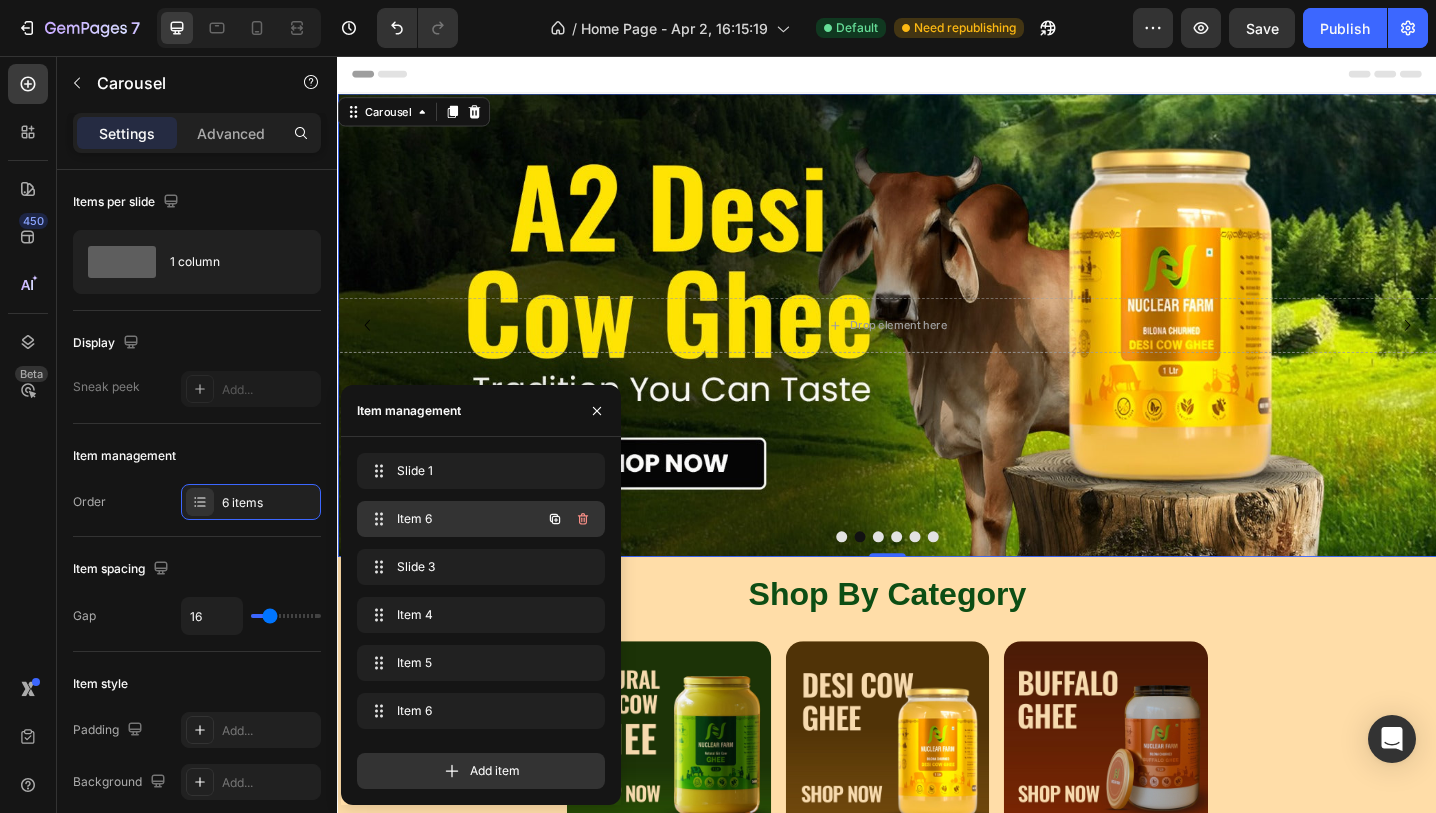 click on "Item 6" at bounding box center [453, 519] 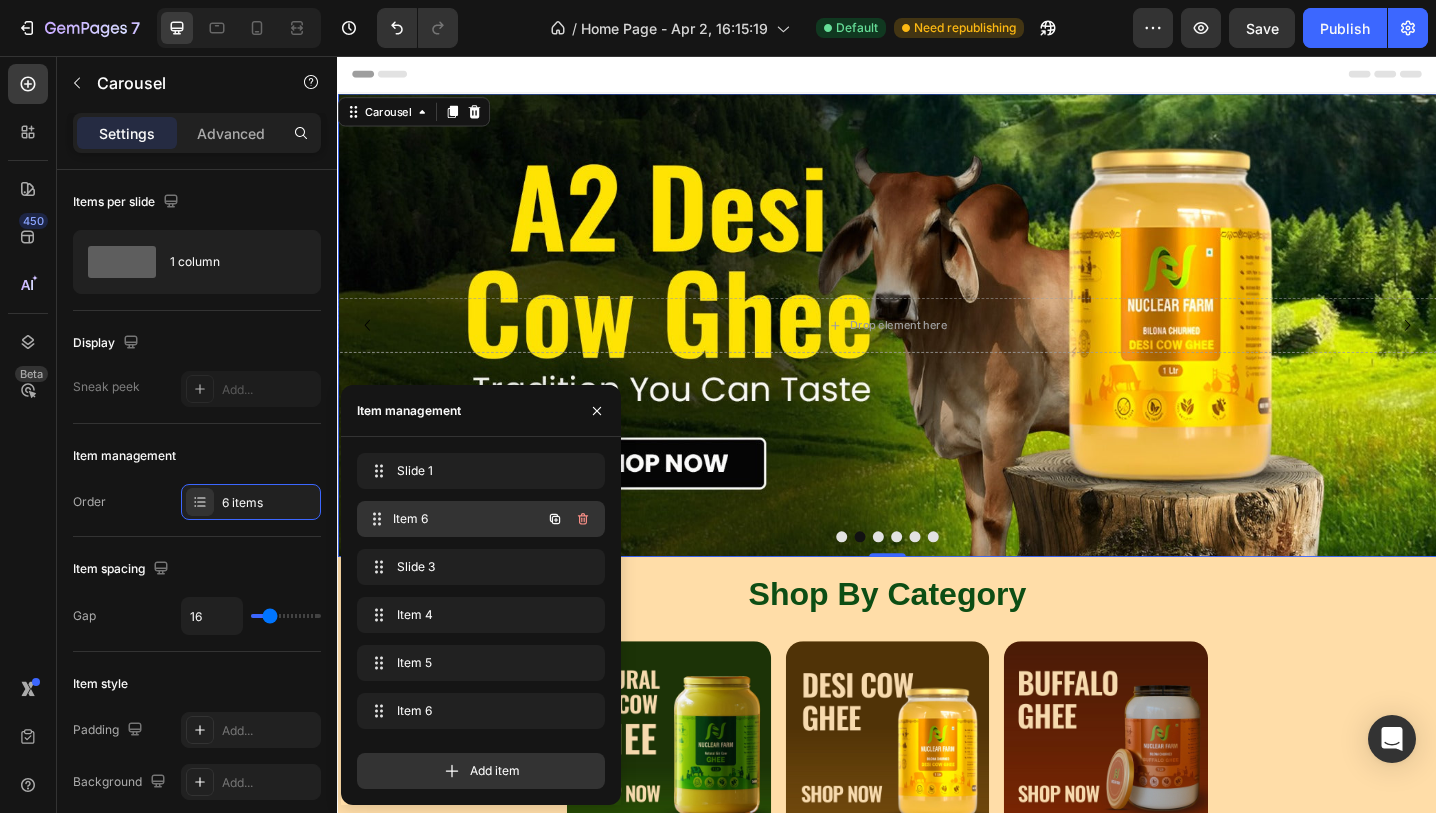 click on "Item 6" at bounding box center (467, 519) 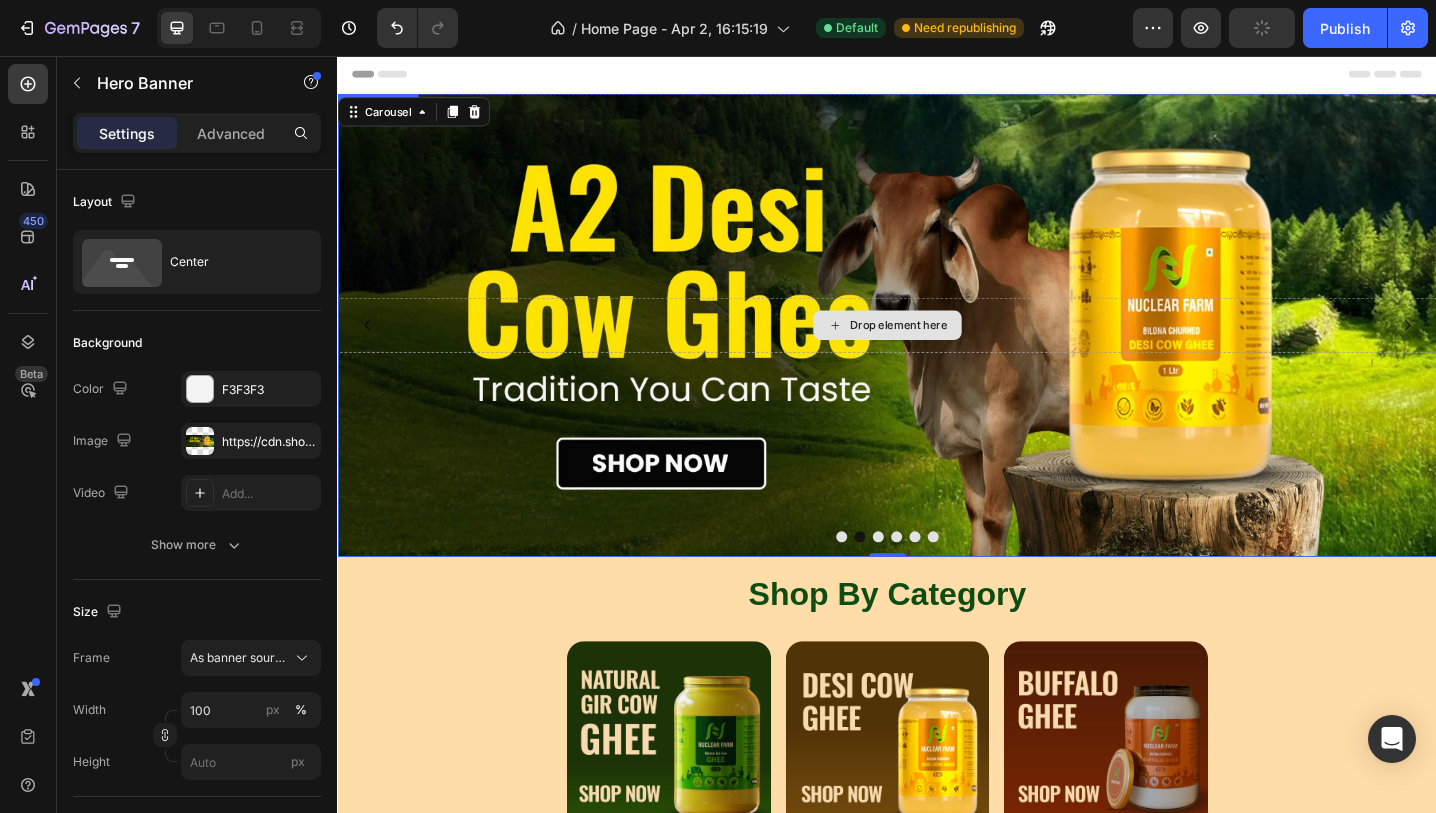click at bounding box center (937, 350) 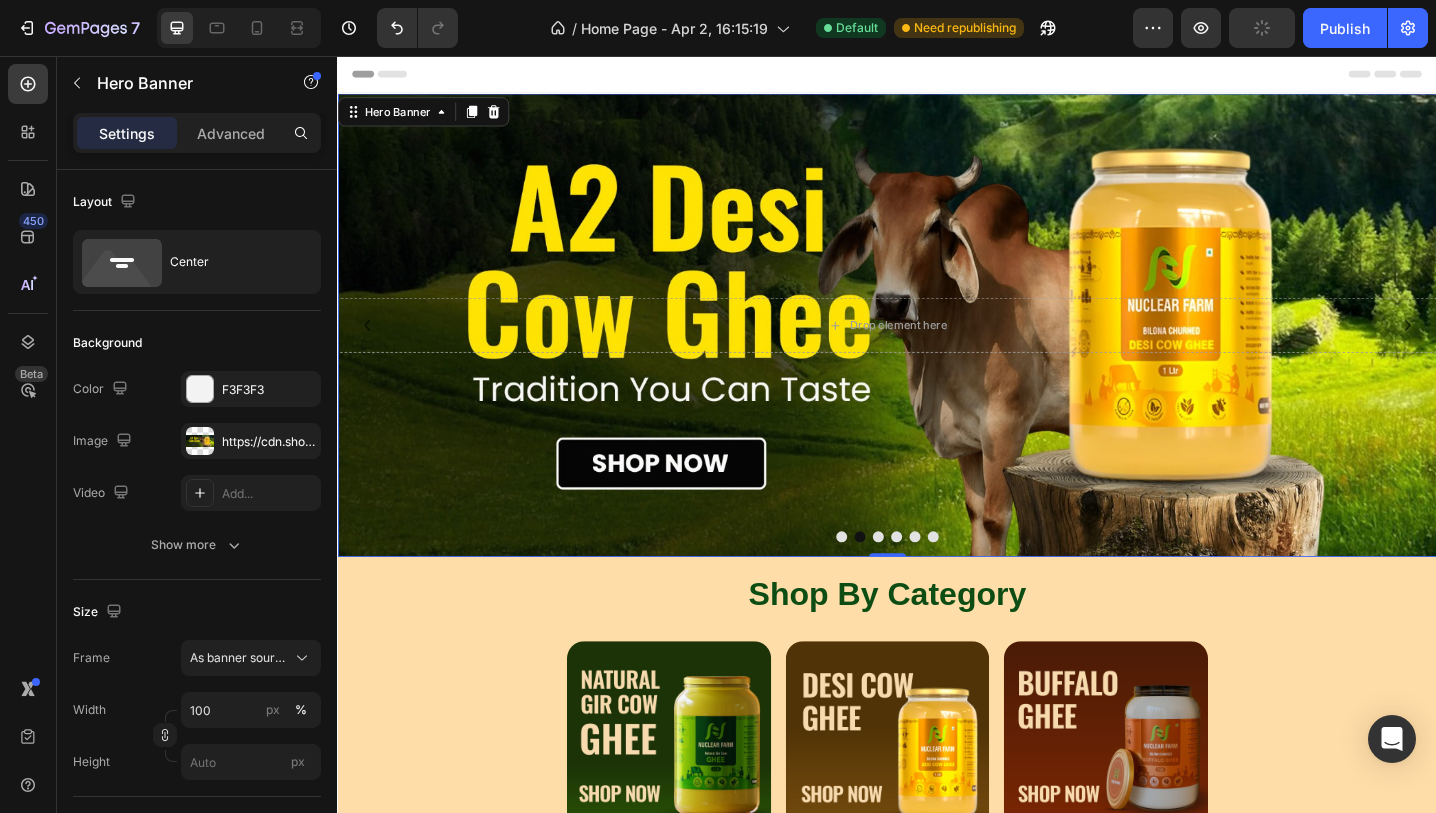 click at bounding box center [937, 350] 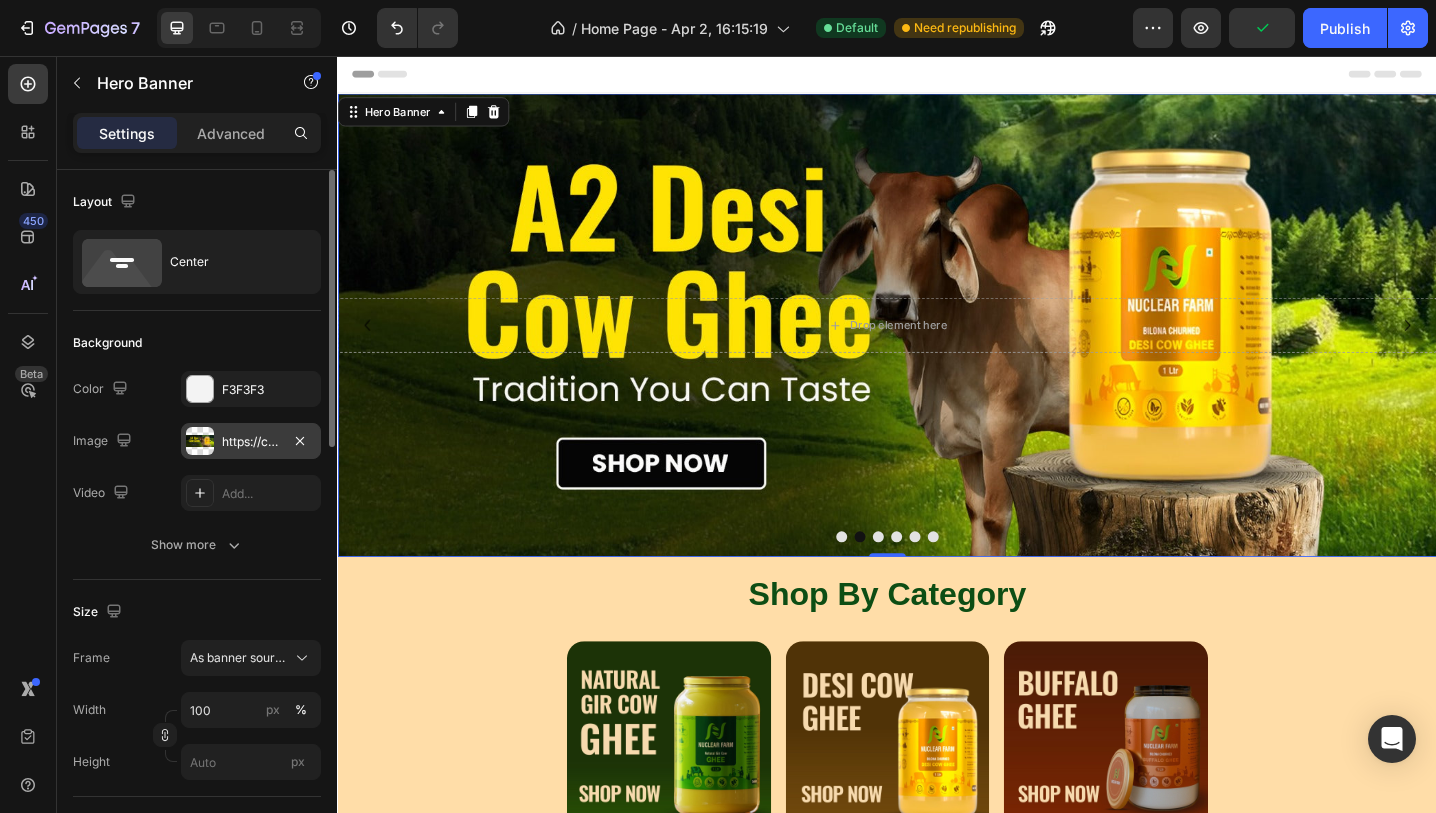 click on "https://cdn.shopify.com/s/files/1/0716/4130/1250/files/gempages_560460804789371760-a08be585-18f4-49b2-870a-6e83b376572f.jpg" at bounding box center [251, 442] 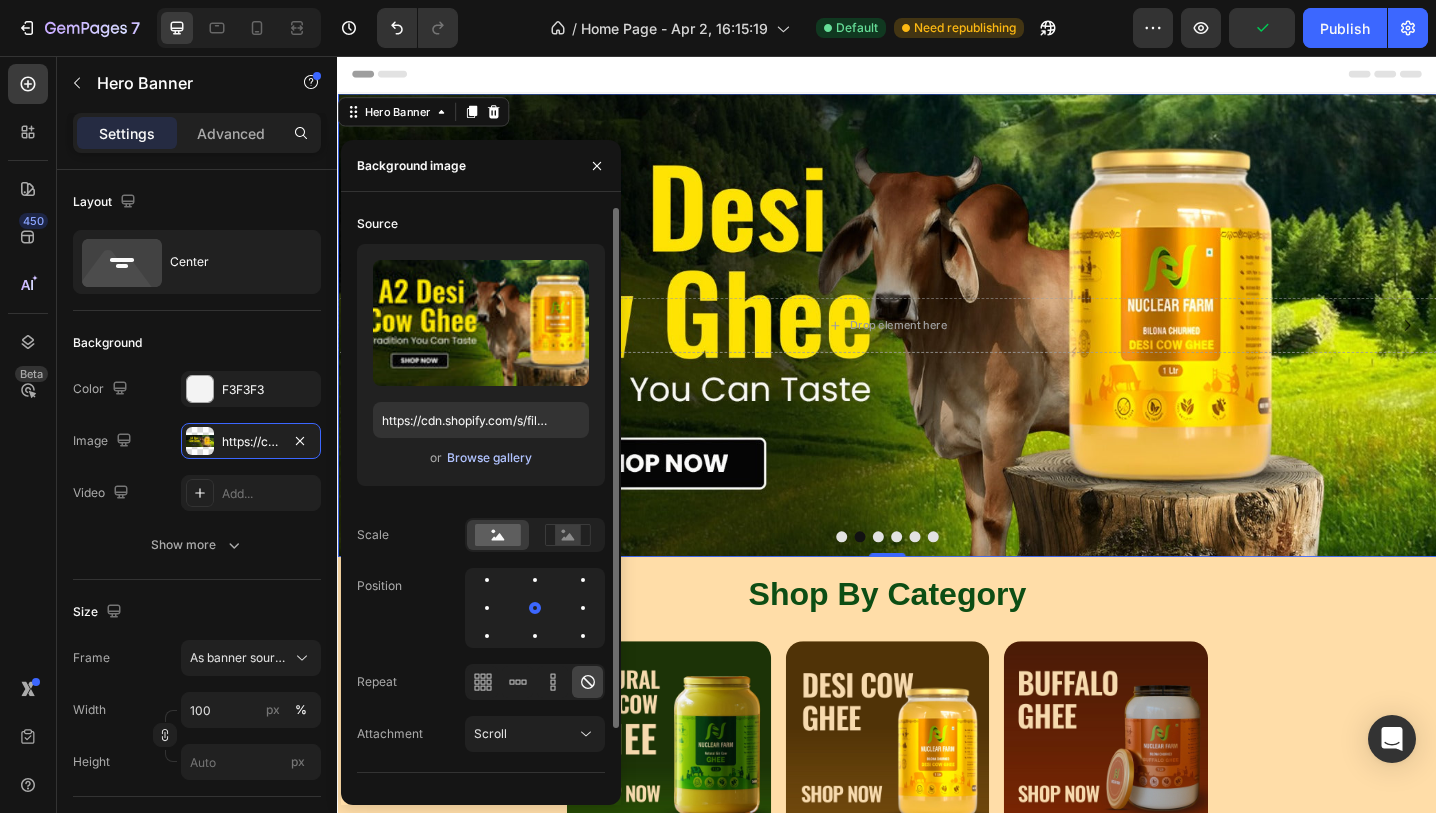 click on "Browse gallery" at bounding box center (489, 458) 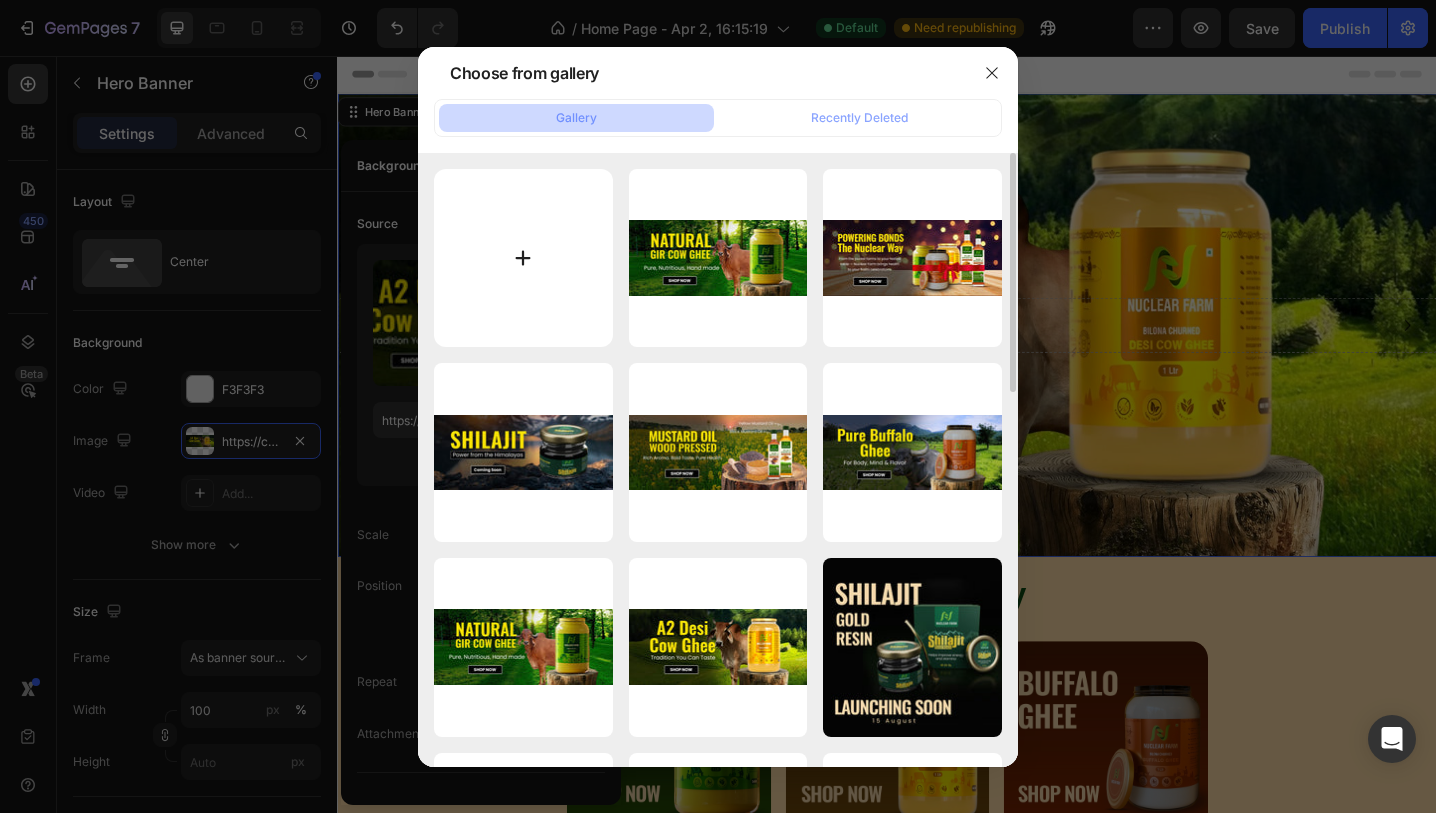 click at bounding box center (523, 258) 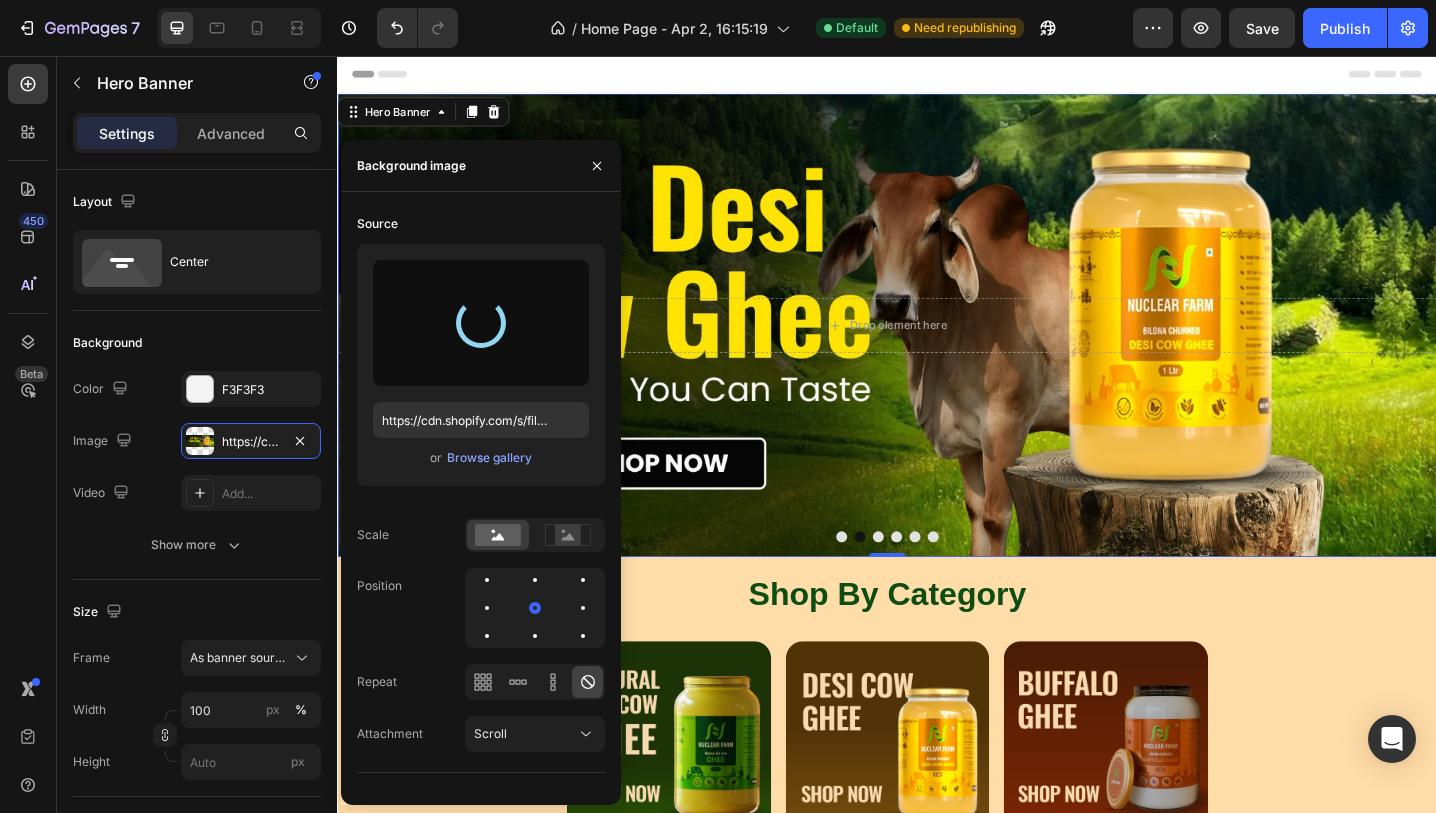 type on "https://cdn.shopify.com/s/files/1/0716/4130/1250/files/gempages_560460804789371760-c4878f5e-8225-4da9-9c9b-38c122a14f07.jpg" 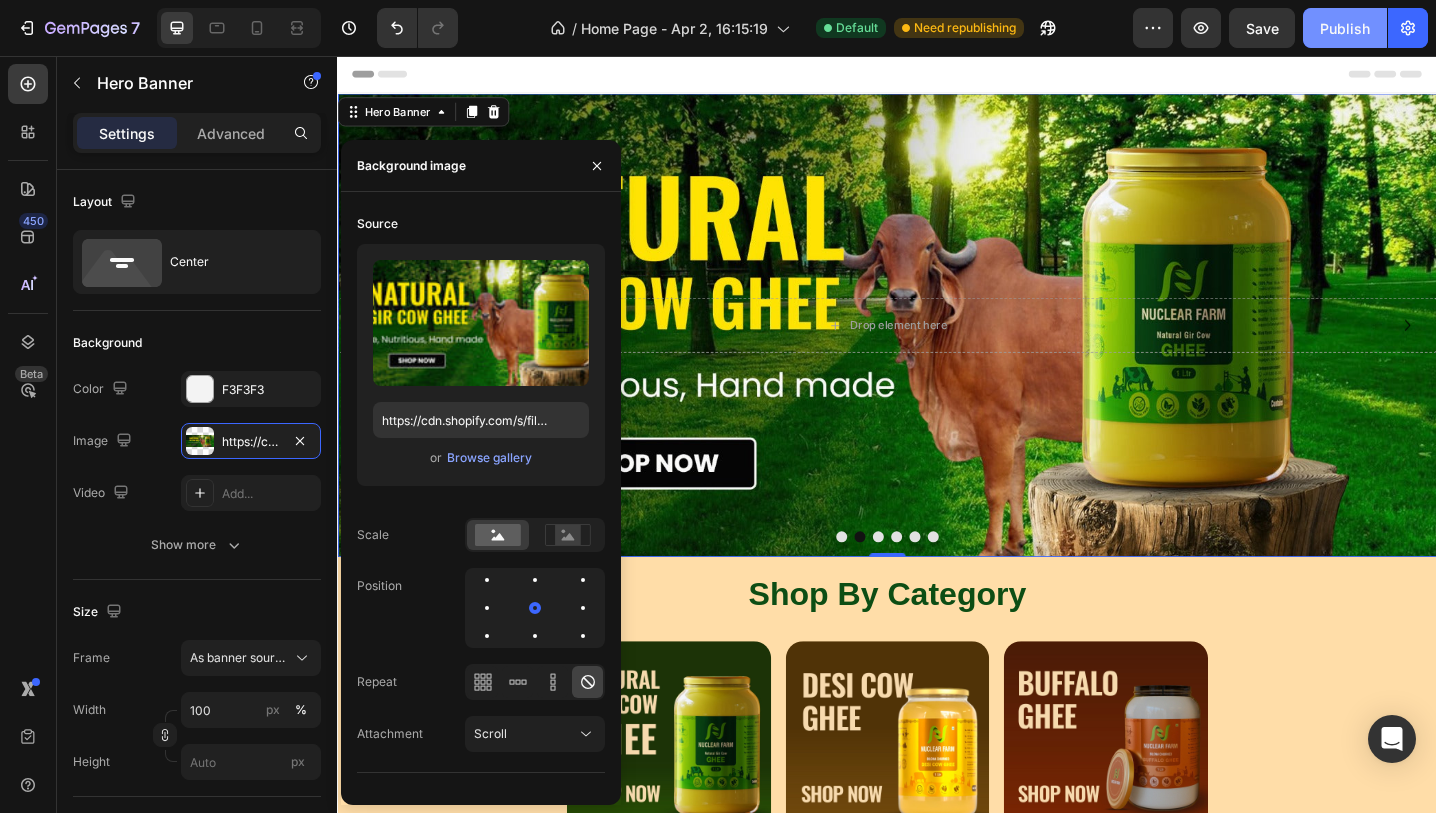 click on "Publish" 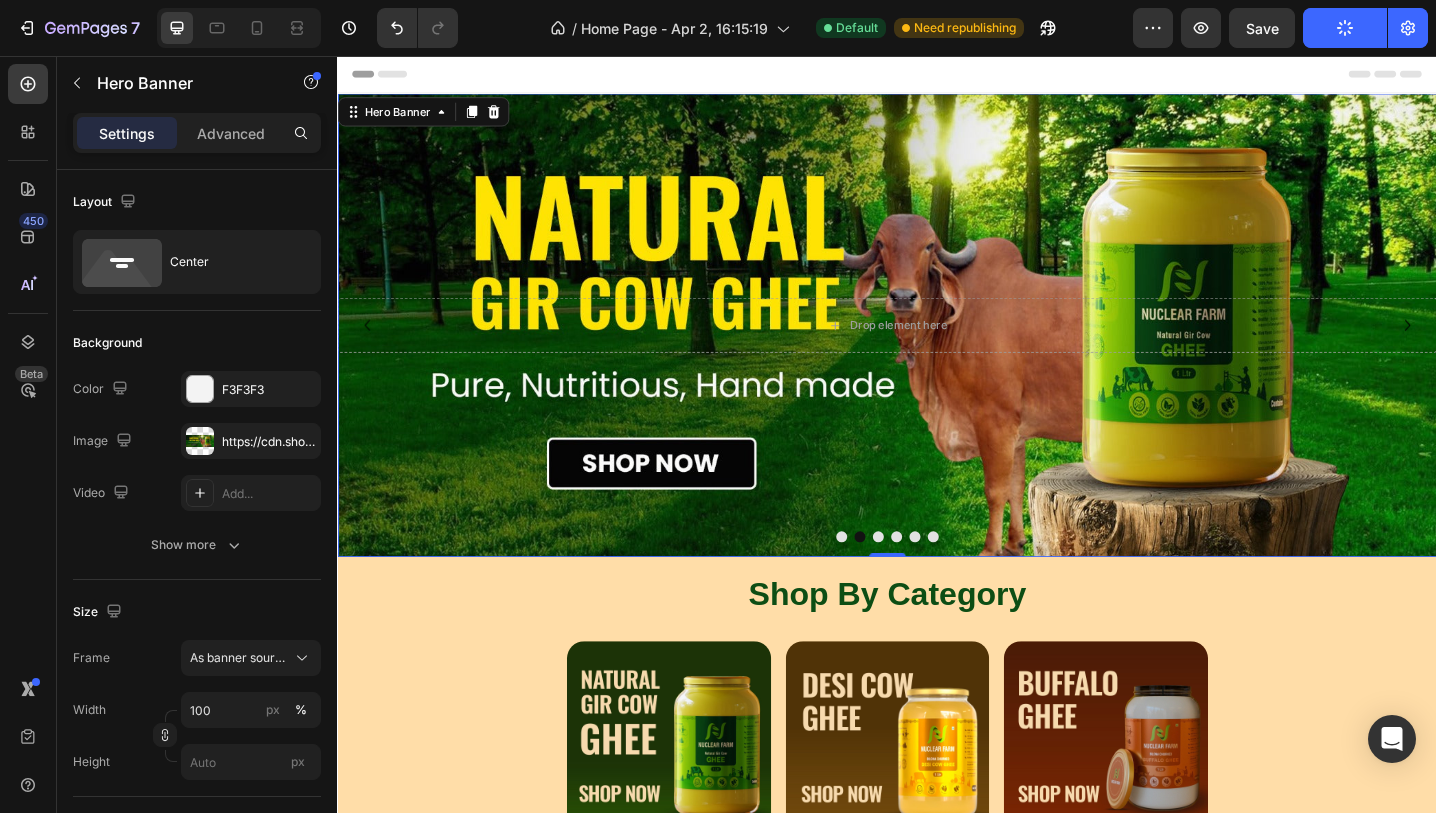 click at bounding box center [937, 350] 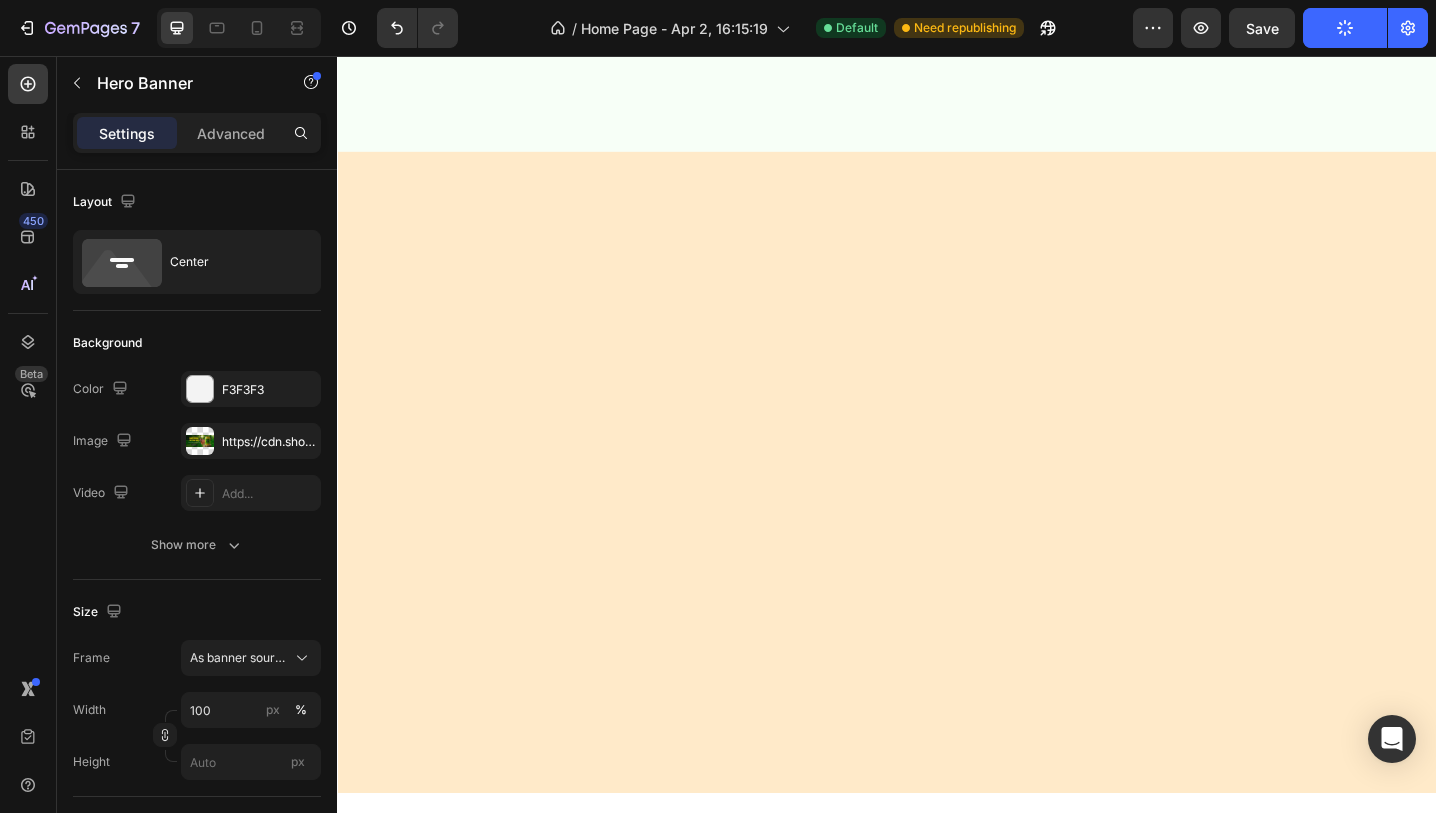 scroll, scrollTop: 0, scrollLeft: 0, axis: both 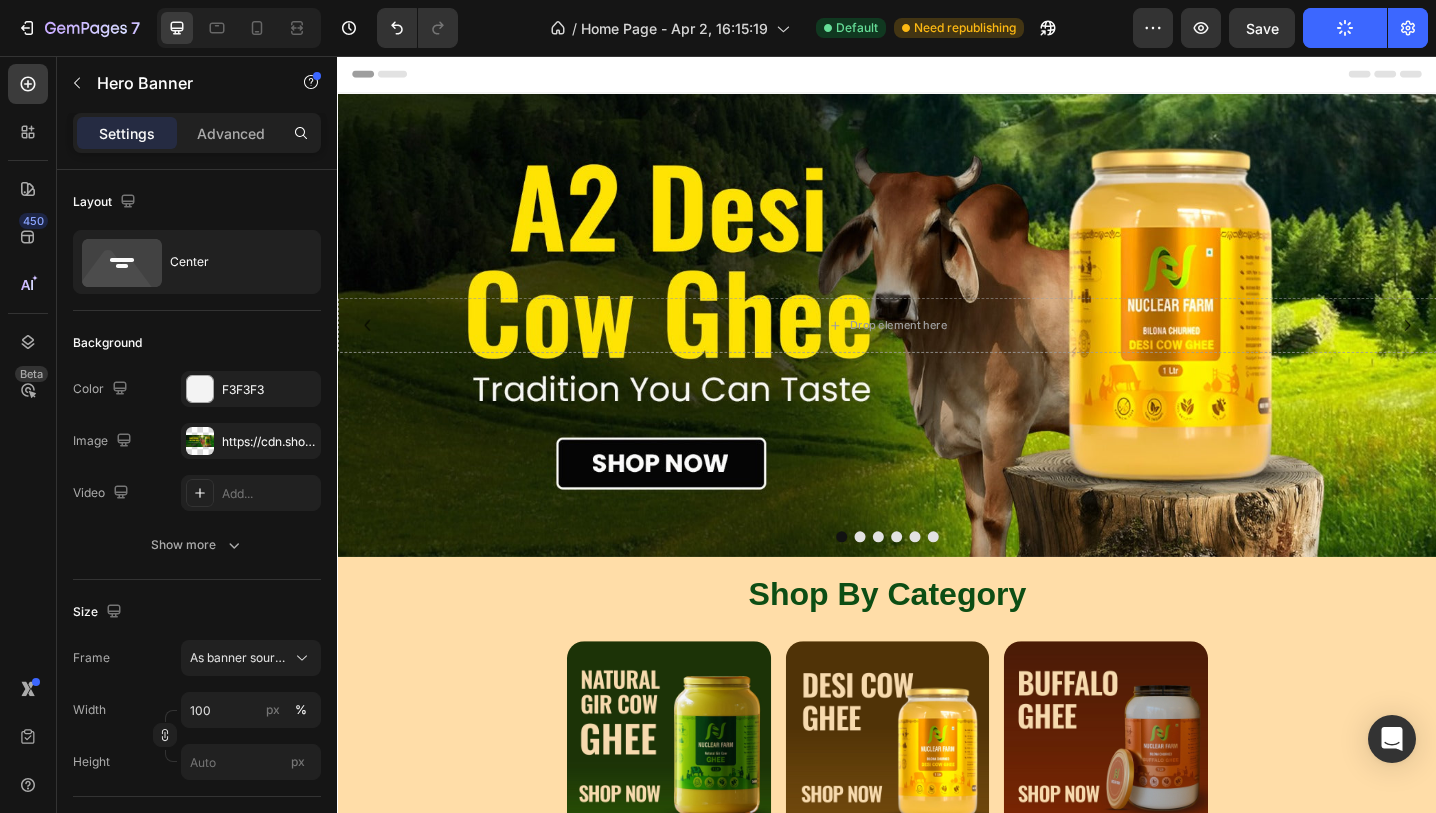 click 